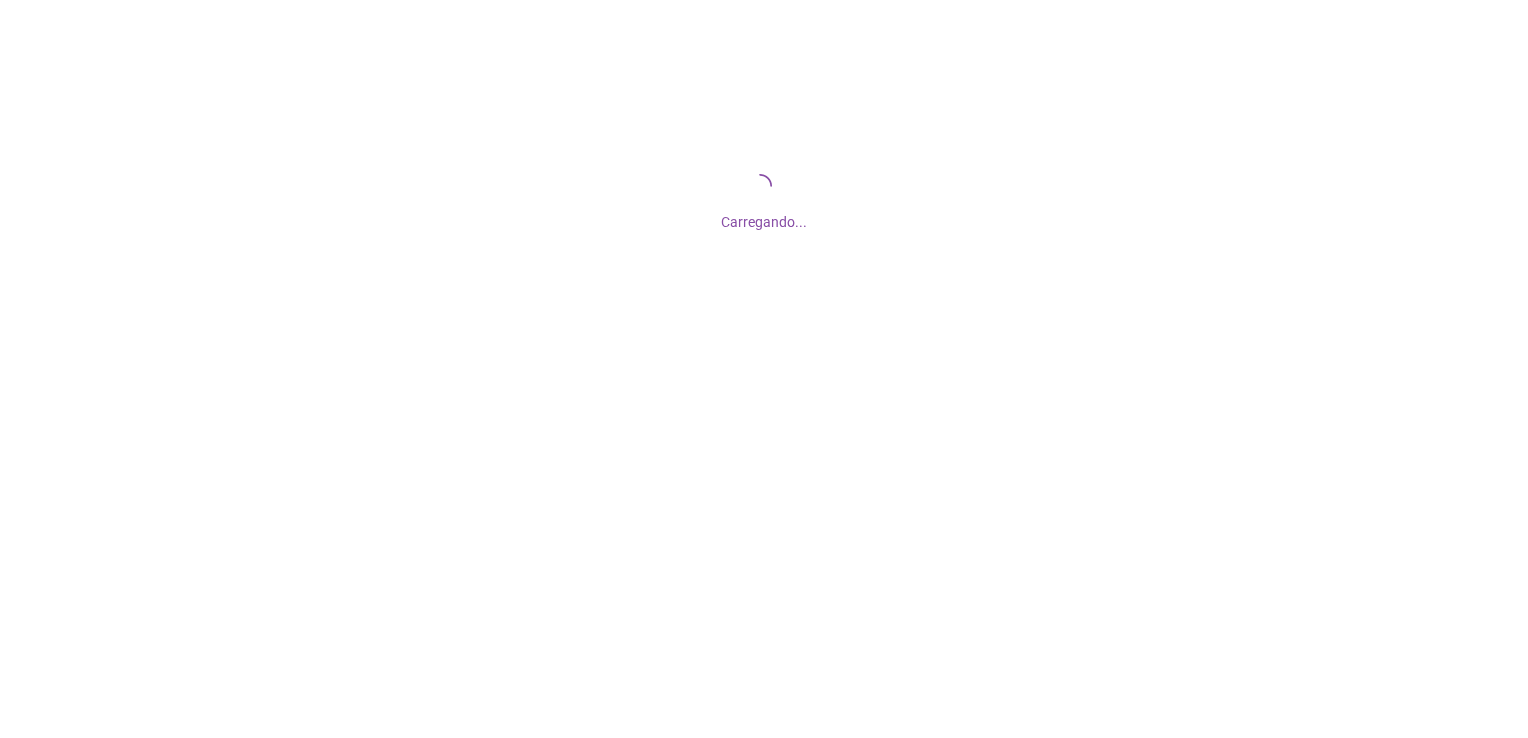 scroll, scrollTop: 0, scrollLeft: 0, axis: both 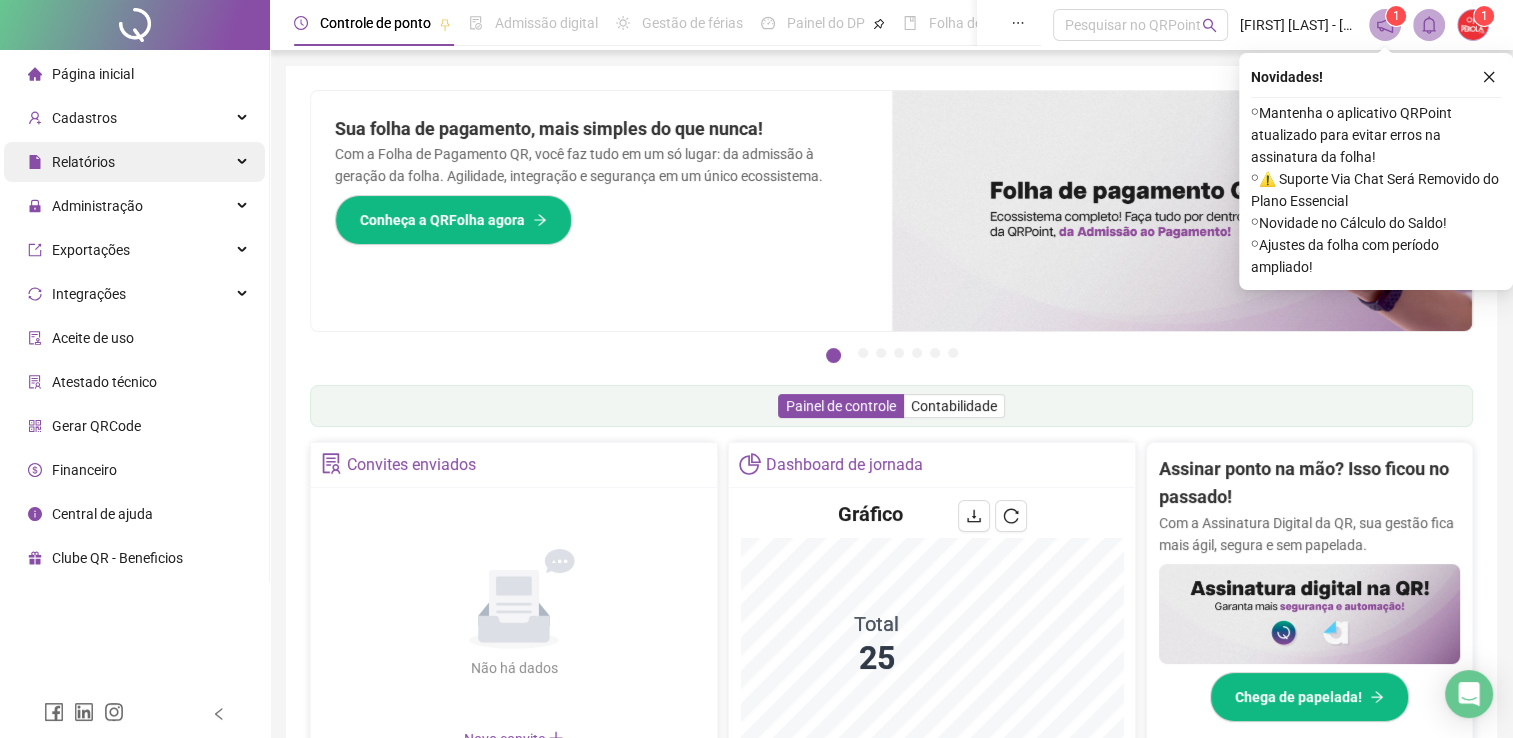 click on "Relatórios" at bounding box center [83, 162] 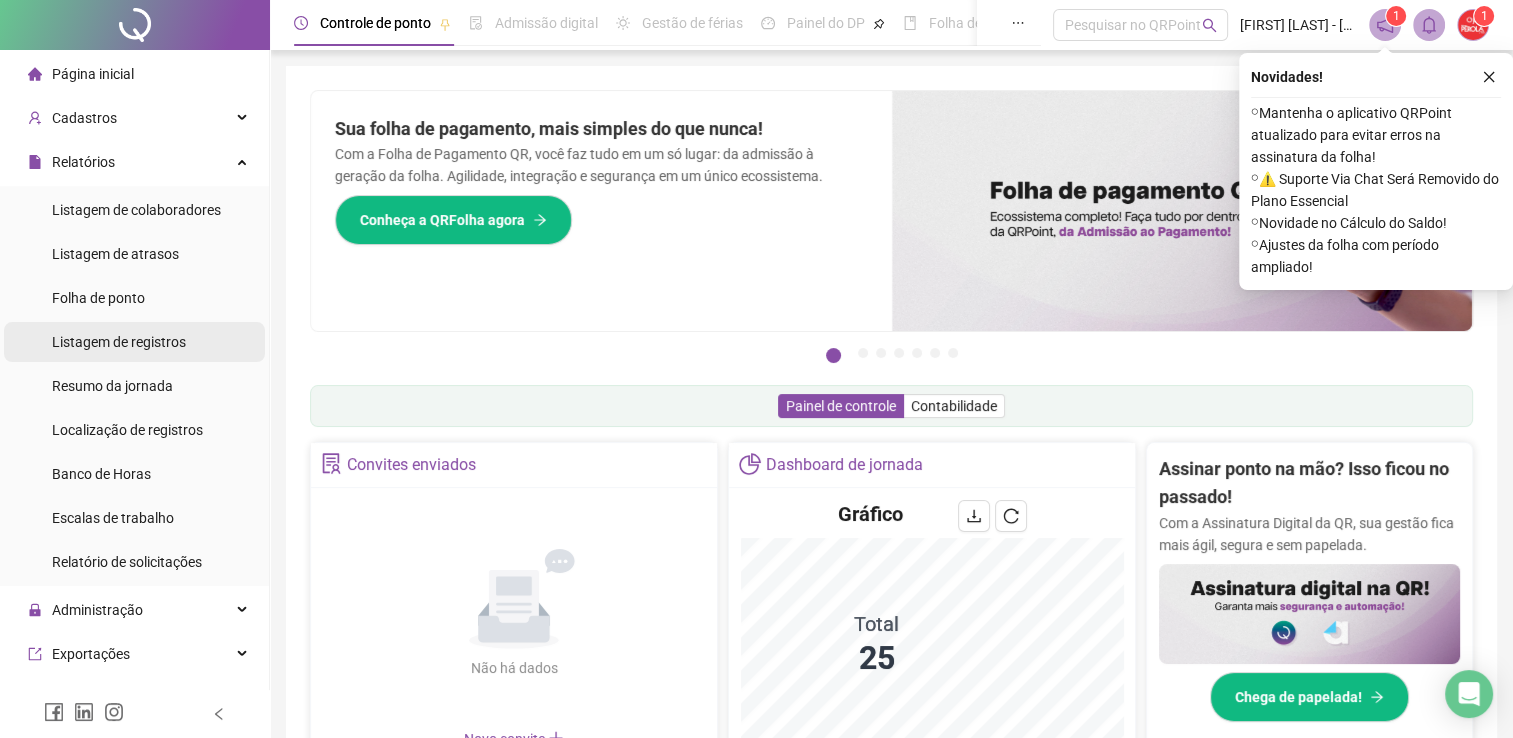 click on "Listagem de registros" at bounding box center (119, 342) 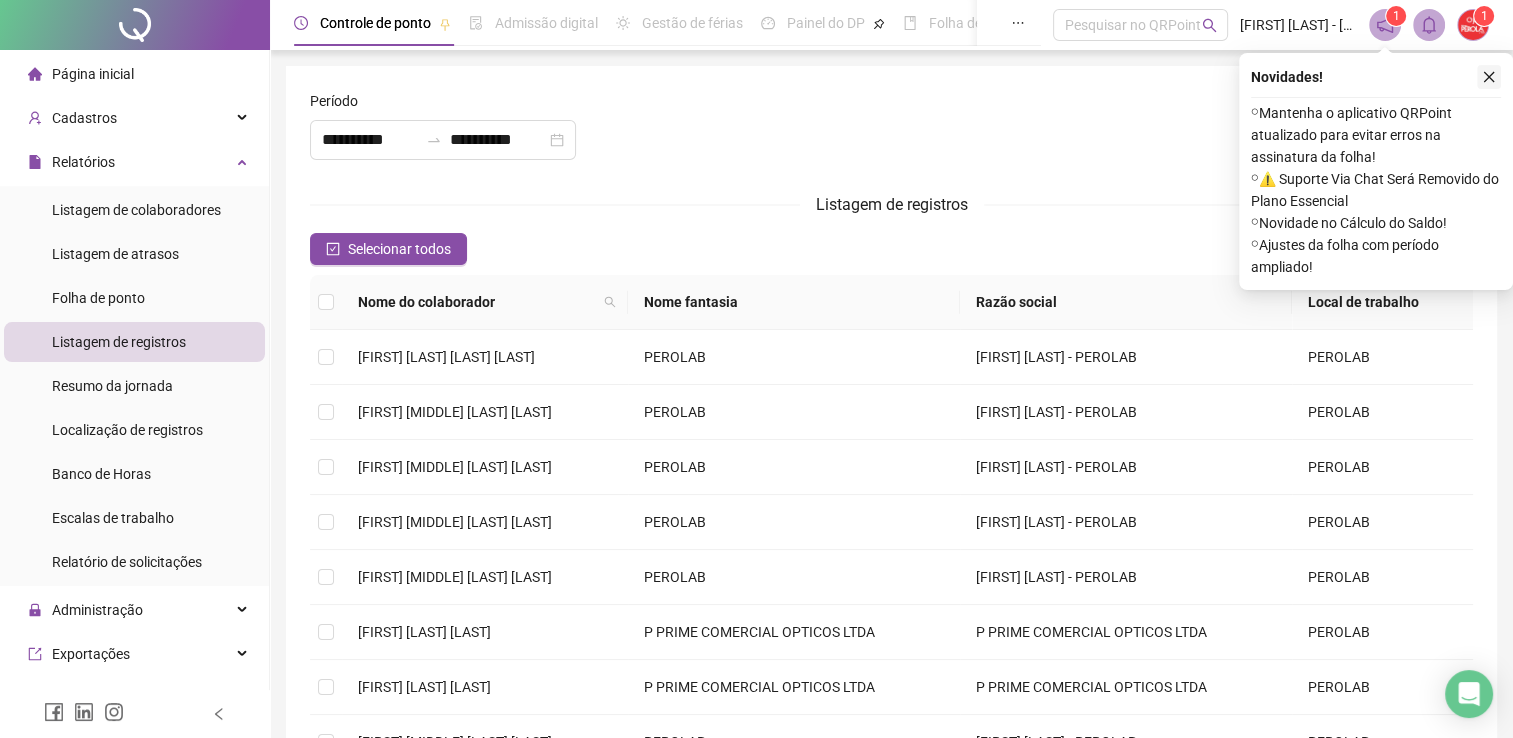 click 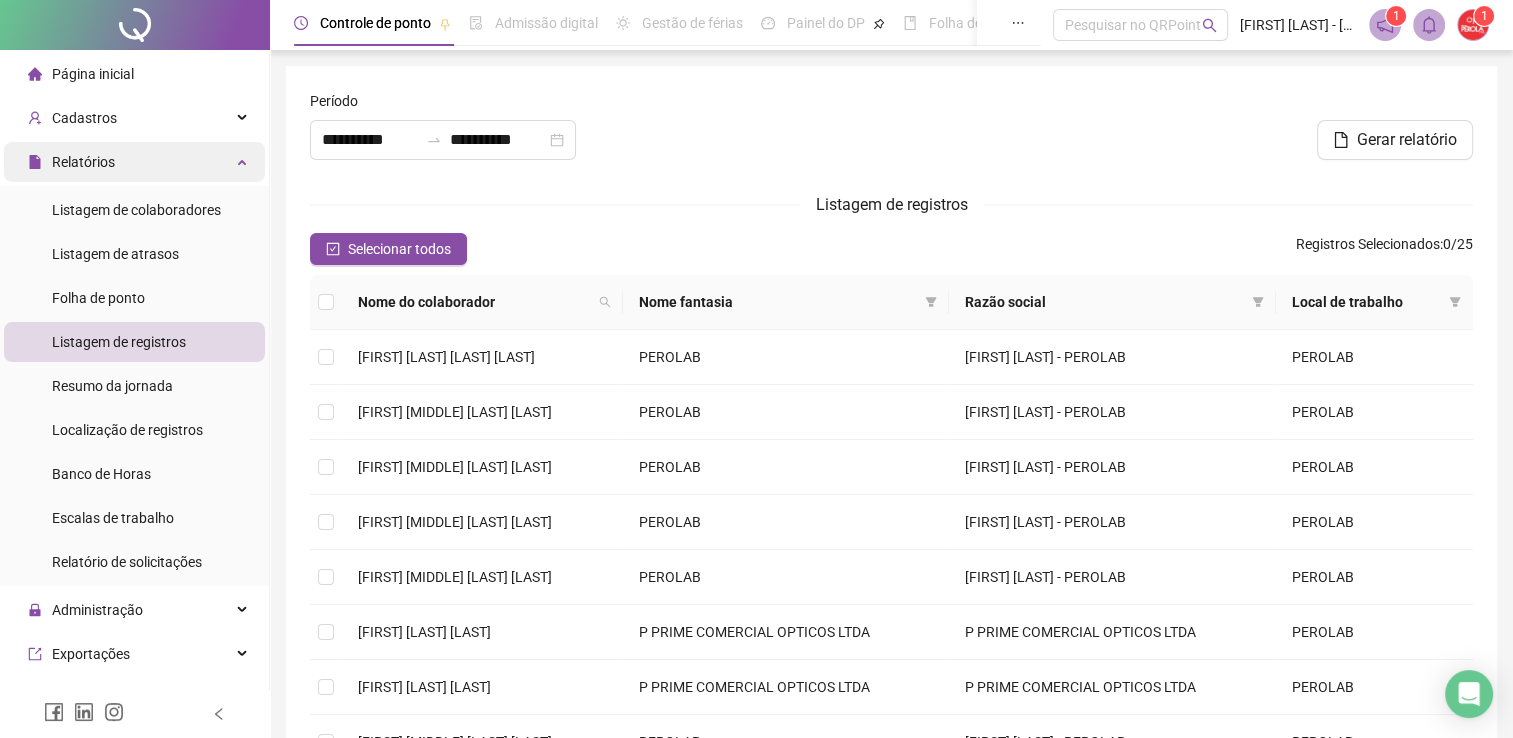 click on "Relatórios" at bounding box center [134, 162] 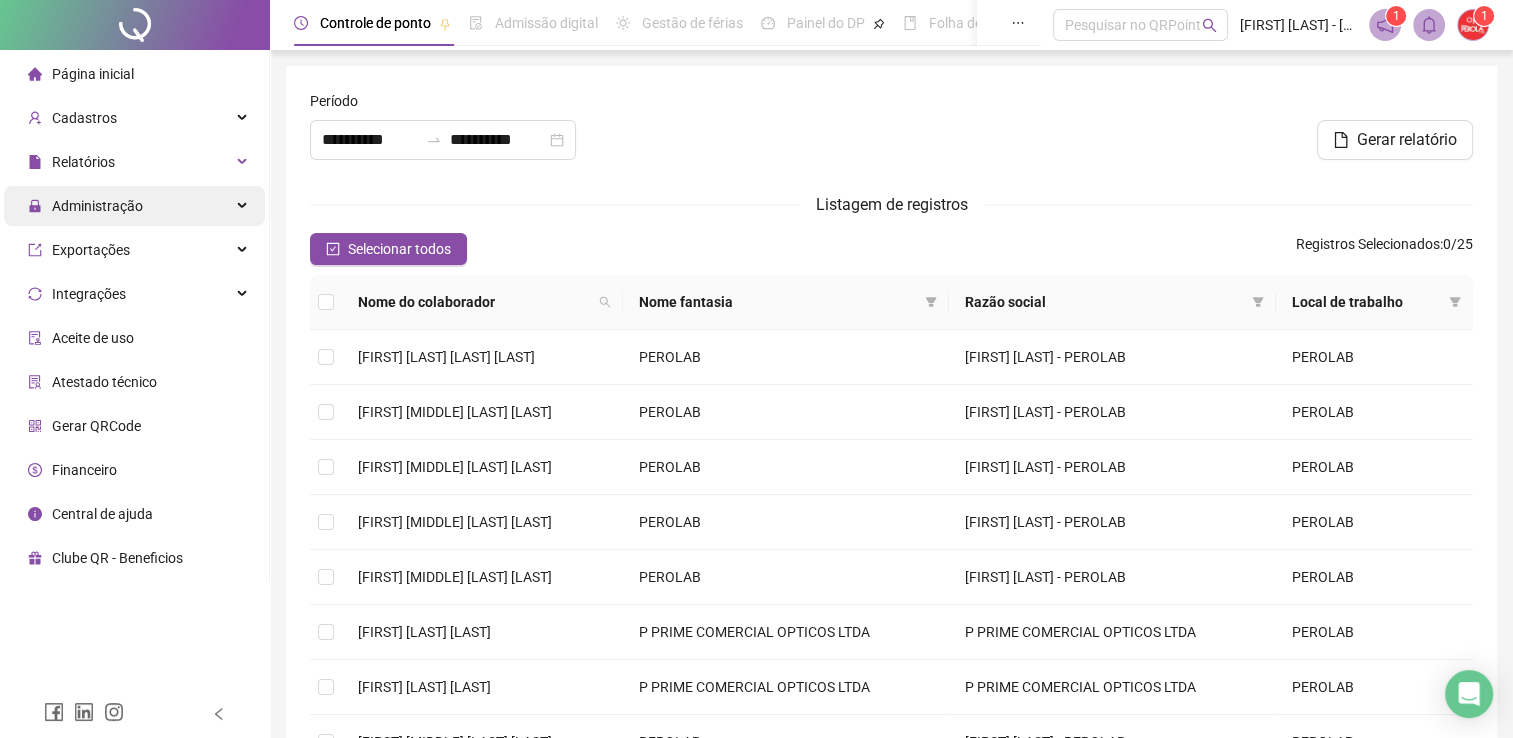 click on "Administração" at bounding box center (85, 206) 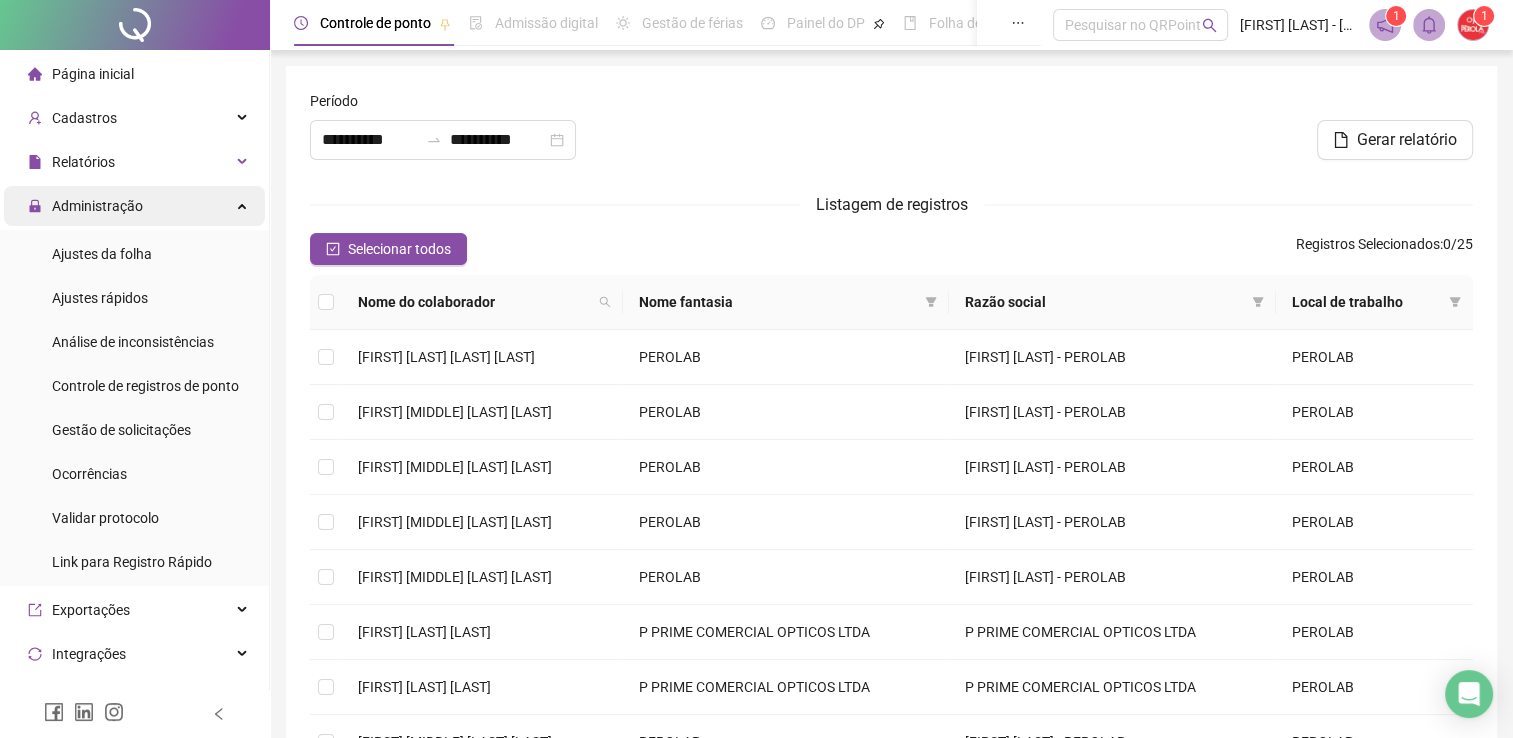 click on "Administração" at bounding box center [97, 206] 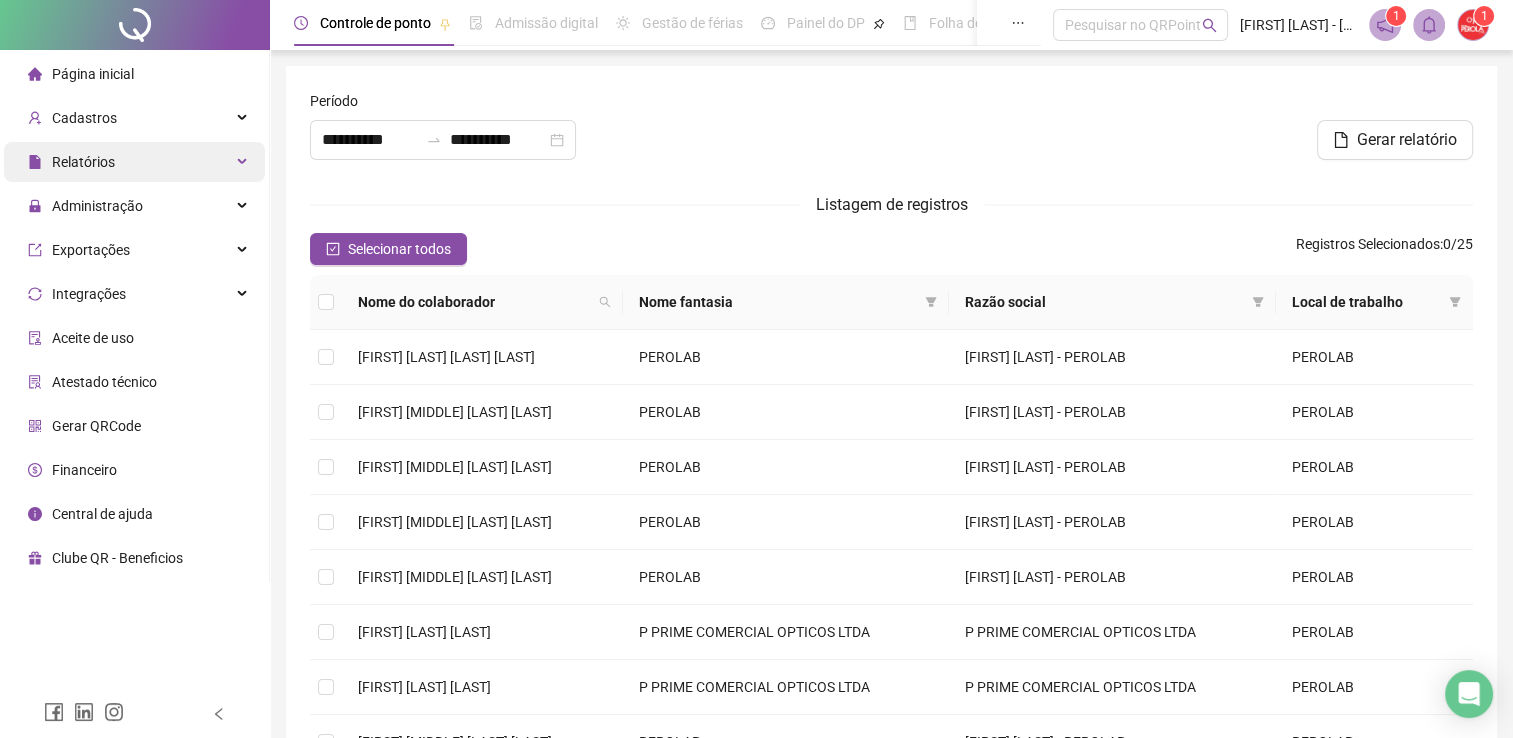 click on "Relatórios" at bounding box center [134, 162] 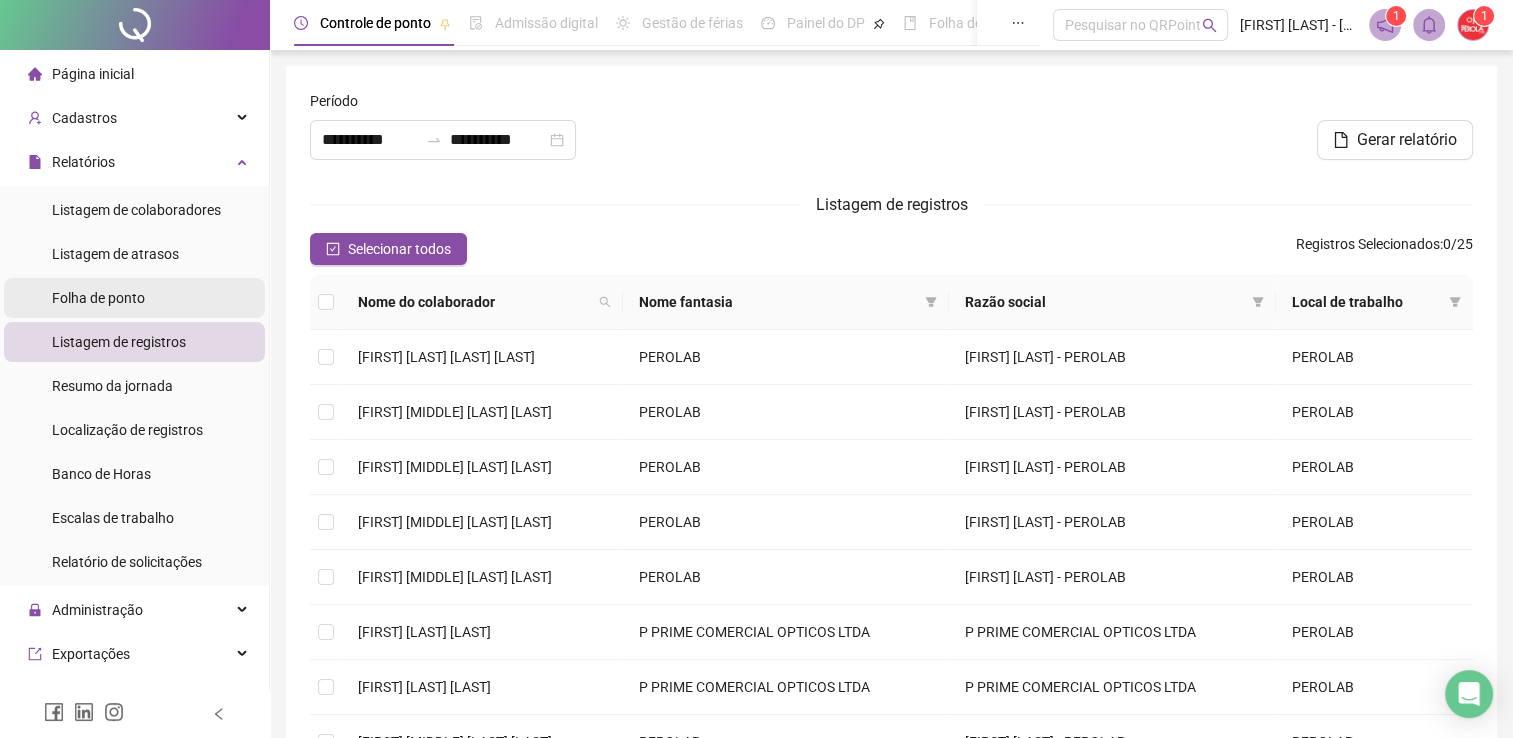 click on "Folha de ponto" at bounding box center (98, 298) 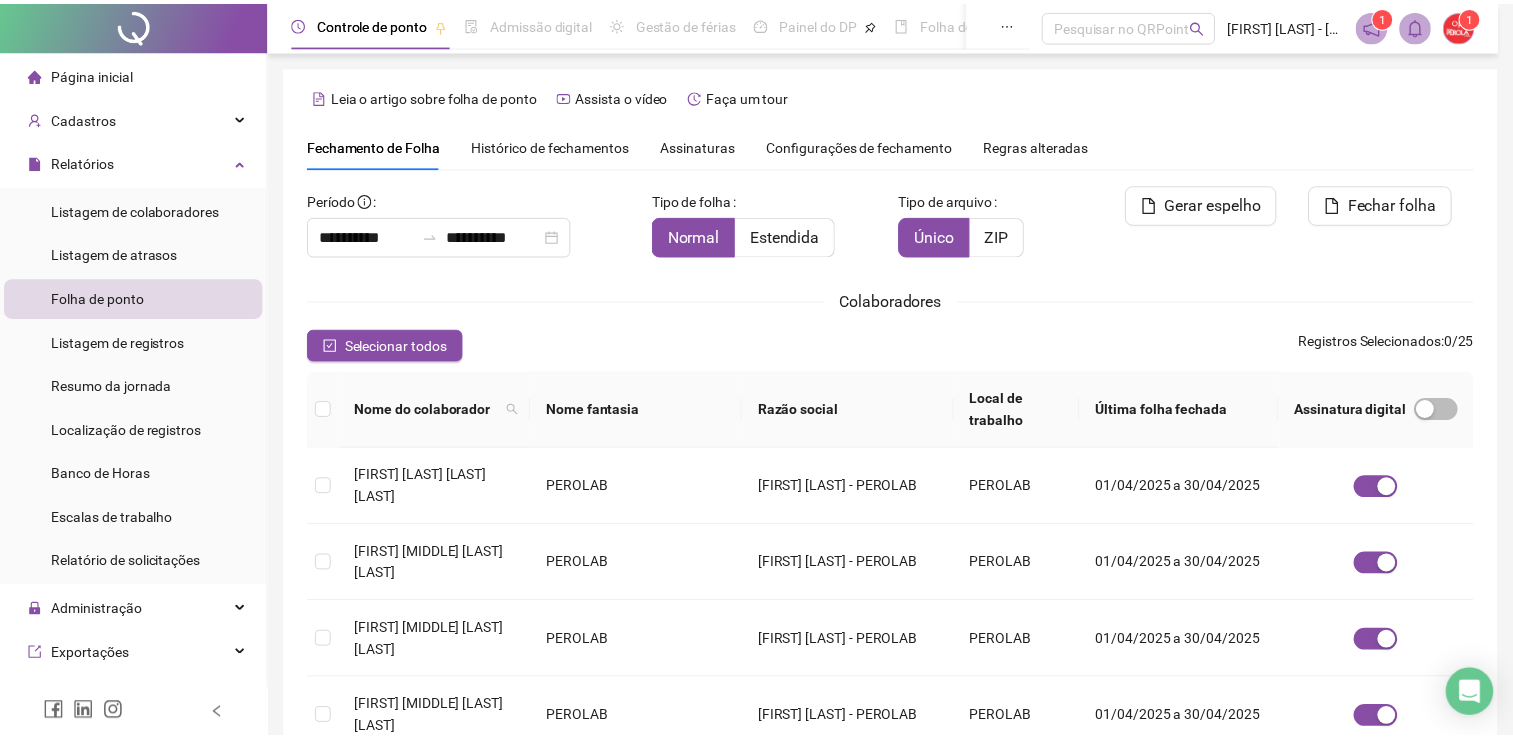 scroll, scrollTop: 40, scrollLeft: 0, axis: vertical 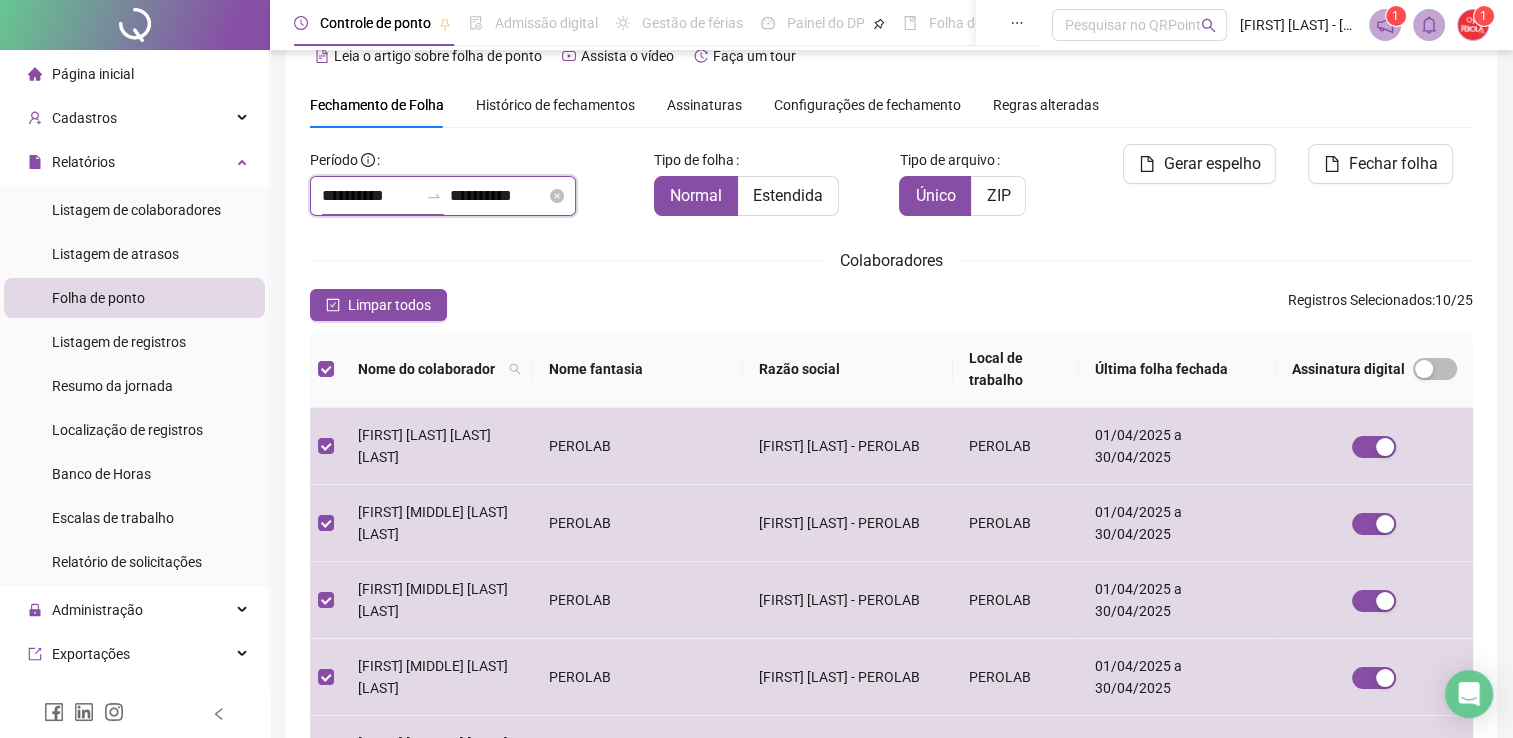 click on "**********" at bounding box center [370, 196] 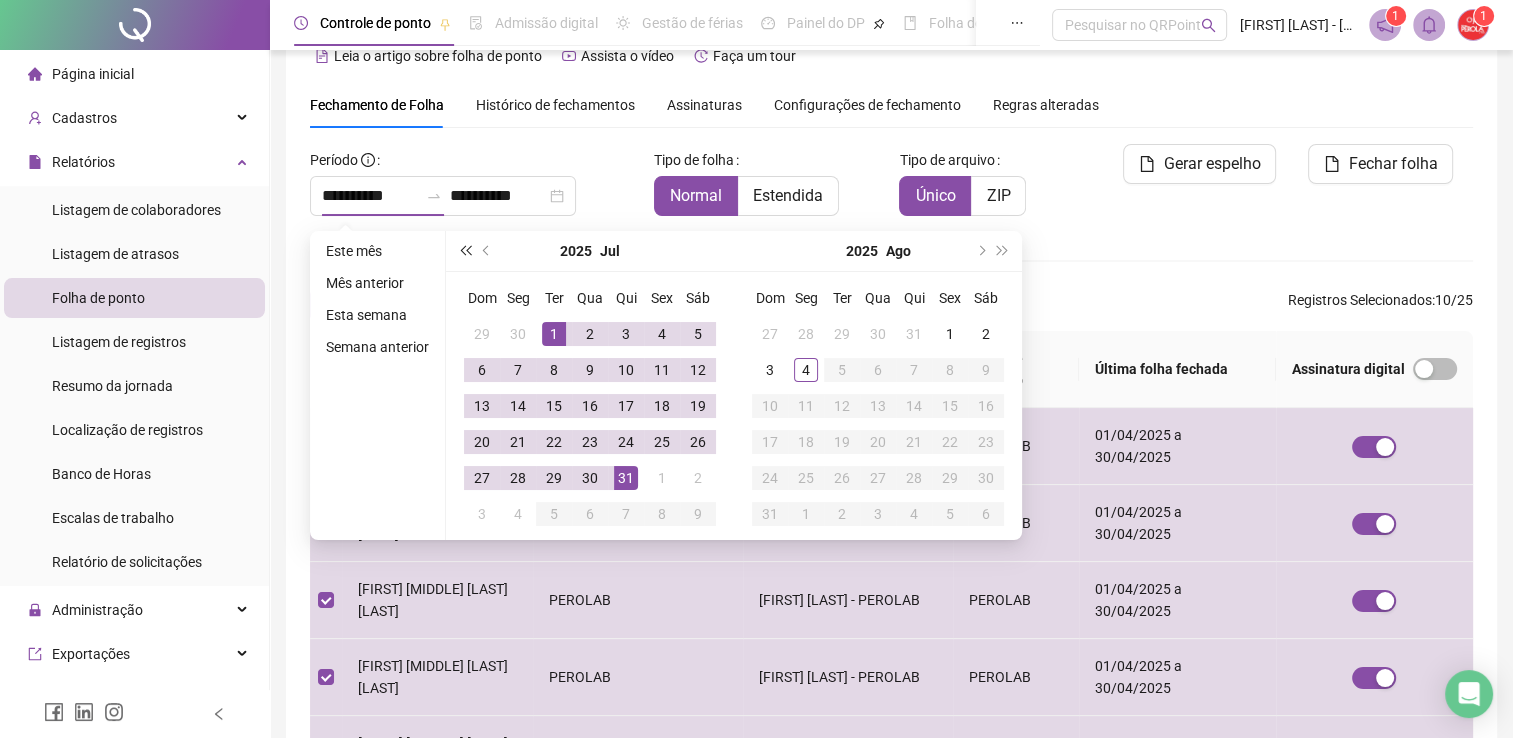 click at bounding box center (465, 251) 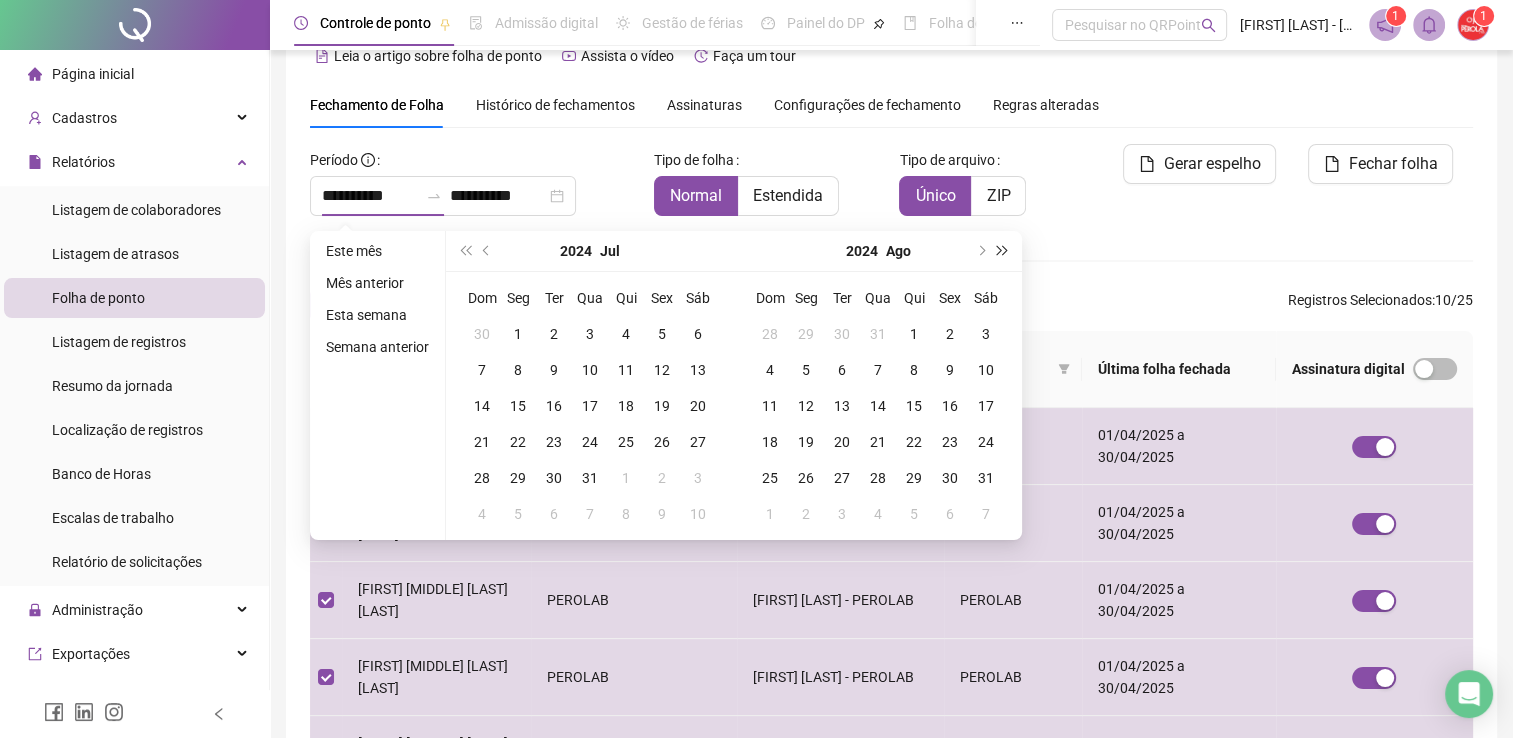 click at bounding box center (1003, 251) 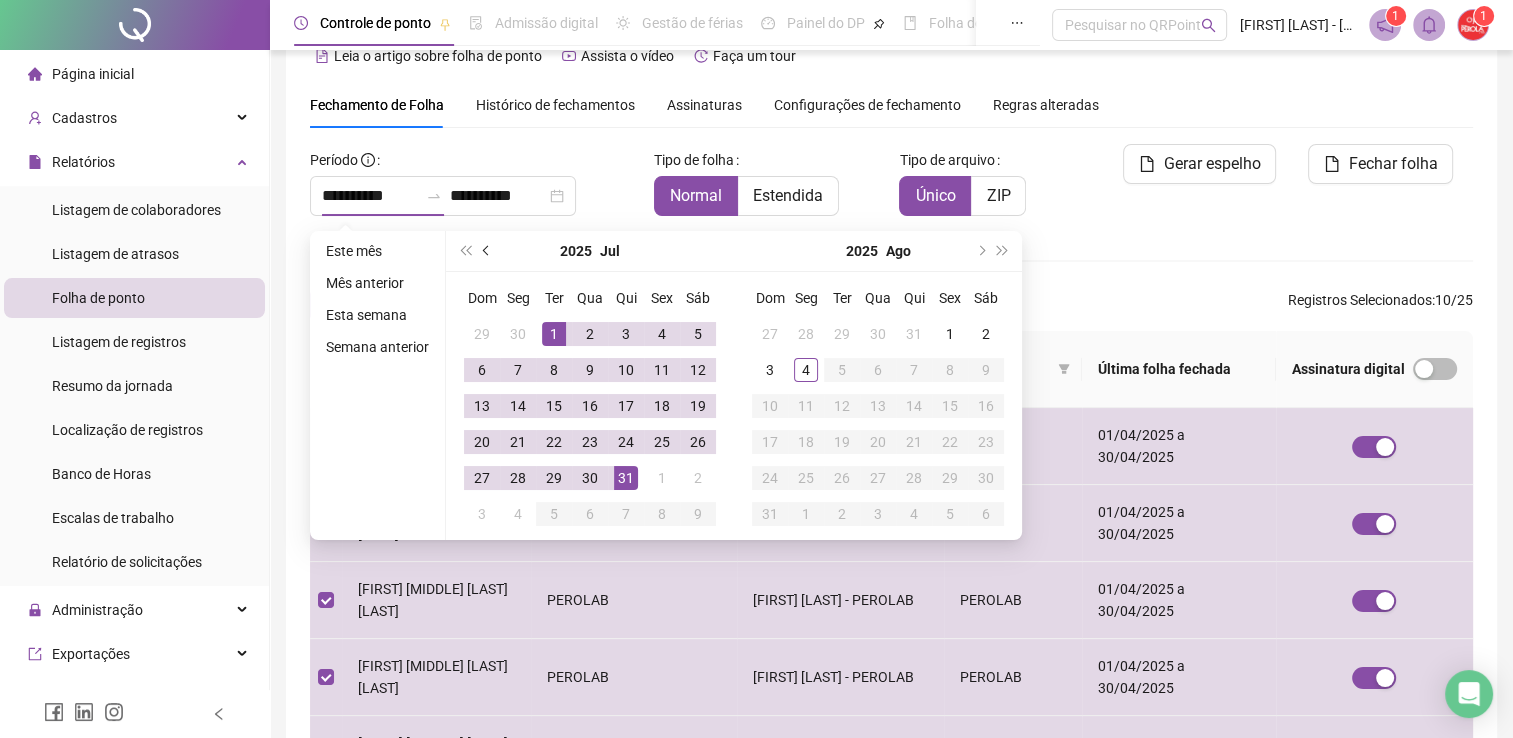 click at bounding box center (488, 251) 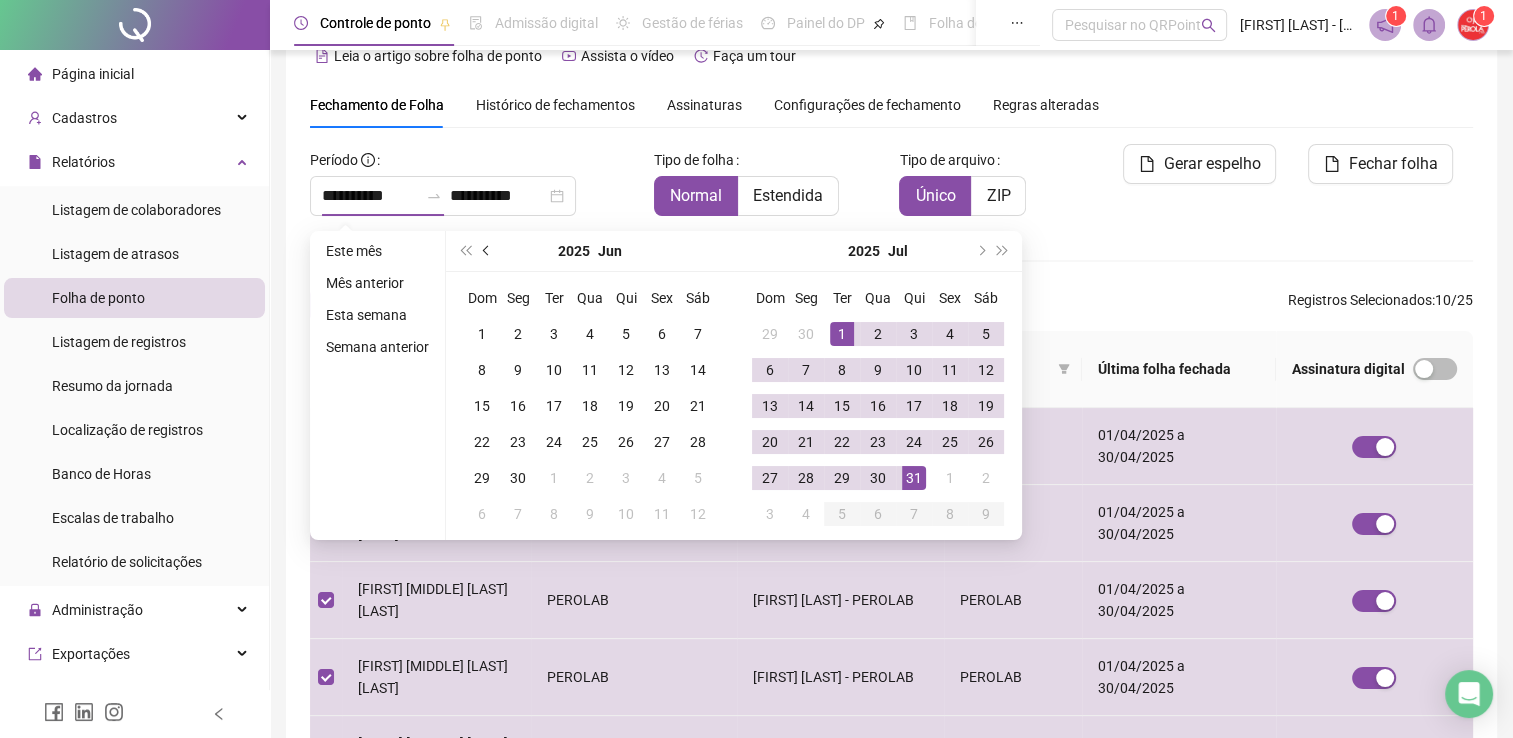 click at bounding box center (488, 251) 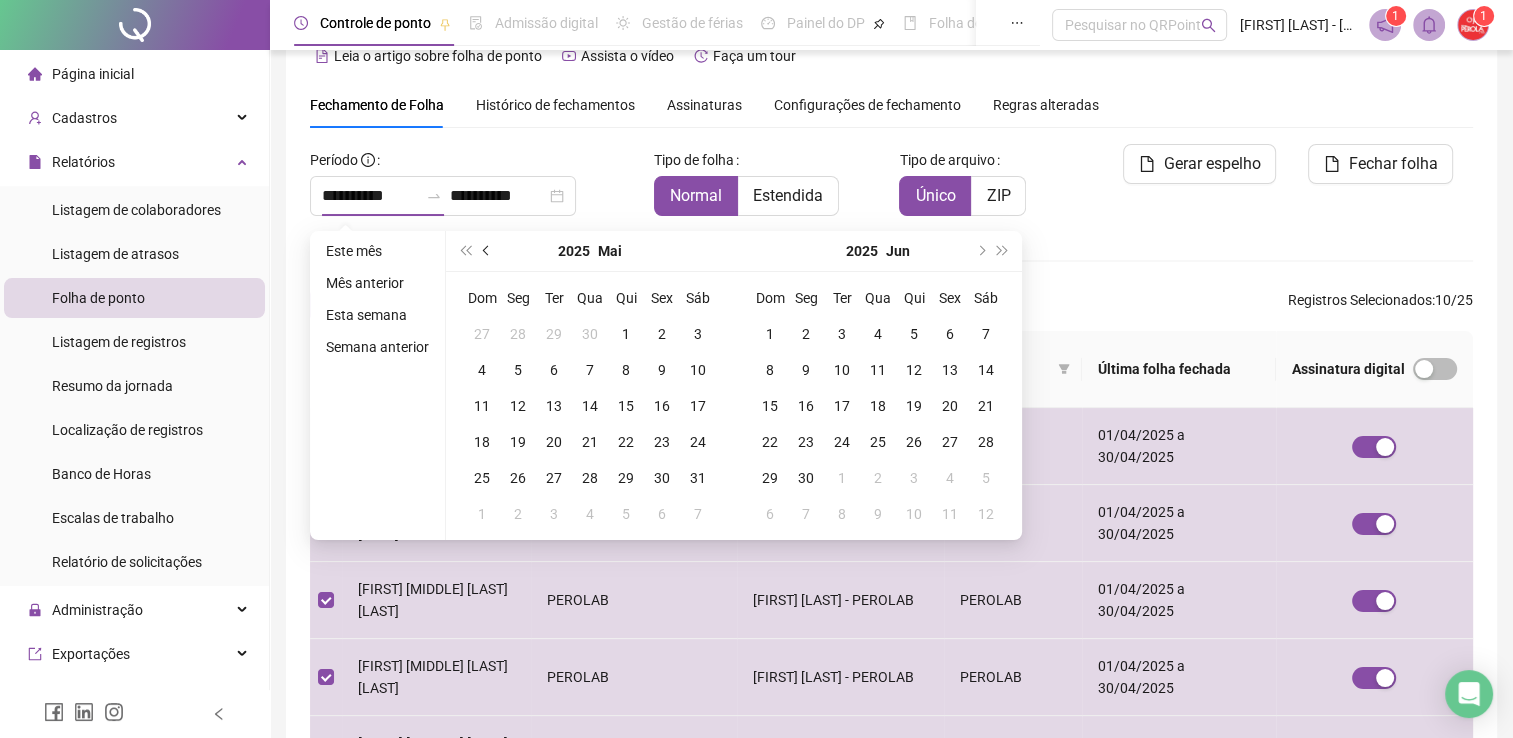 click at bounding box center [488, 251] 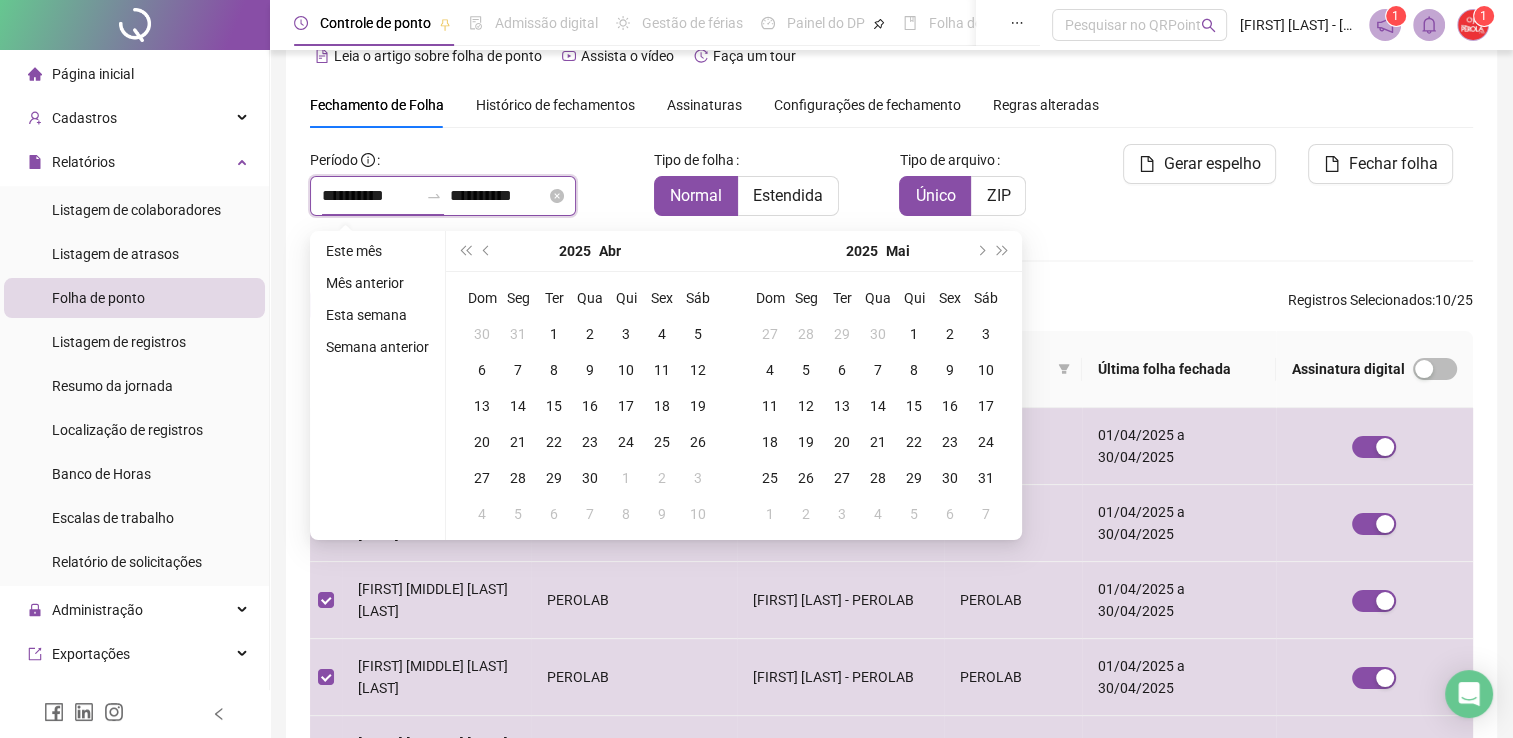click on "**********" at bounding box center [498, 196] 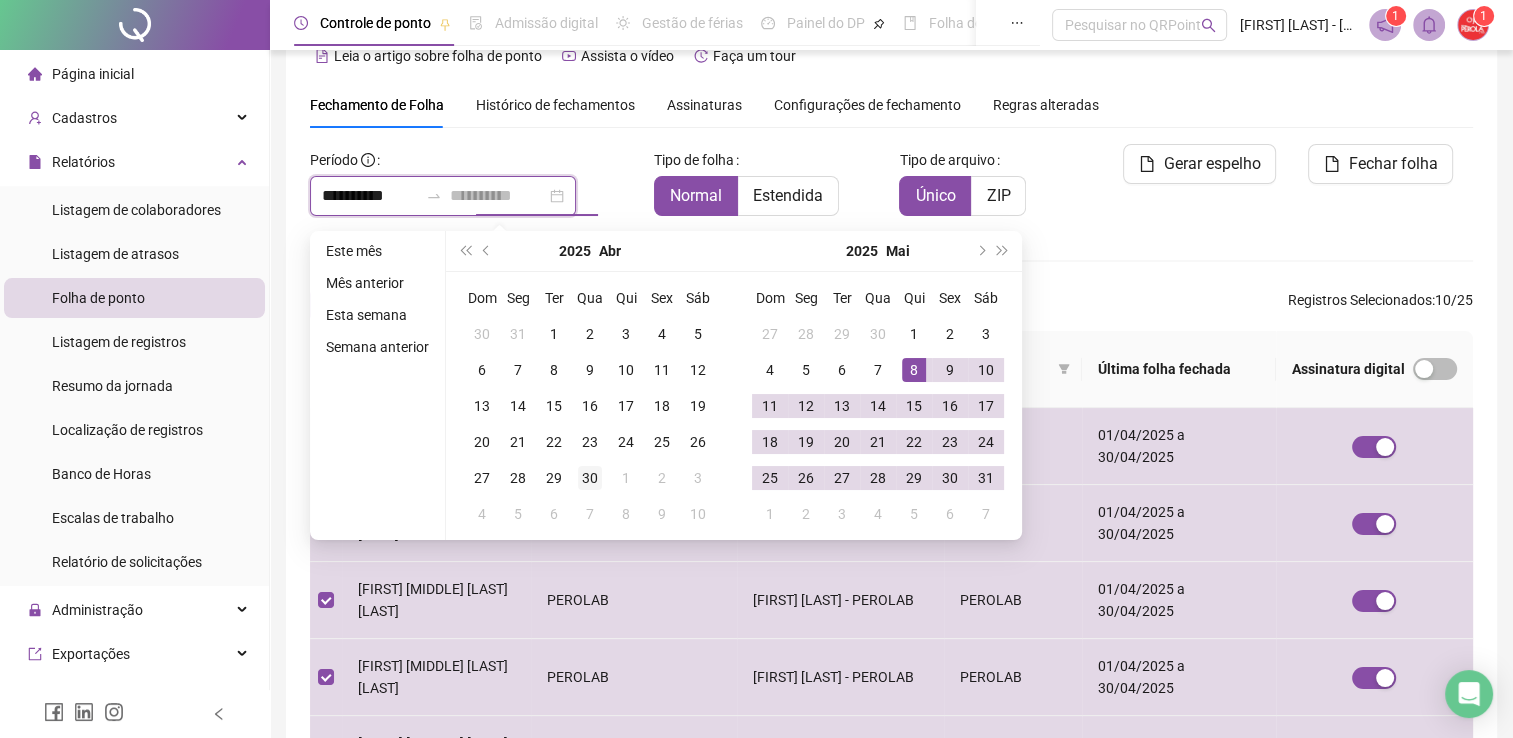 type on "**********" 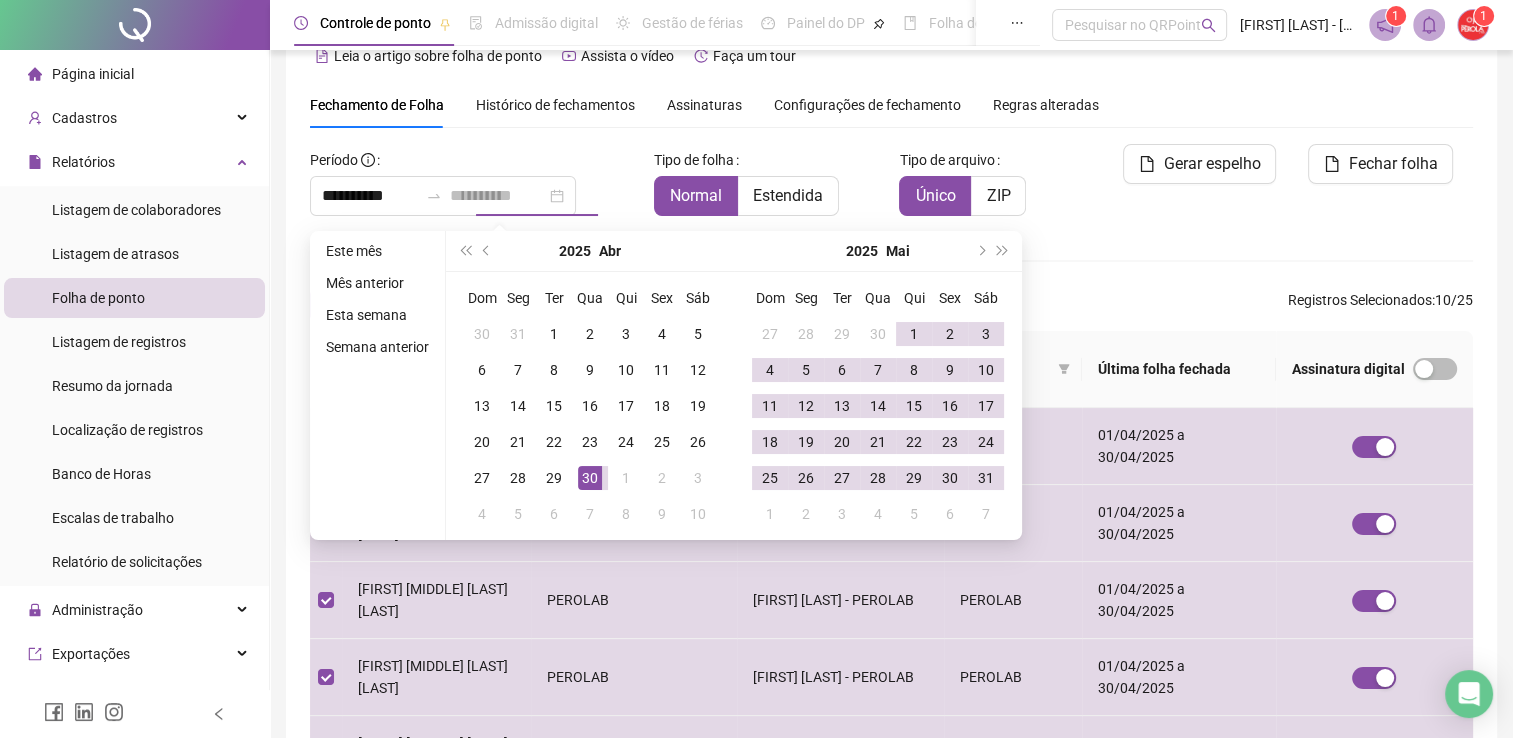 click on "30" at bounding box center [590, 478] 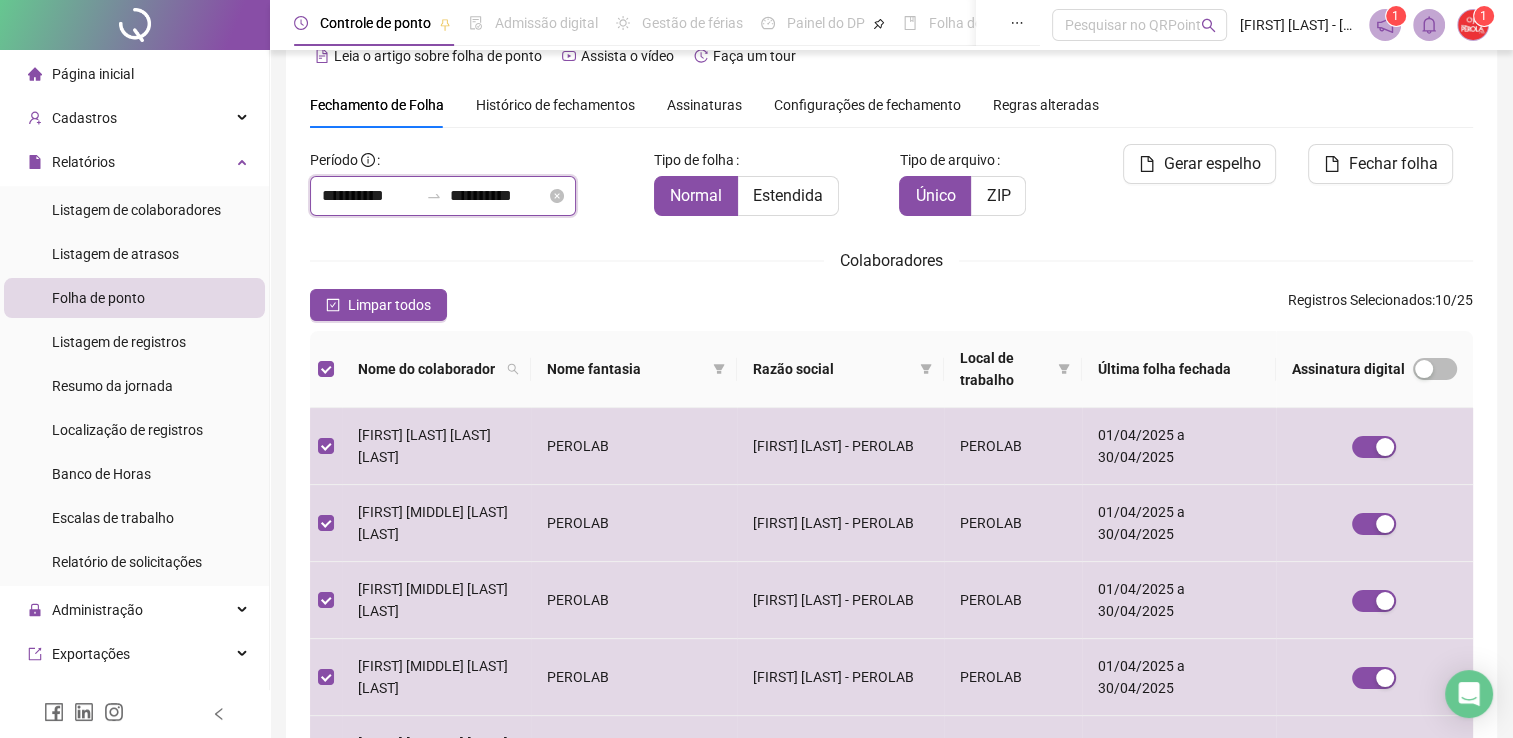 click on "**********" at bounding box center (498, 196) 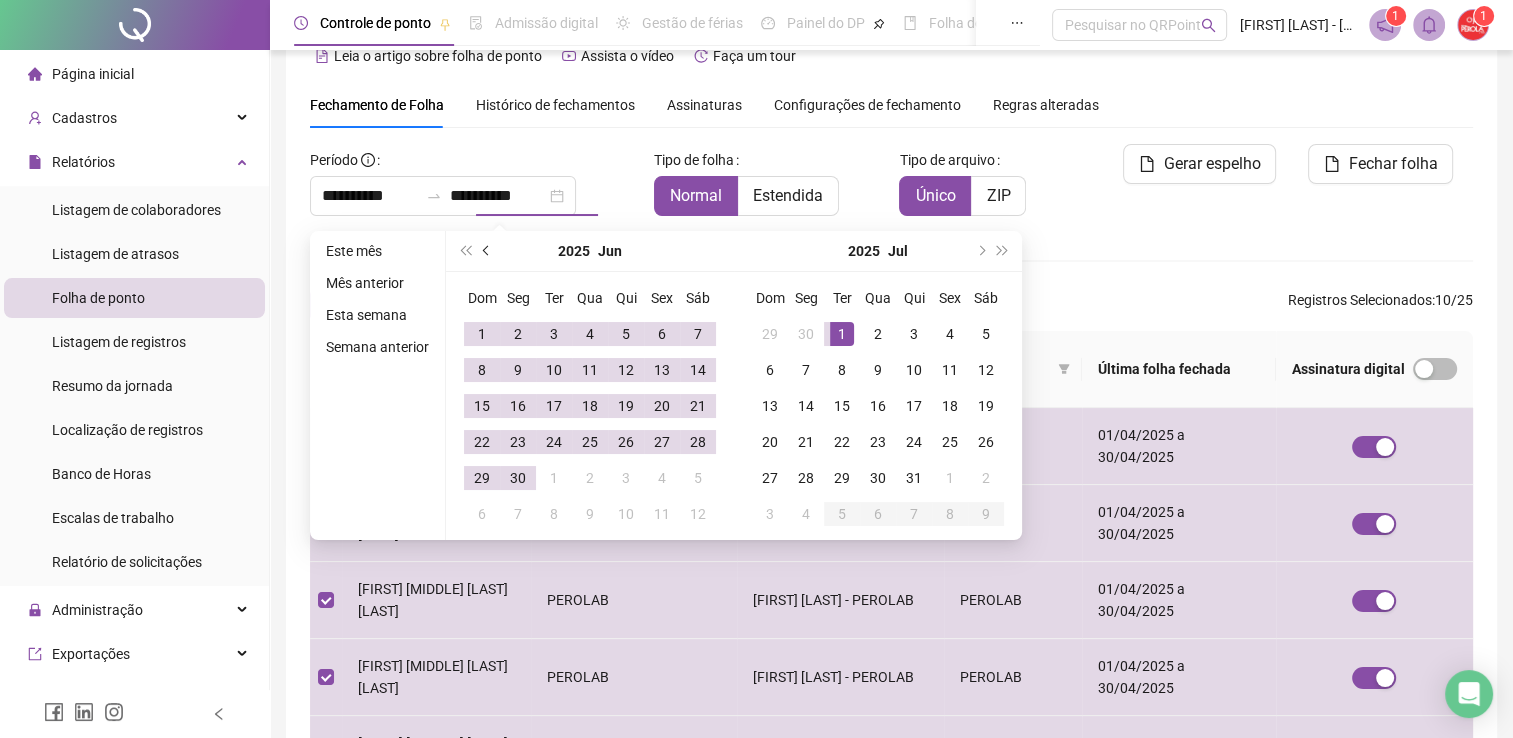 click at bounding box center (487, 251) 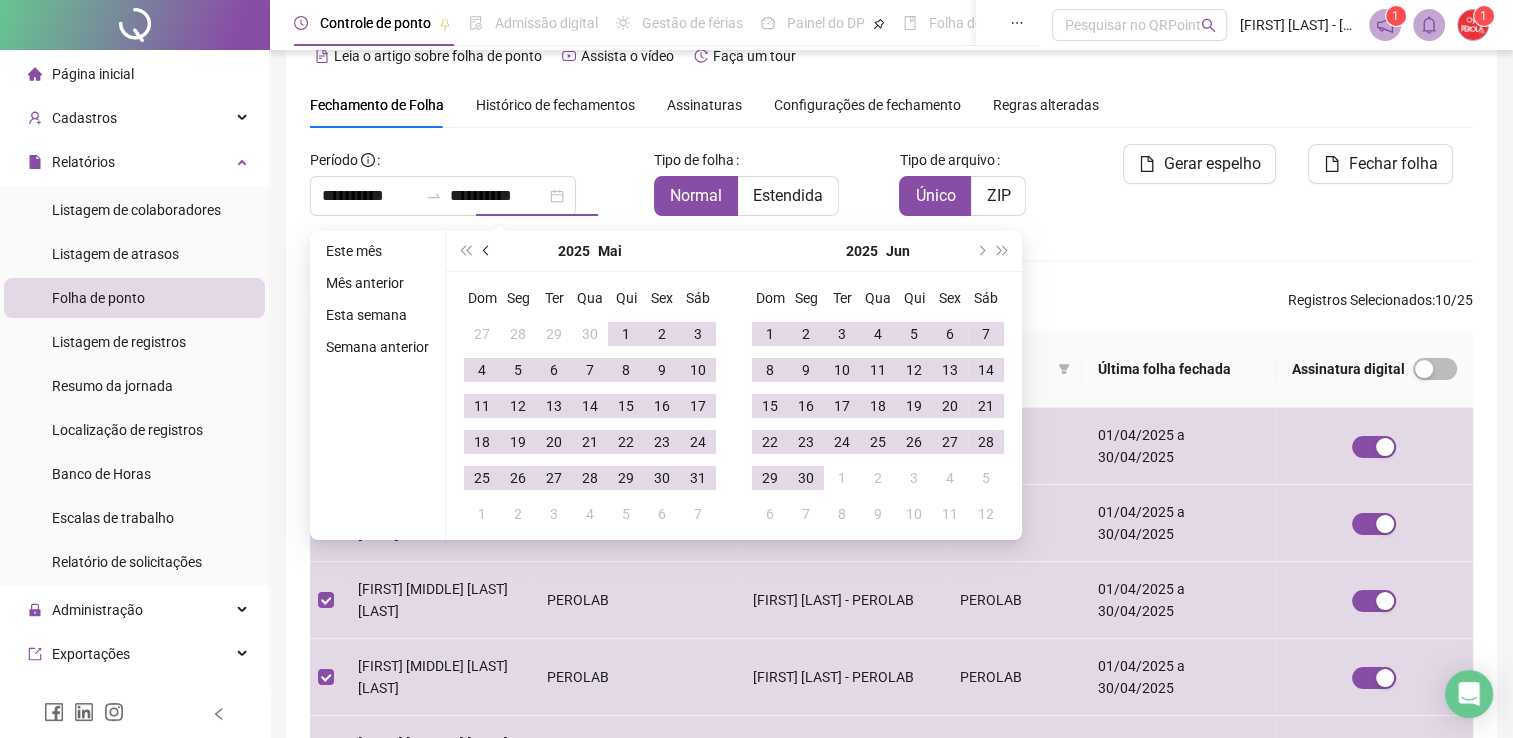 click at bounding box center (487, 251) 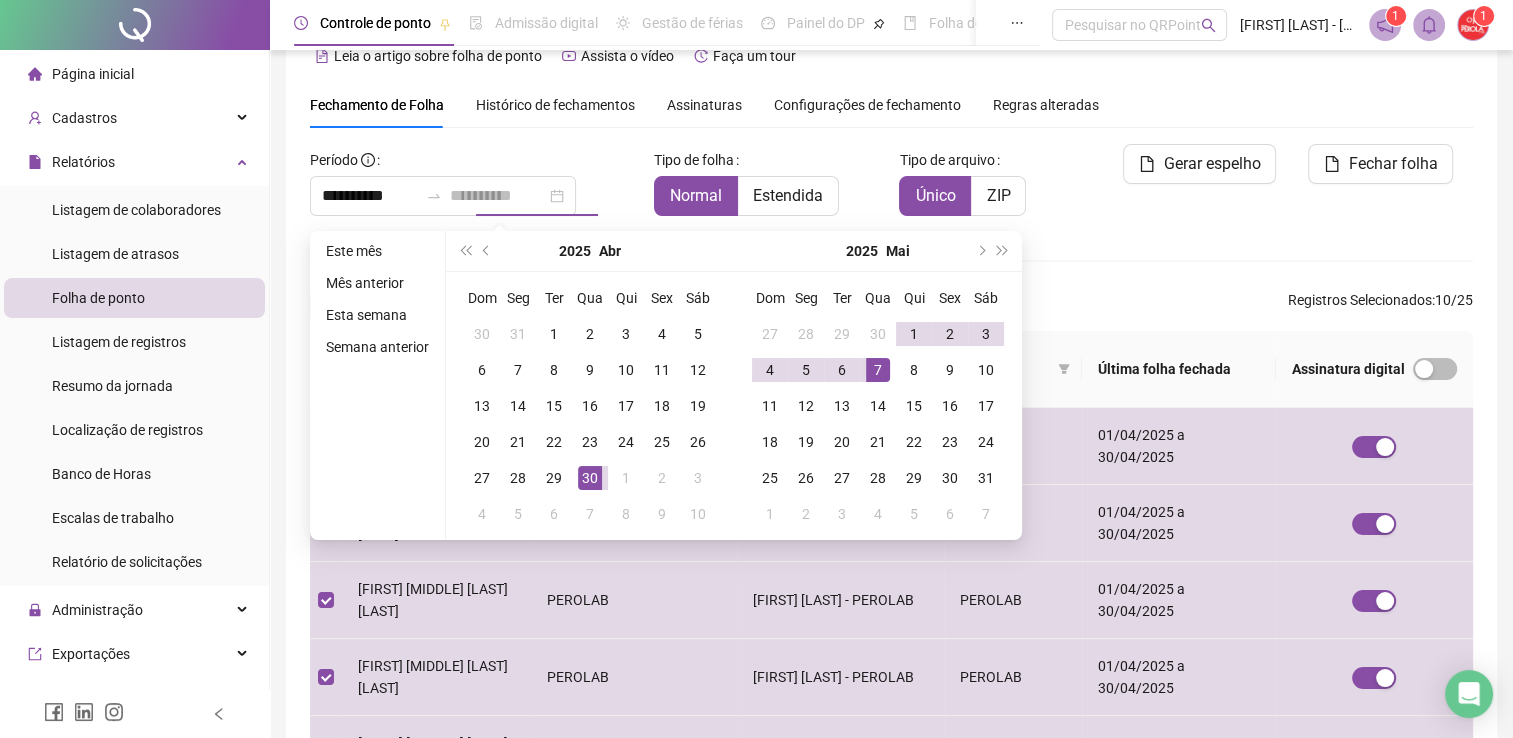 type on "**********" 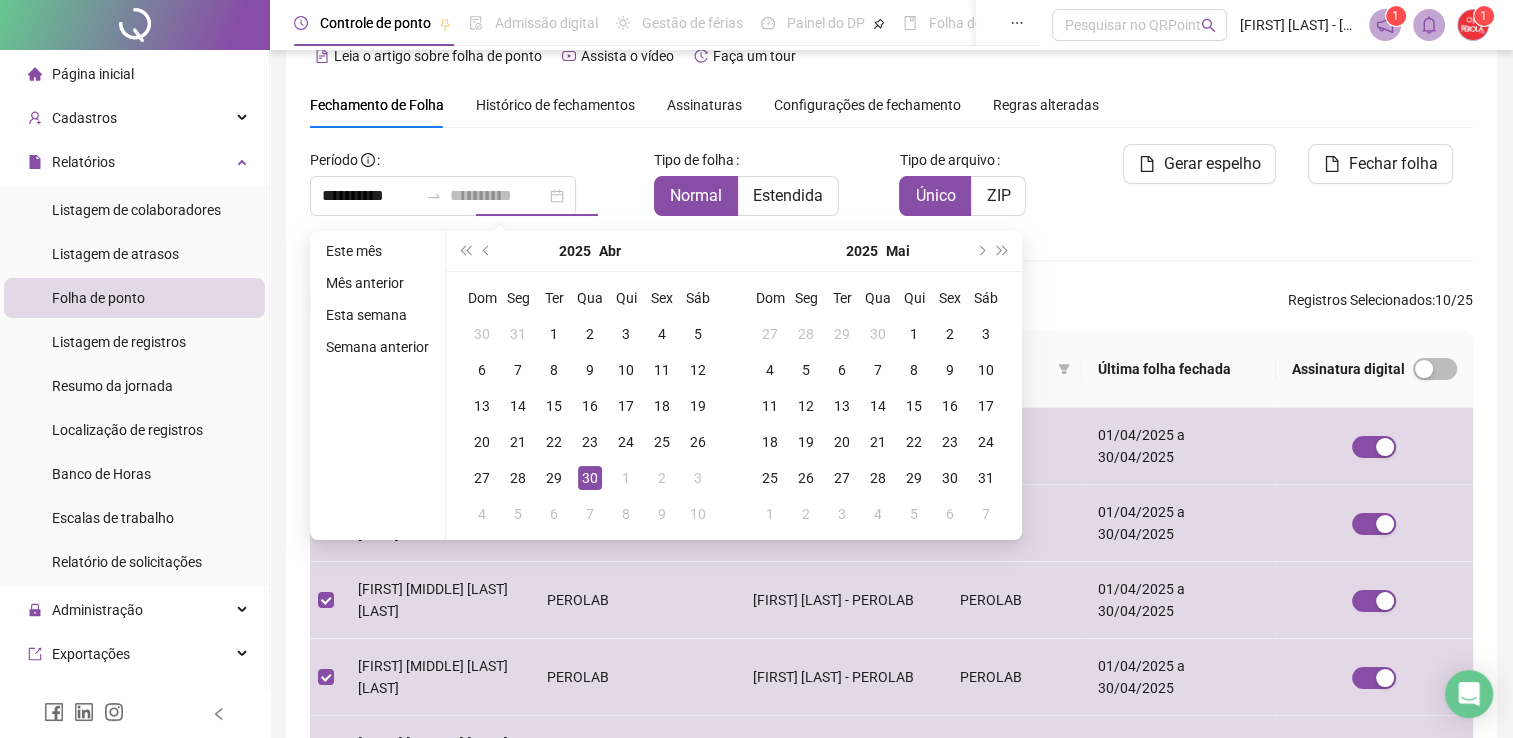 click on "30" at bounding box center (590, 478) 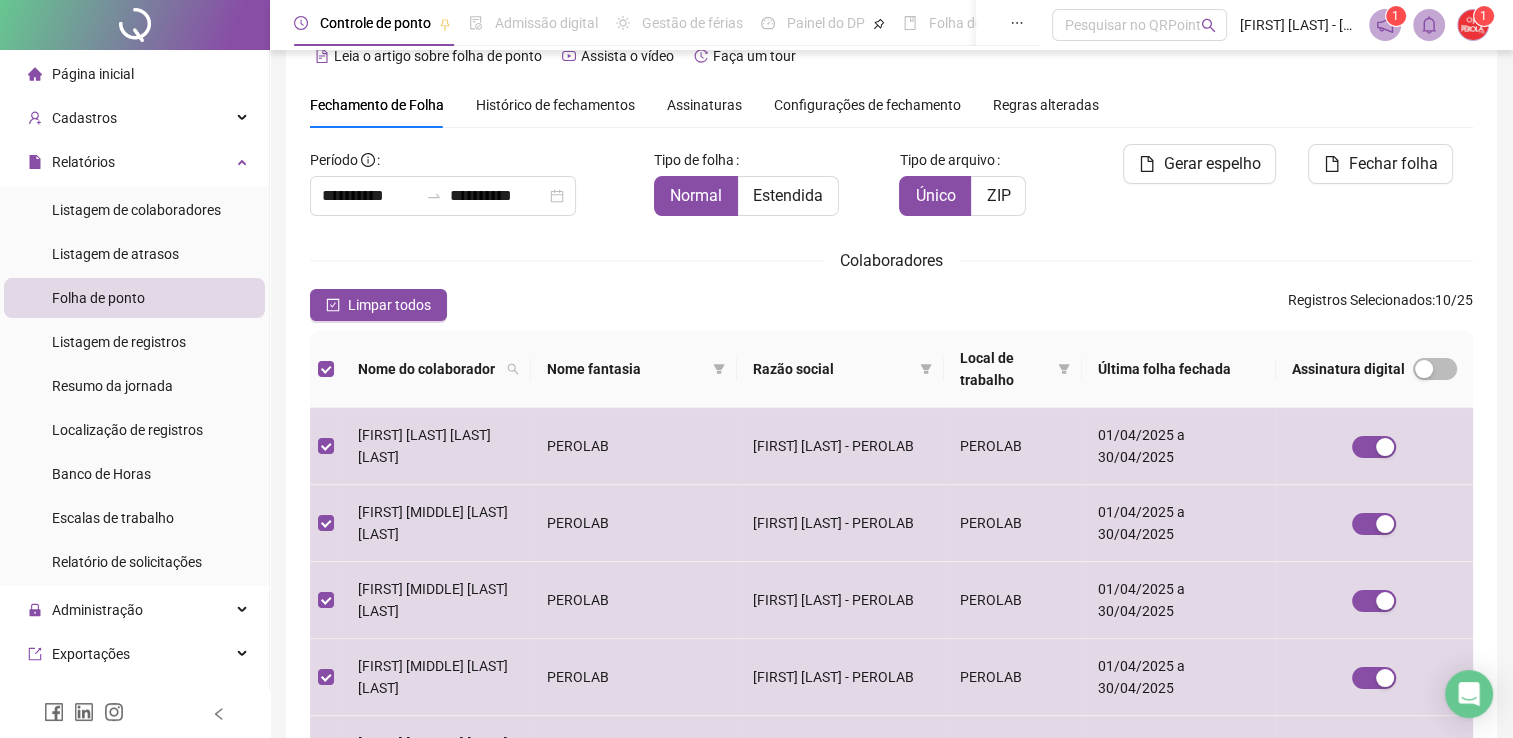 click on "**********" at bounding box center [891, 662] 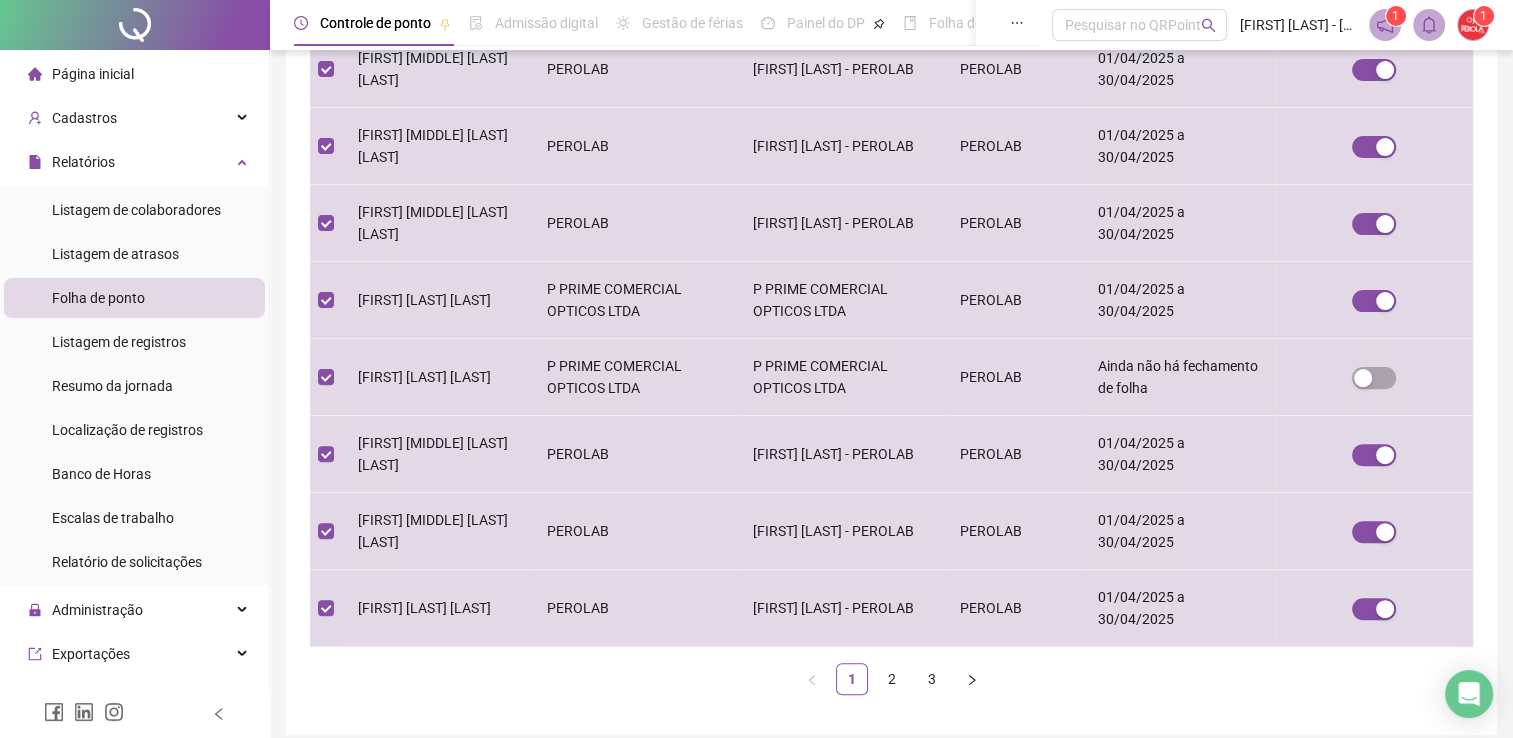 scroll, scrollTop: 651, scrollLeft: 0, axis: vertical 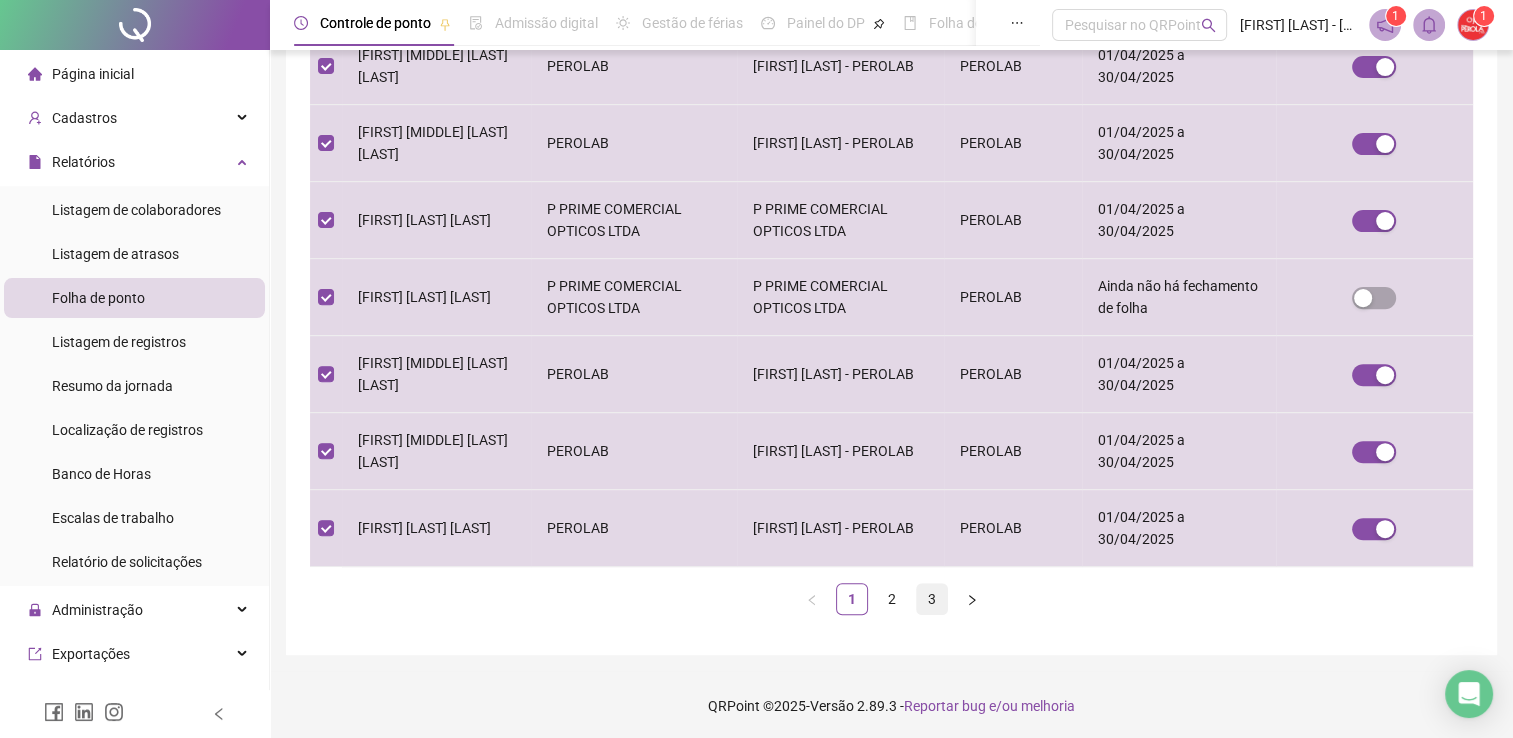 click on "3" at bounding box center (932, 599) 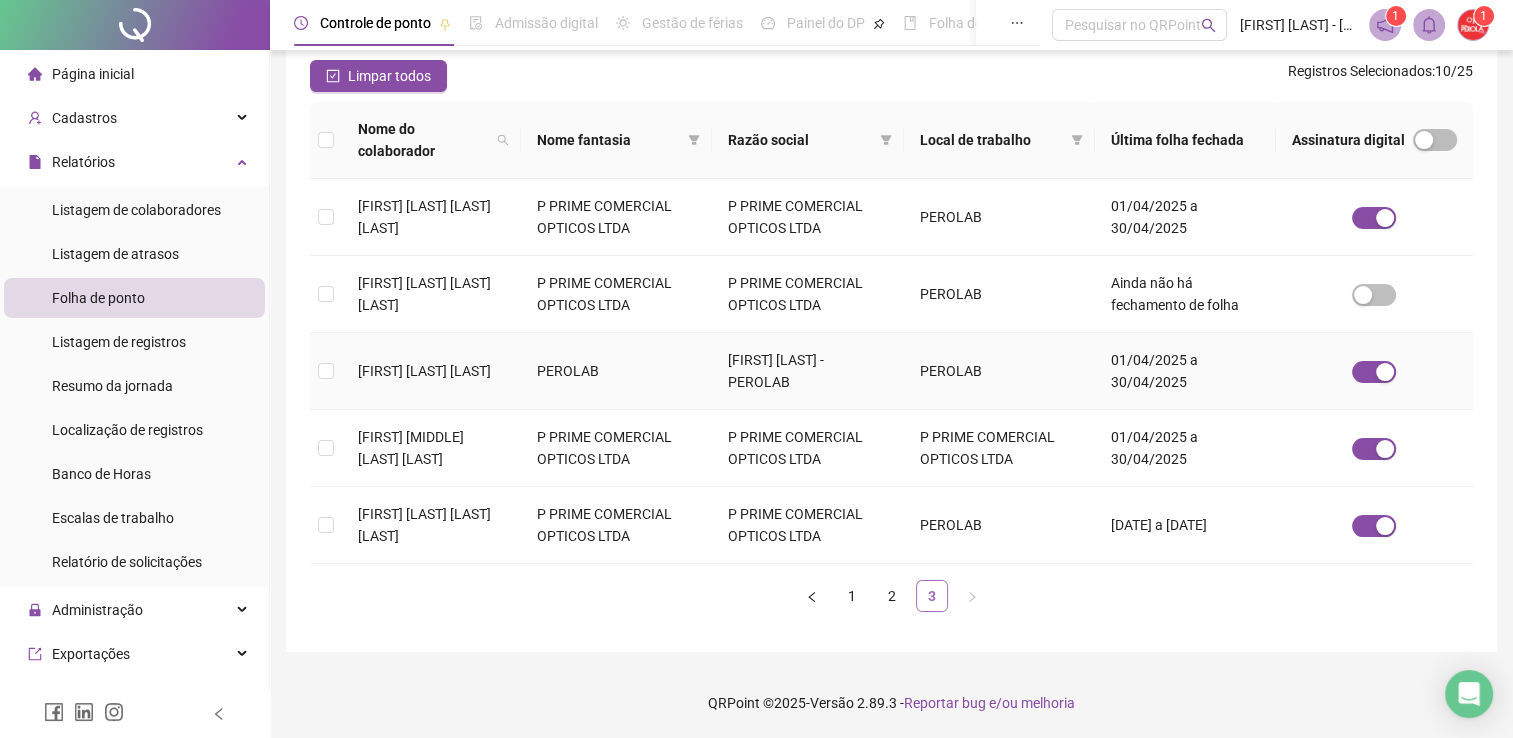 scroll, scrollTop: 29, scrollLeft: 0, axis: vertical 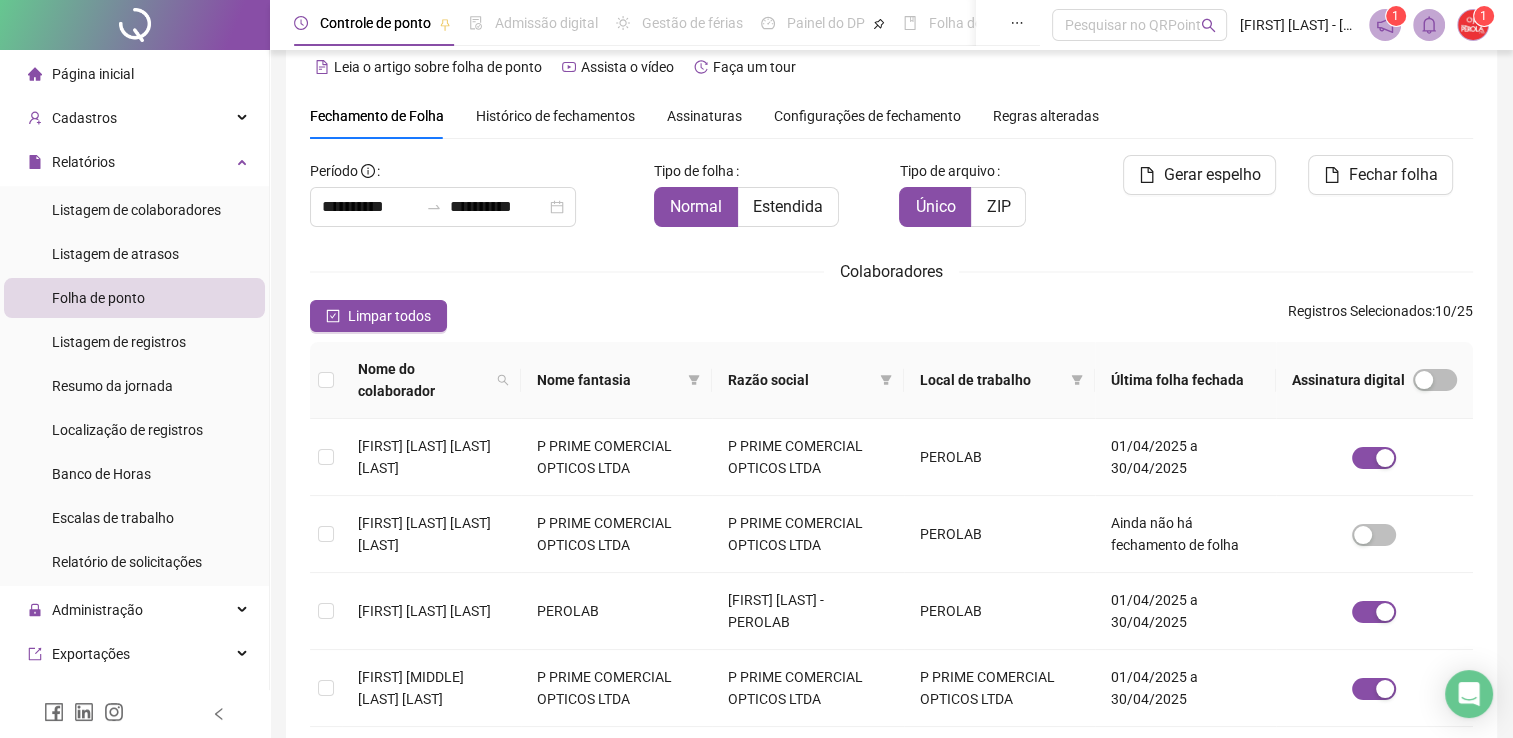 click at bounding box center [326, 380] 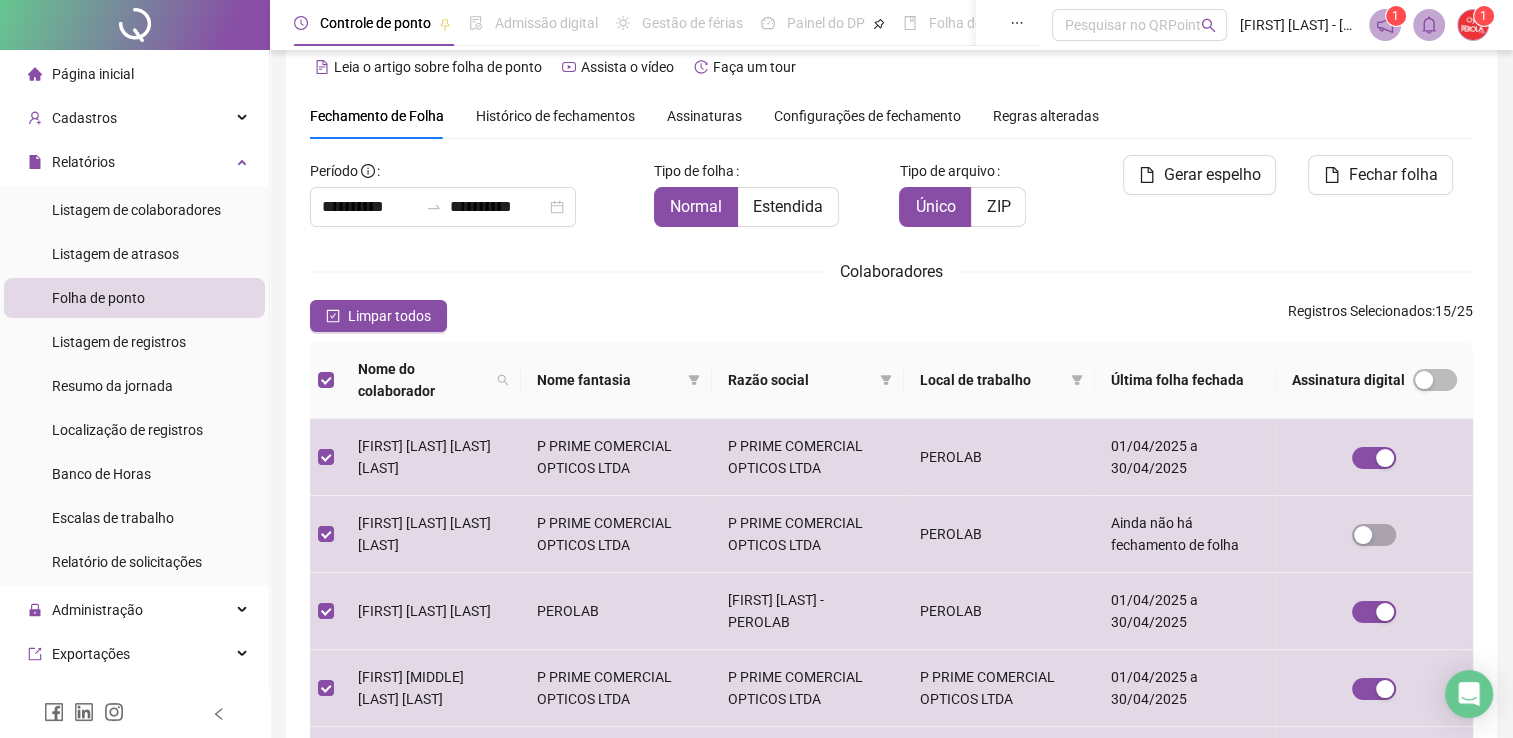 scroll, scrollTop: 245, scrollLeft: 0, axis: vertical 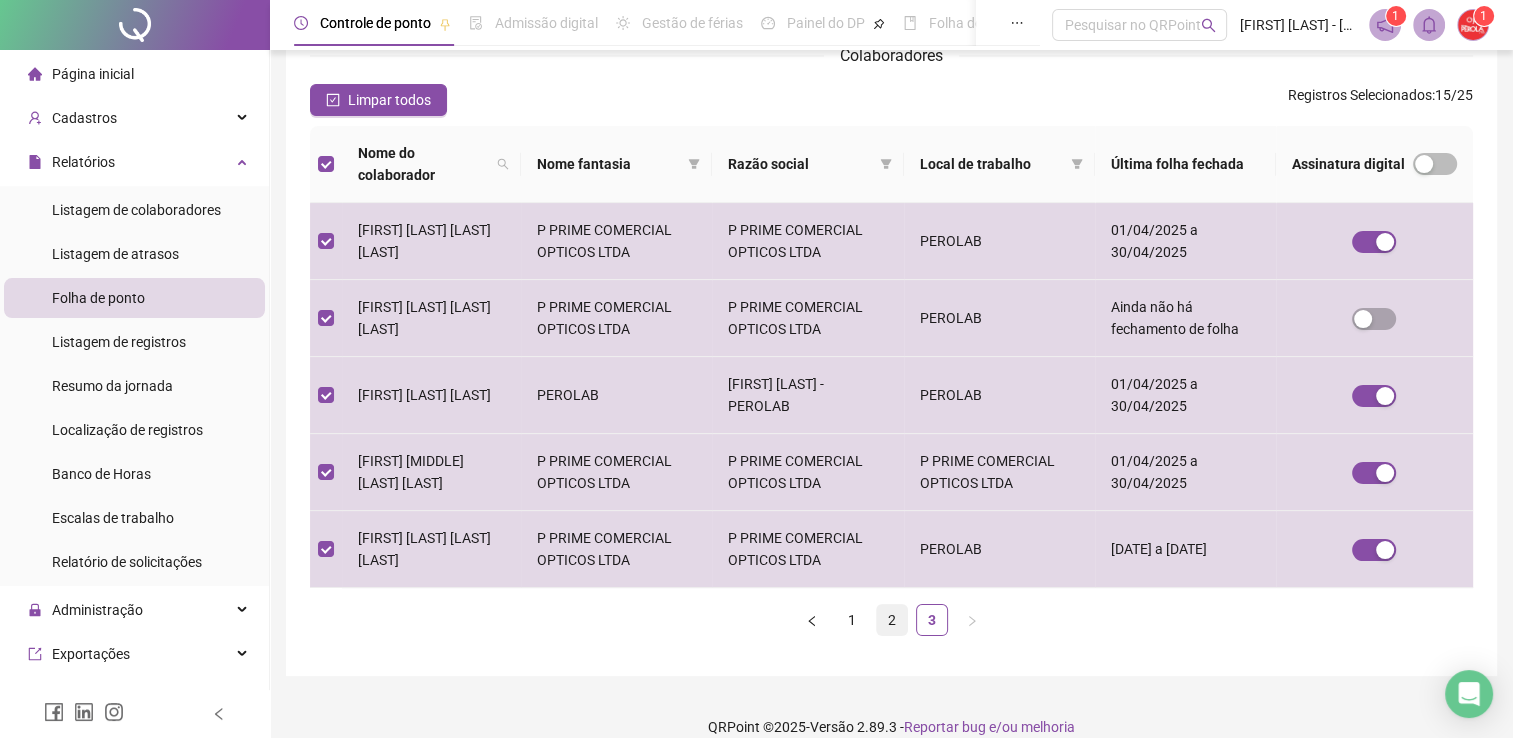 click on "2" at bounding box center [892, 620] 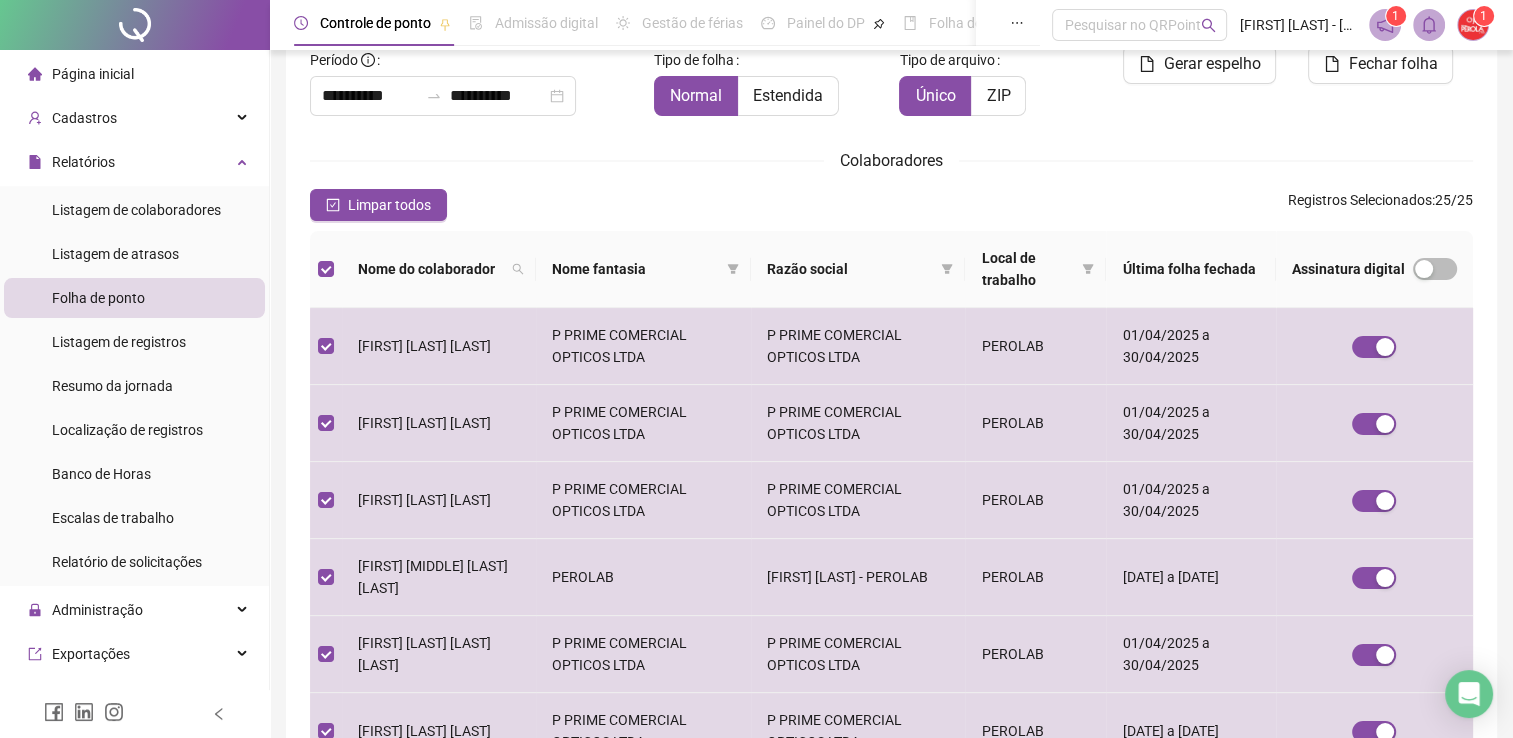 scroll, scrollTop: 0, scrollLeft: 0, axis: both 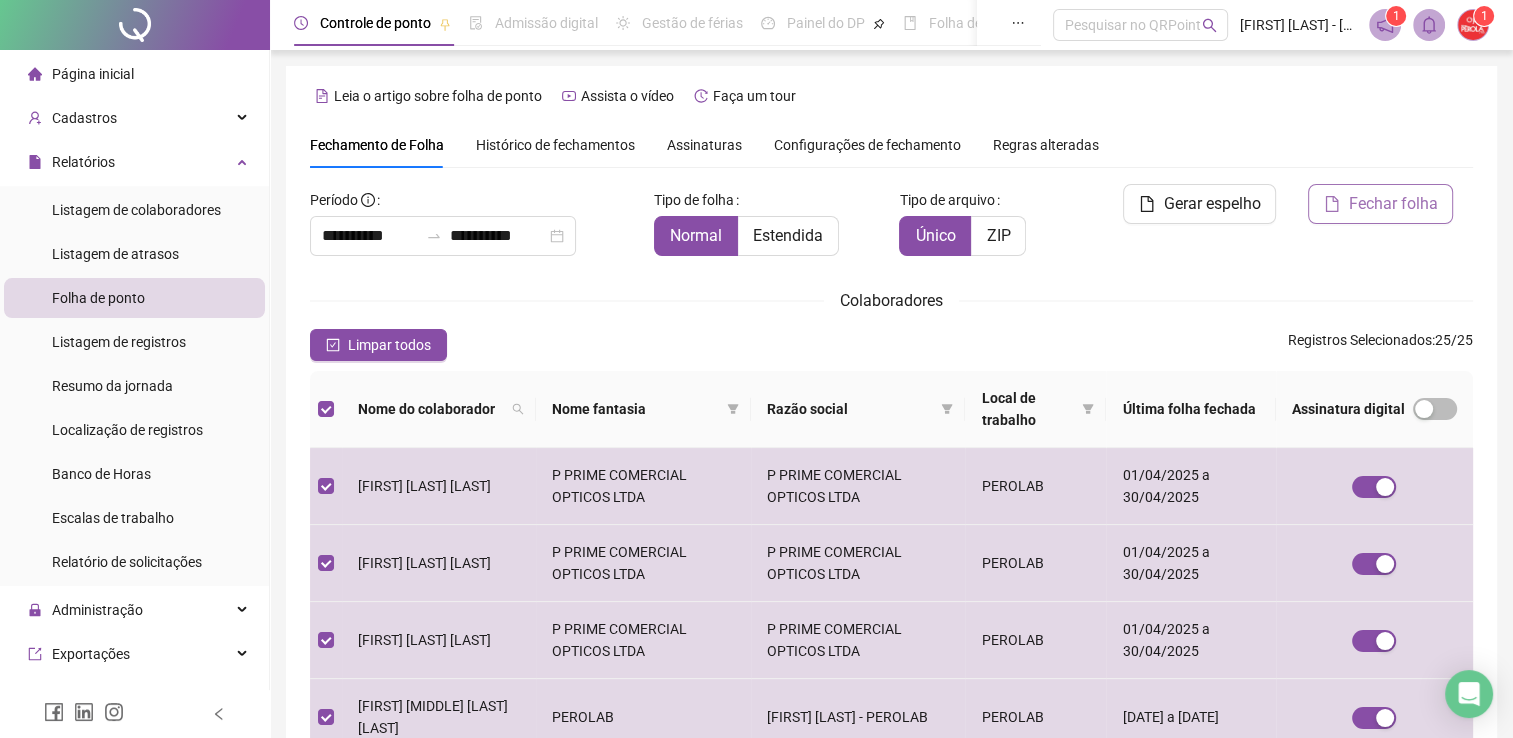 click on "Fechar folha" at bounding box center (1392, 204) 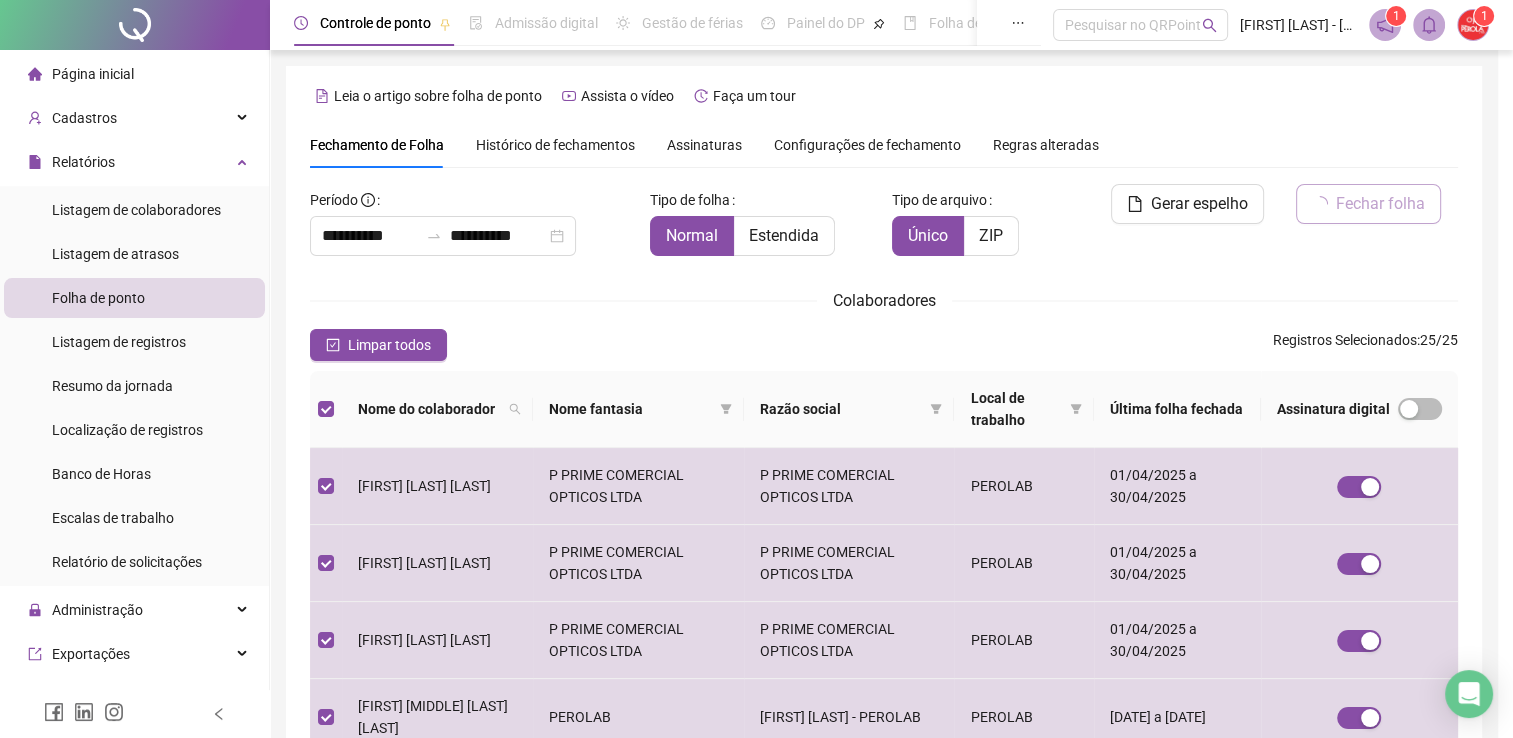 scroll, scrollTop: 40, scrollLeft: 0, axis: vertical 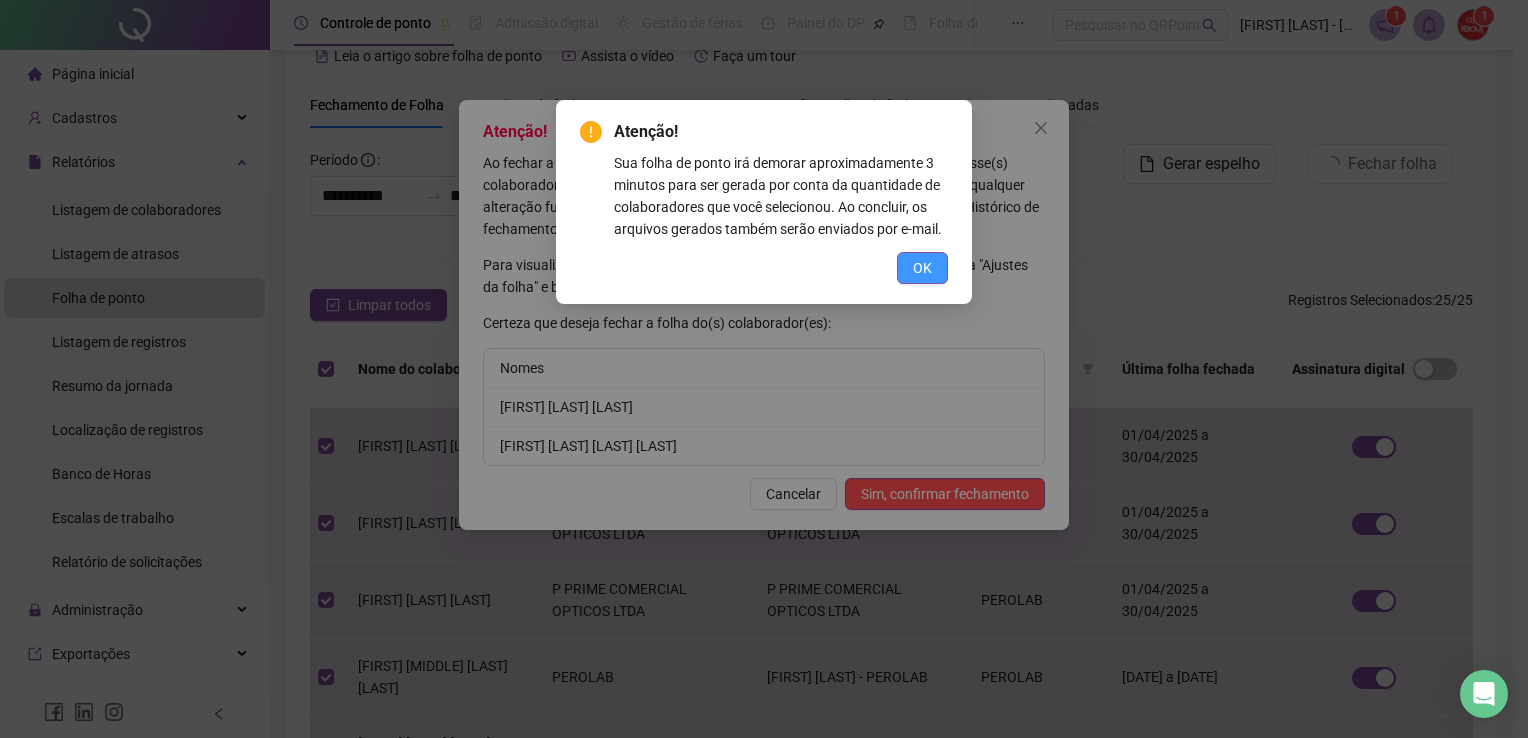 click on "OK" at bounding box center (922, 268) 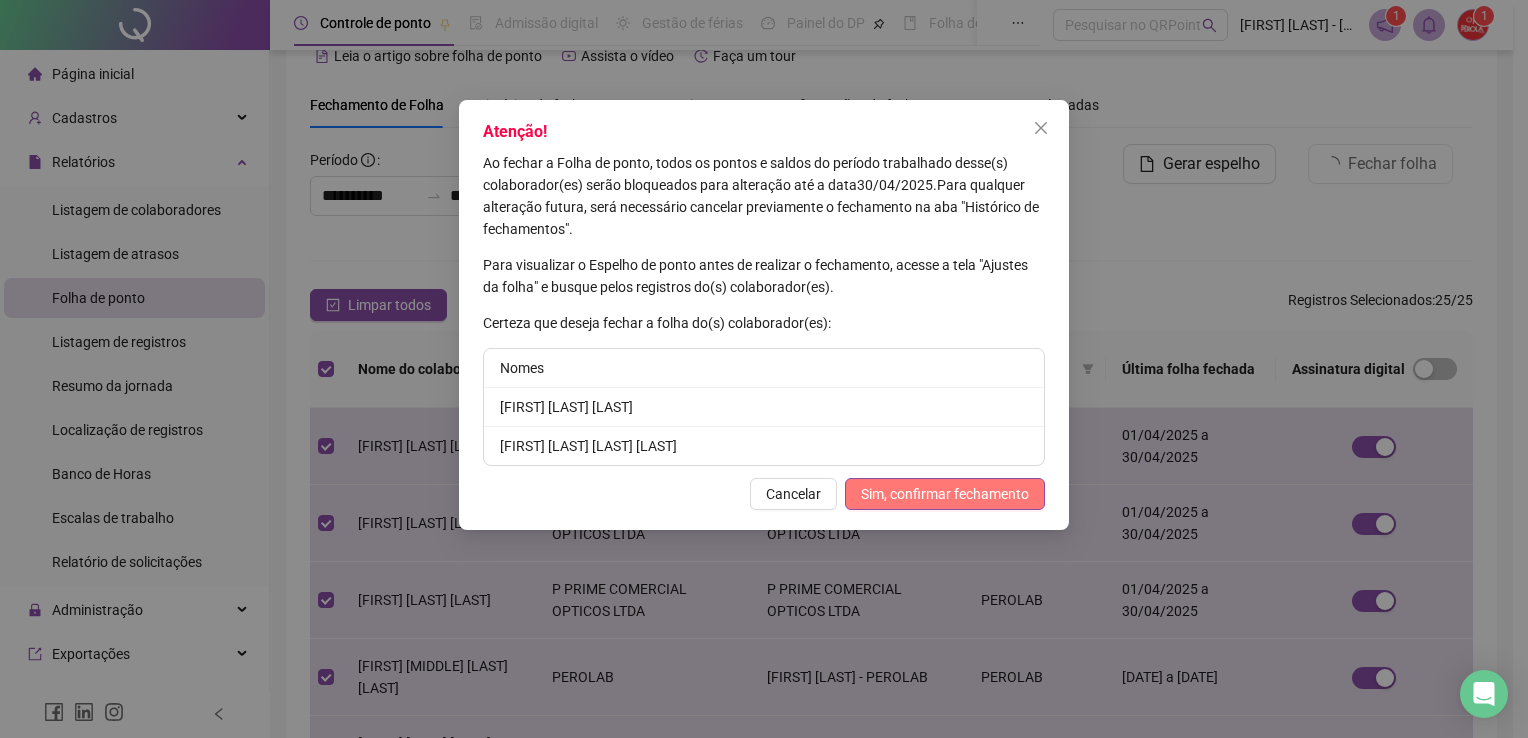 click on "Sim, confirmar fechamento" at bounding box center [945, 494] 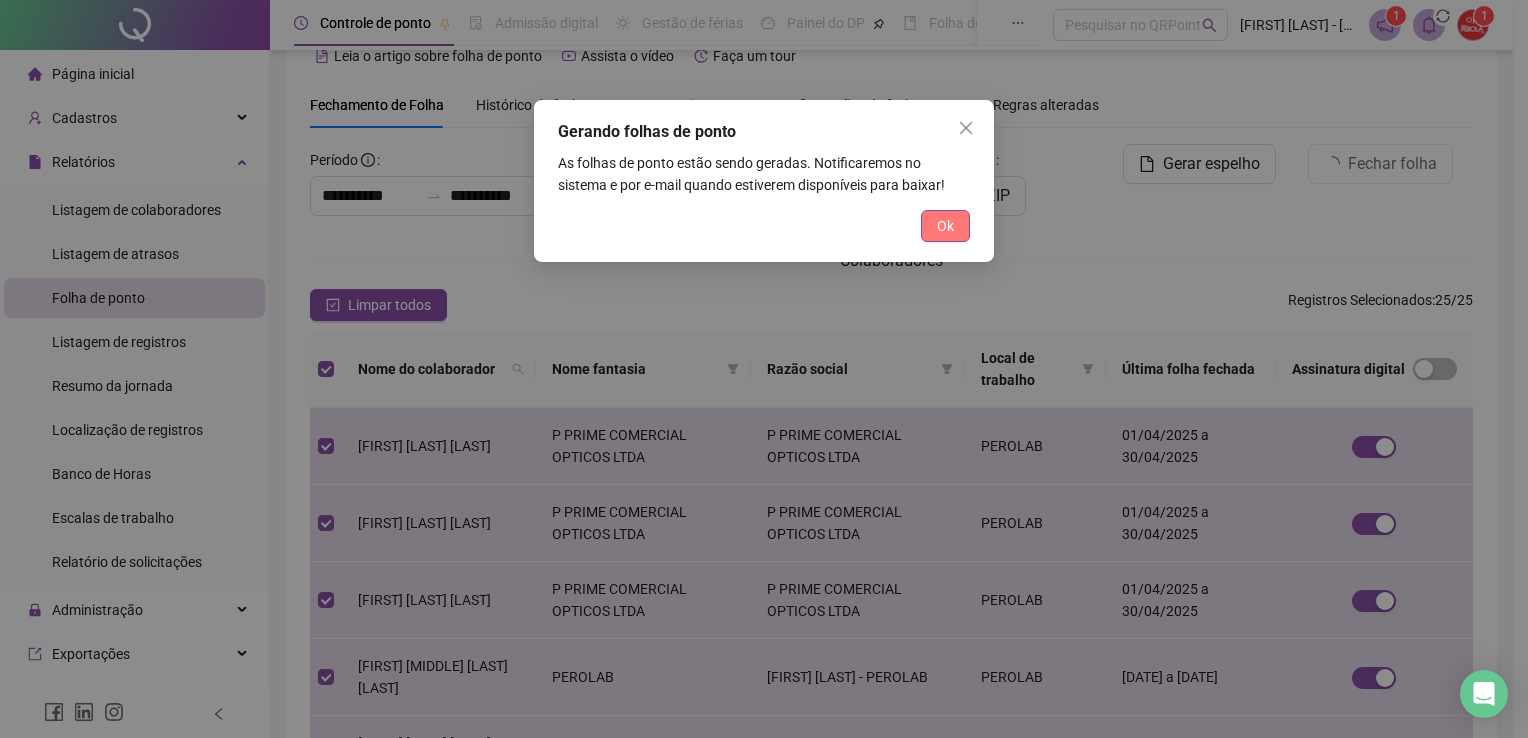 click on "Ok" at bounding box center (945, 226) 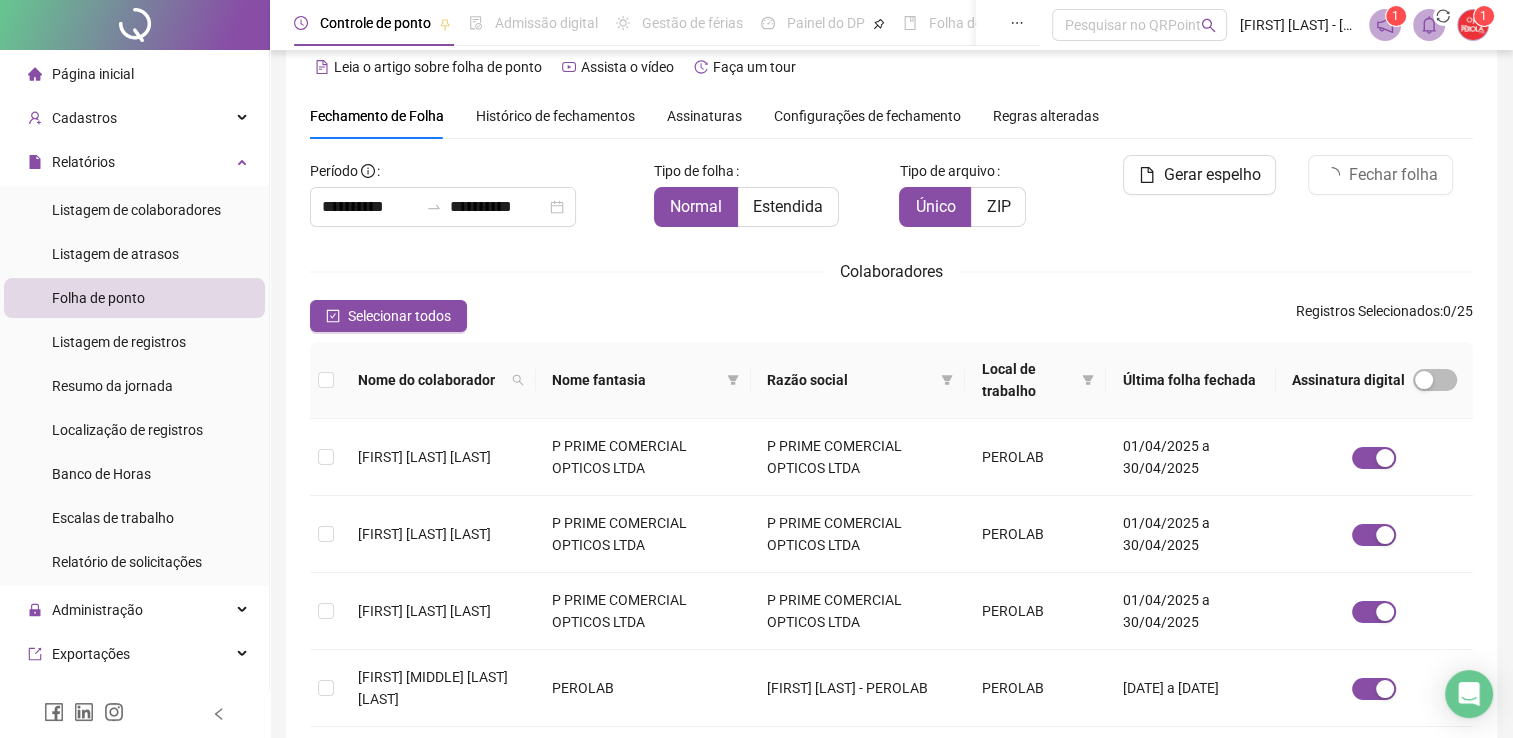 scroll, scrollTop: 0, scrollLeft: 0, axis: both 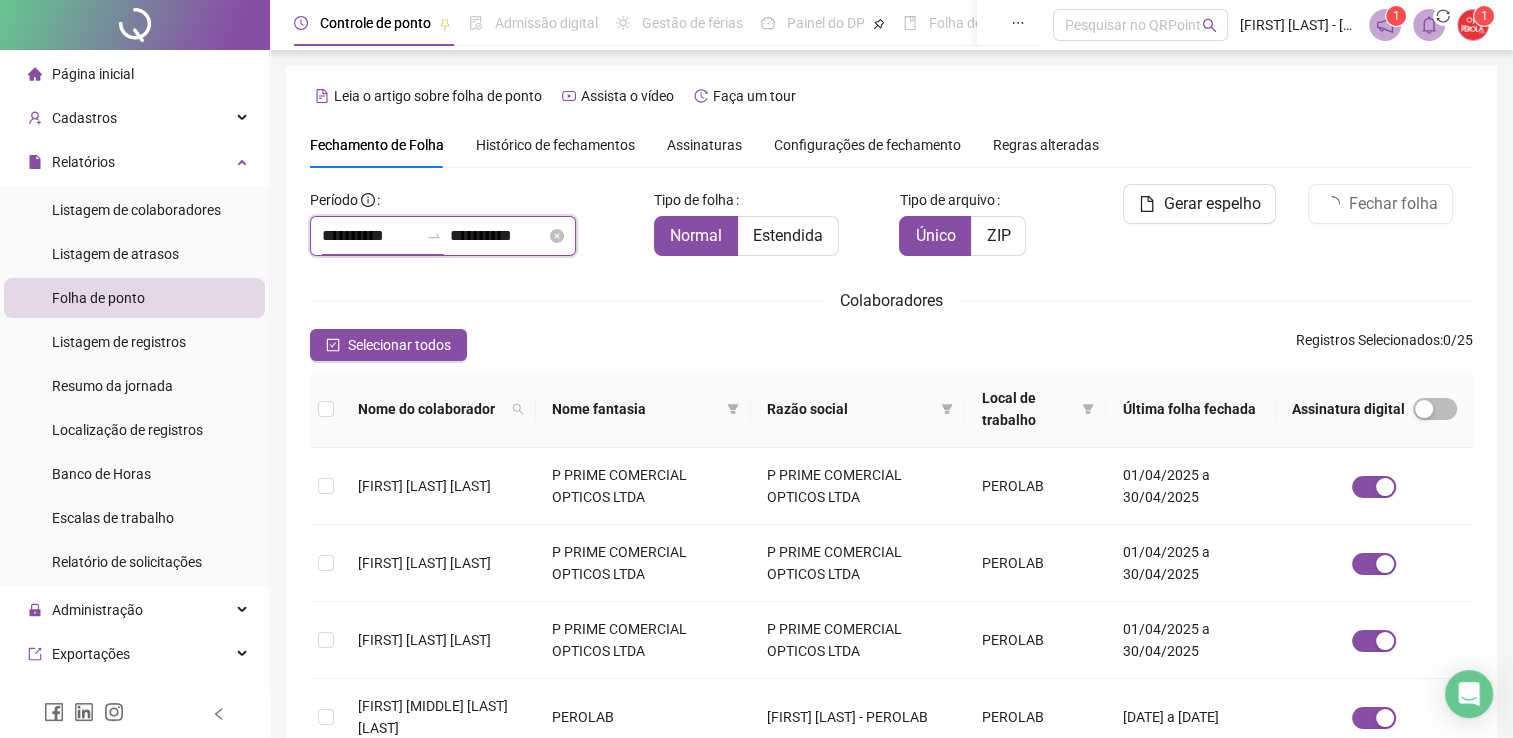 click on "**********" at bounding box center [370, 236] 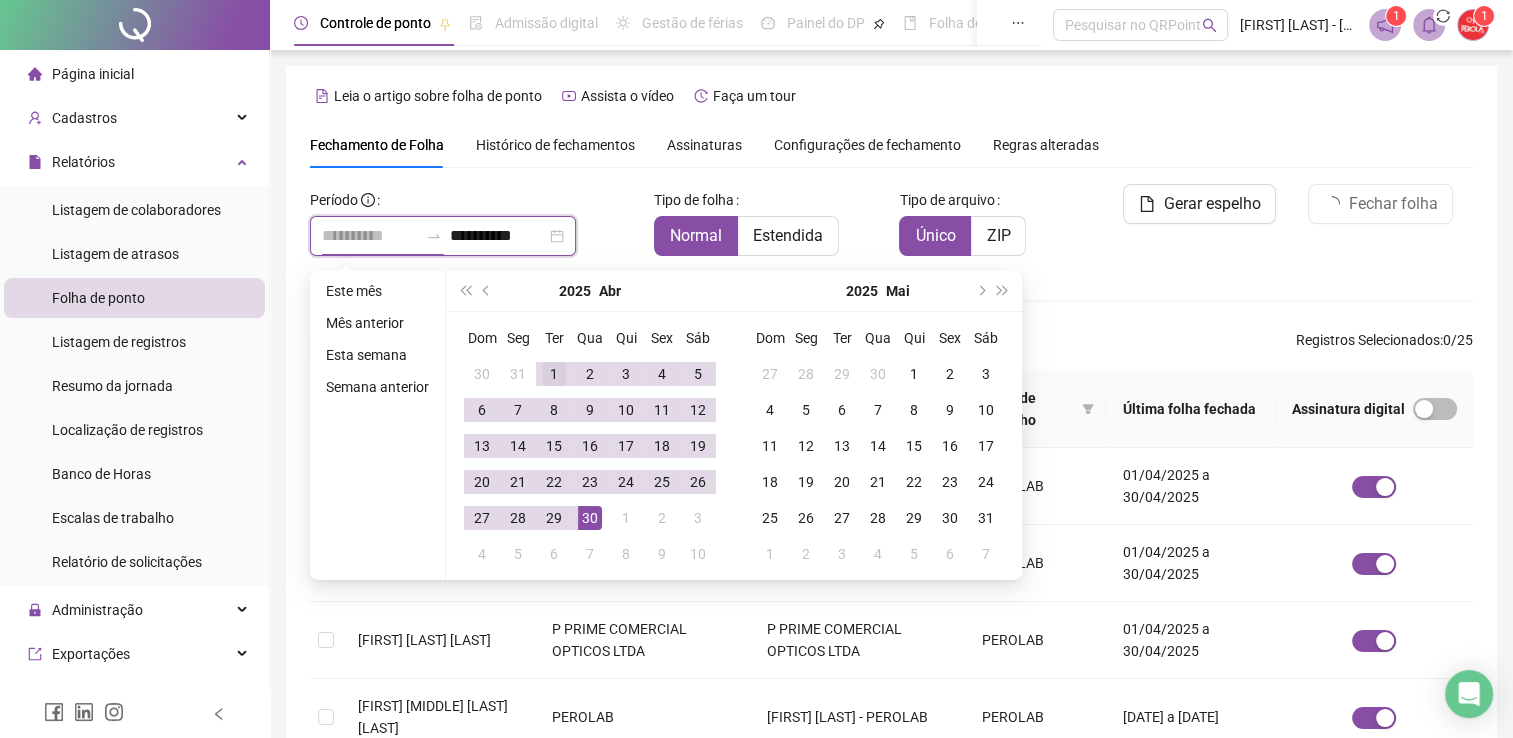 type on "**********" 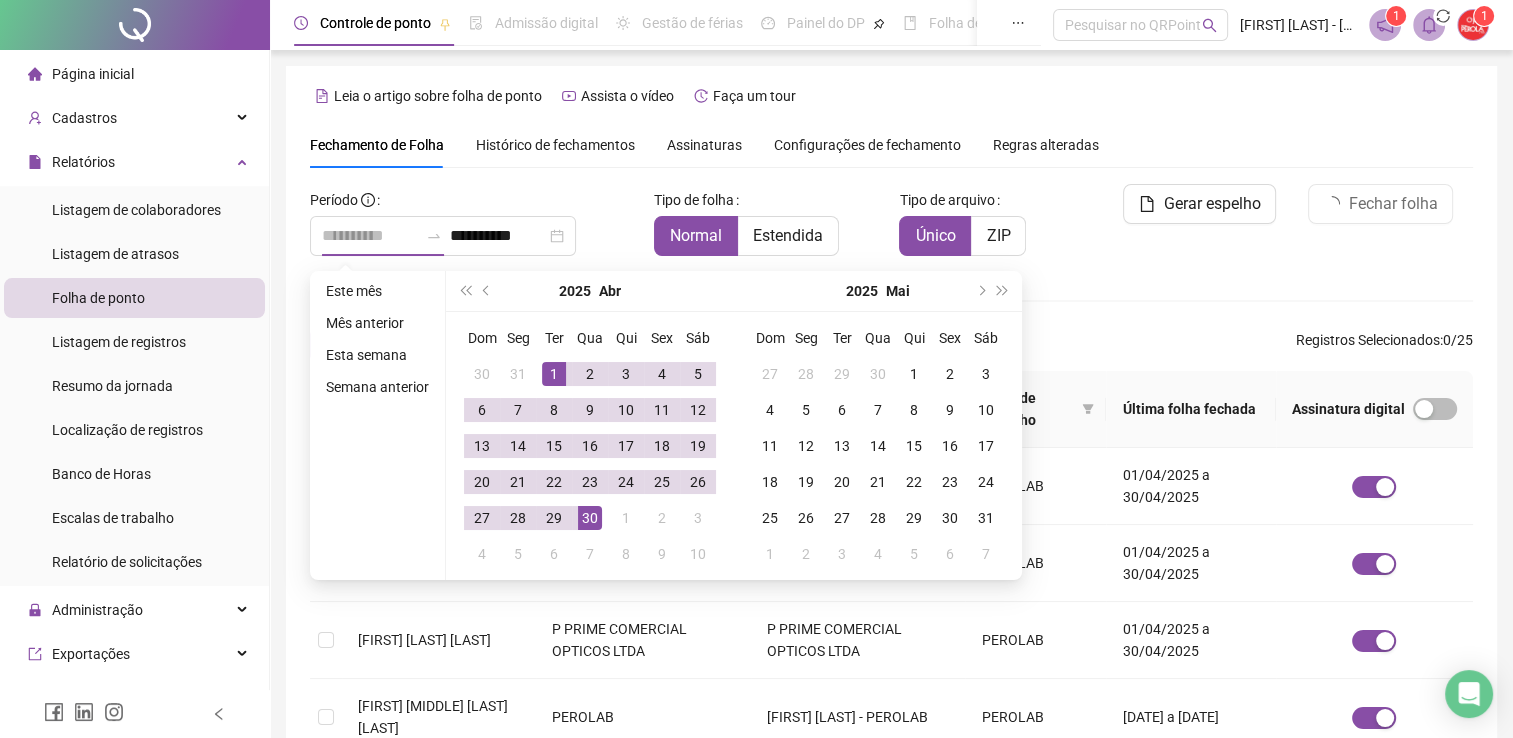 click on "1" at bounding box center (554, 374) 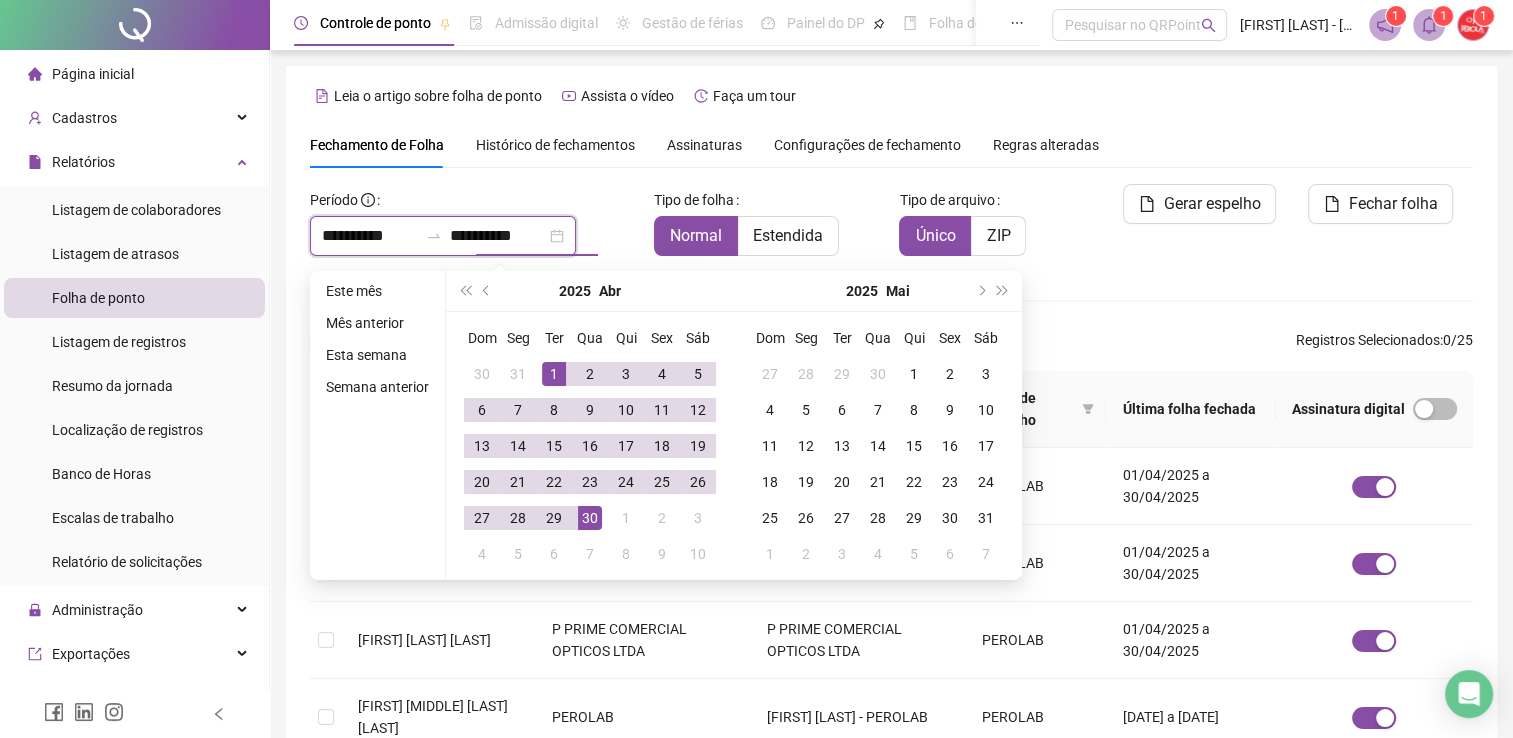 type on "**********" 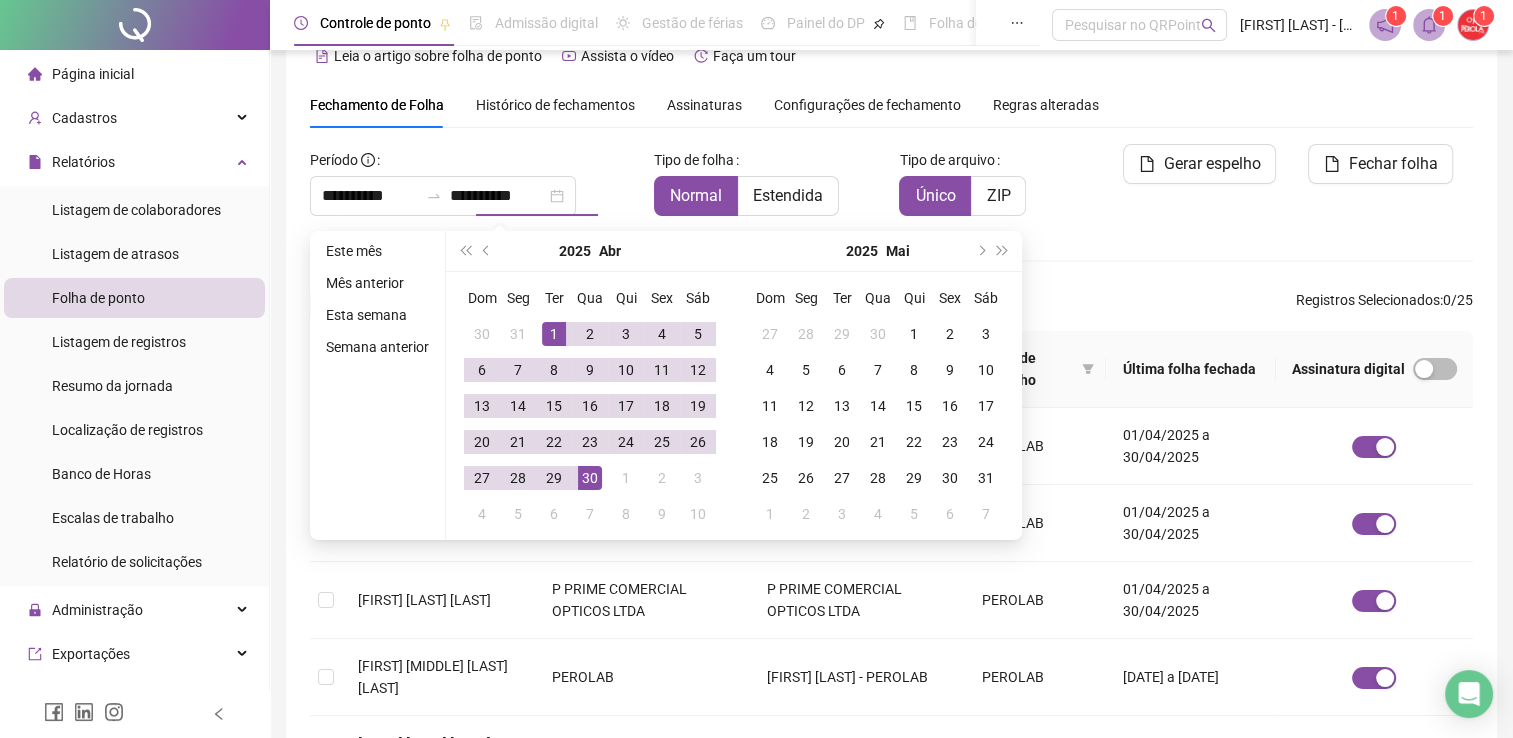 click on "**********" at bounding box center [891, 693] 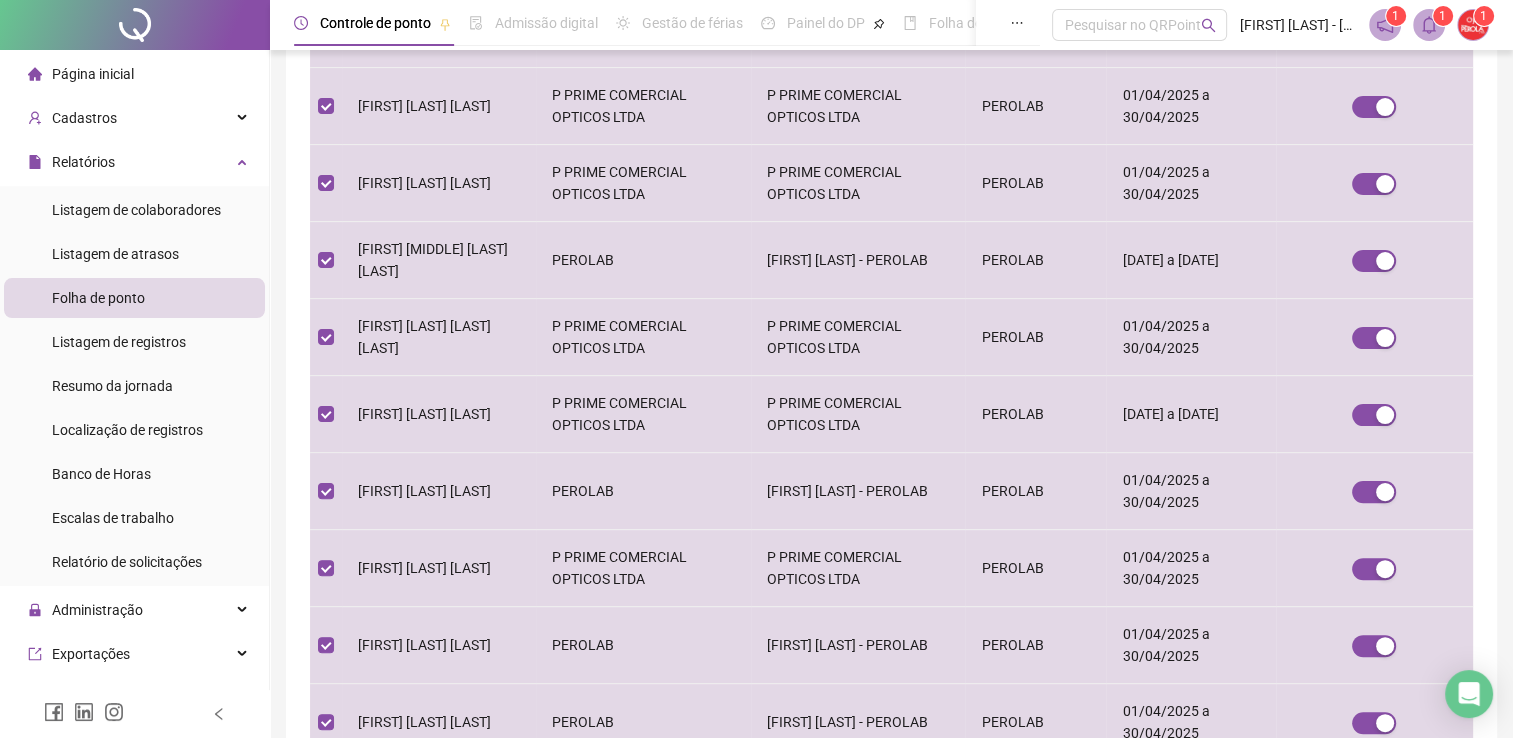 scroll, scrollTop: 651, scrollLeft: 0, axis: vertical 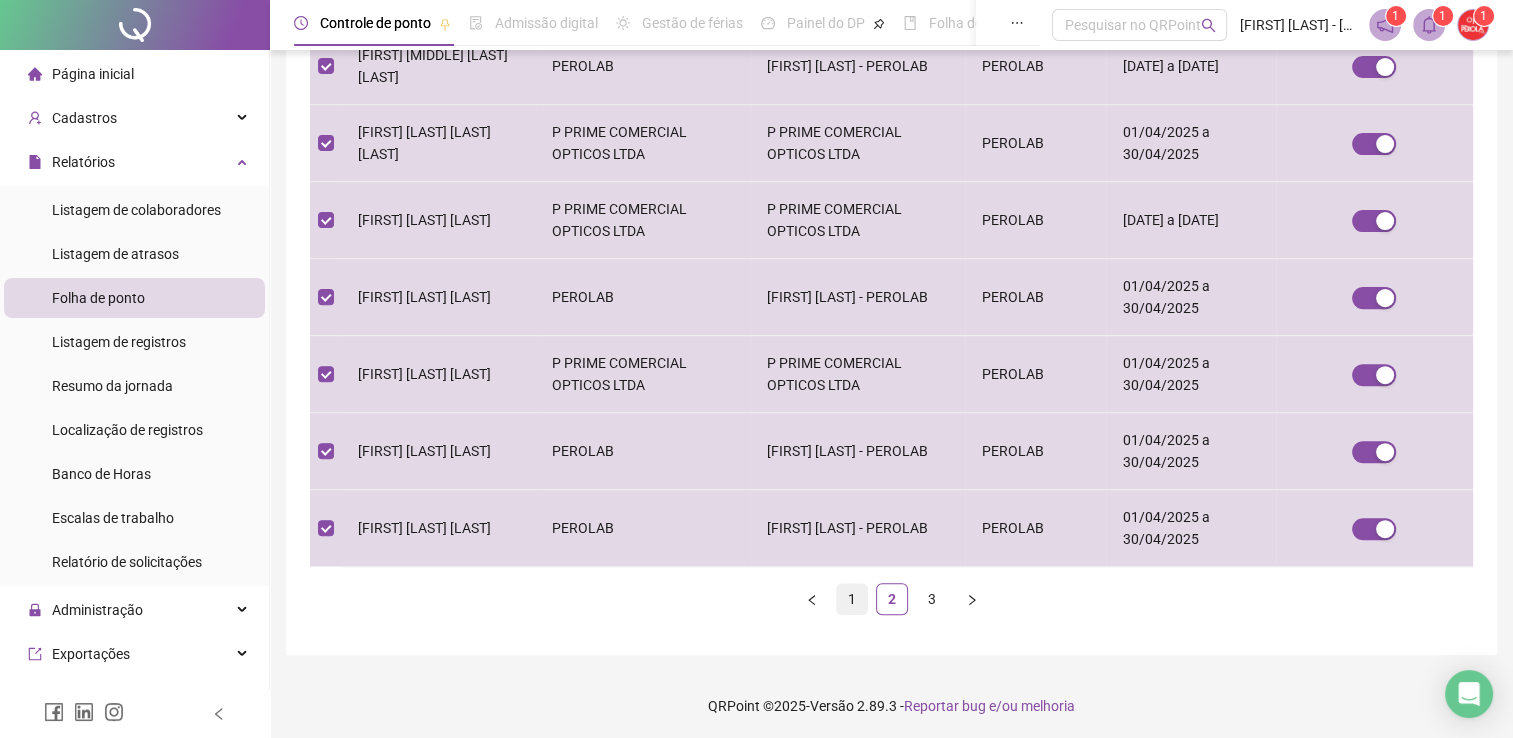 click on "1" at bounding box center [852, 599] 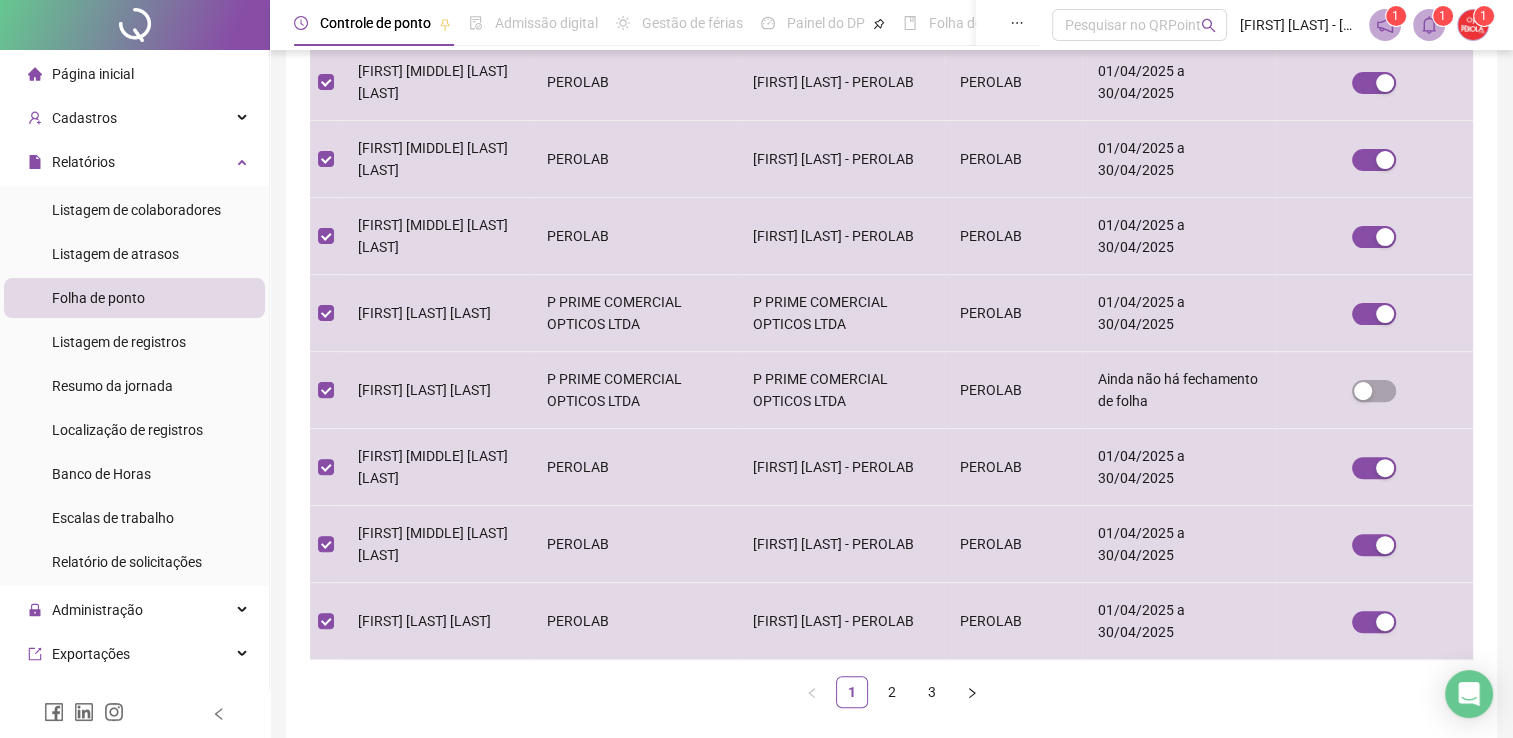 scroll, scrollTop: 651, scrollLeft: 0, axis: vertical 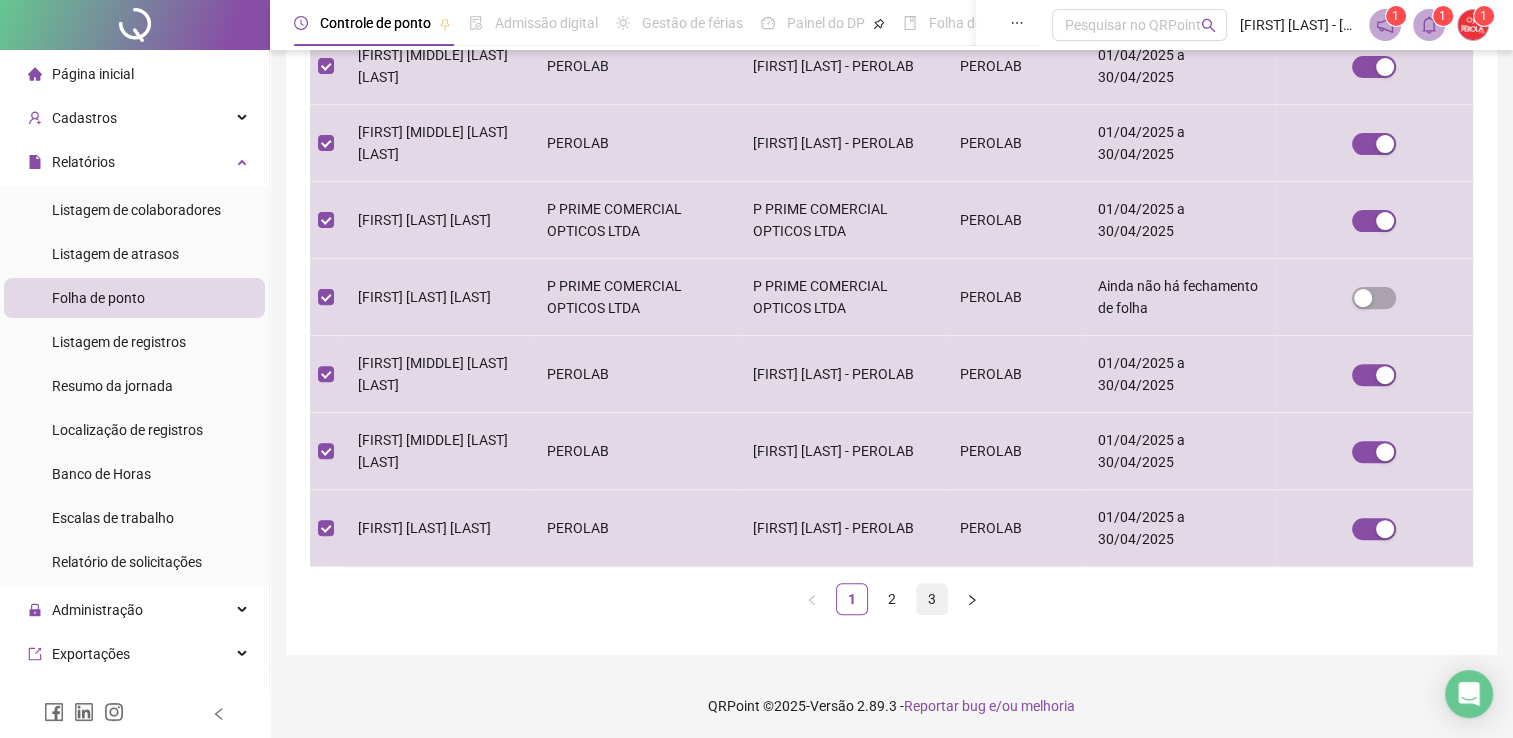 click on "3" at bounding box center [932, 599] 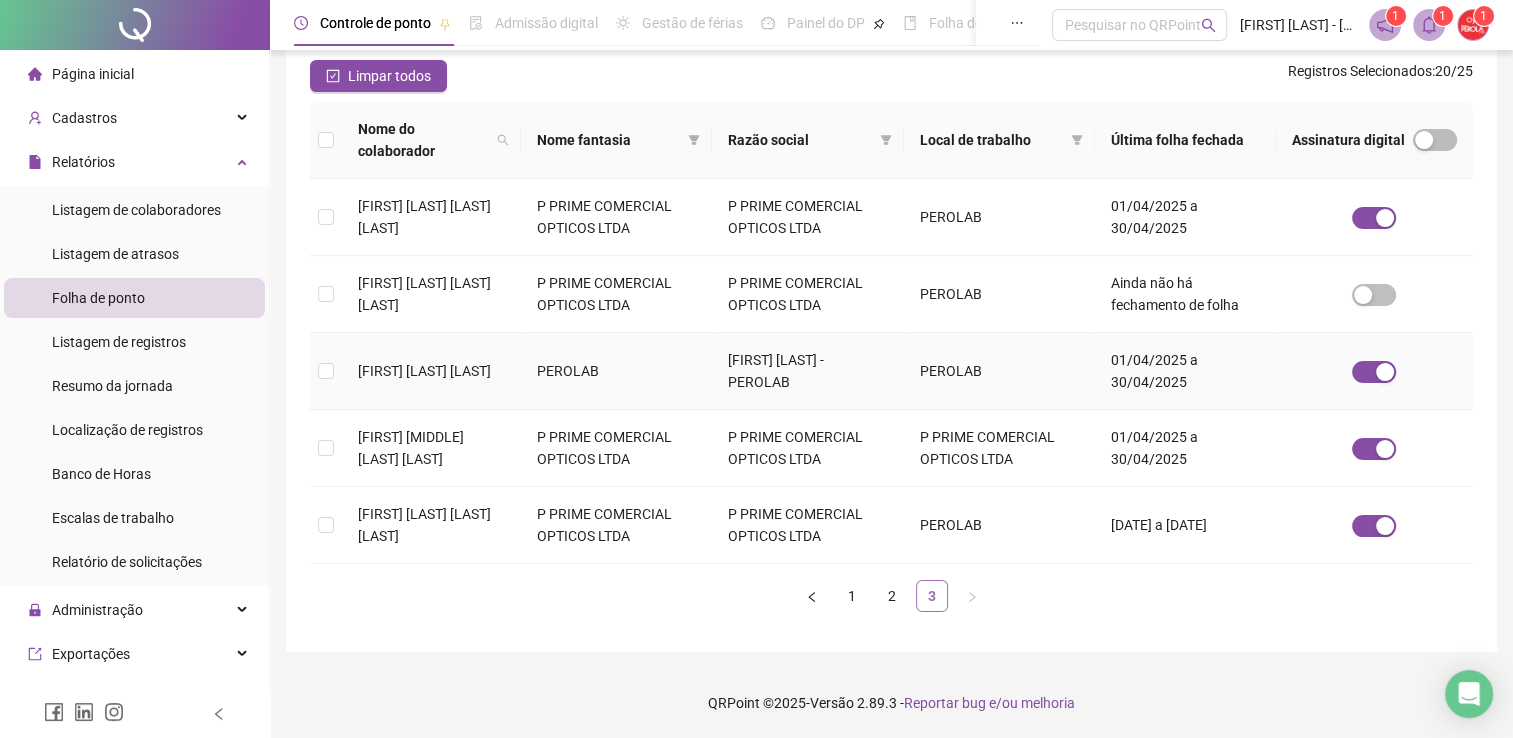 scroll, scrollTop: 29, scrollLeft: 0, axis: vertical 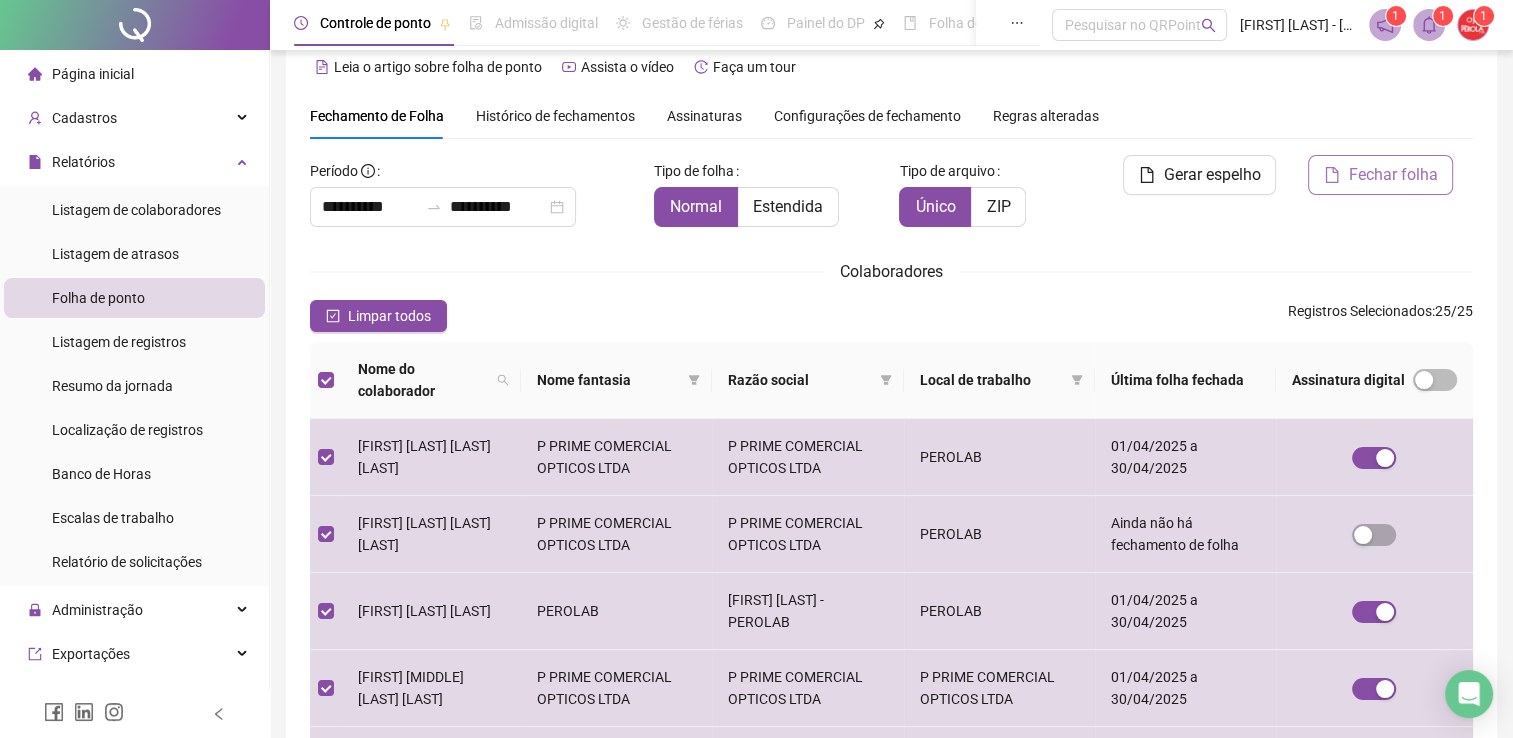 click on "Fechar folha" at bounding box center (1392, 175) 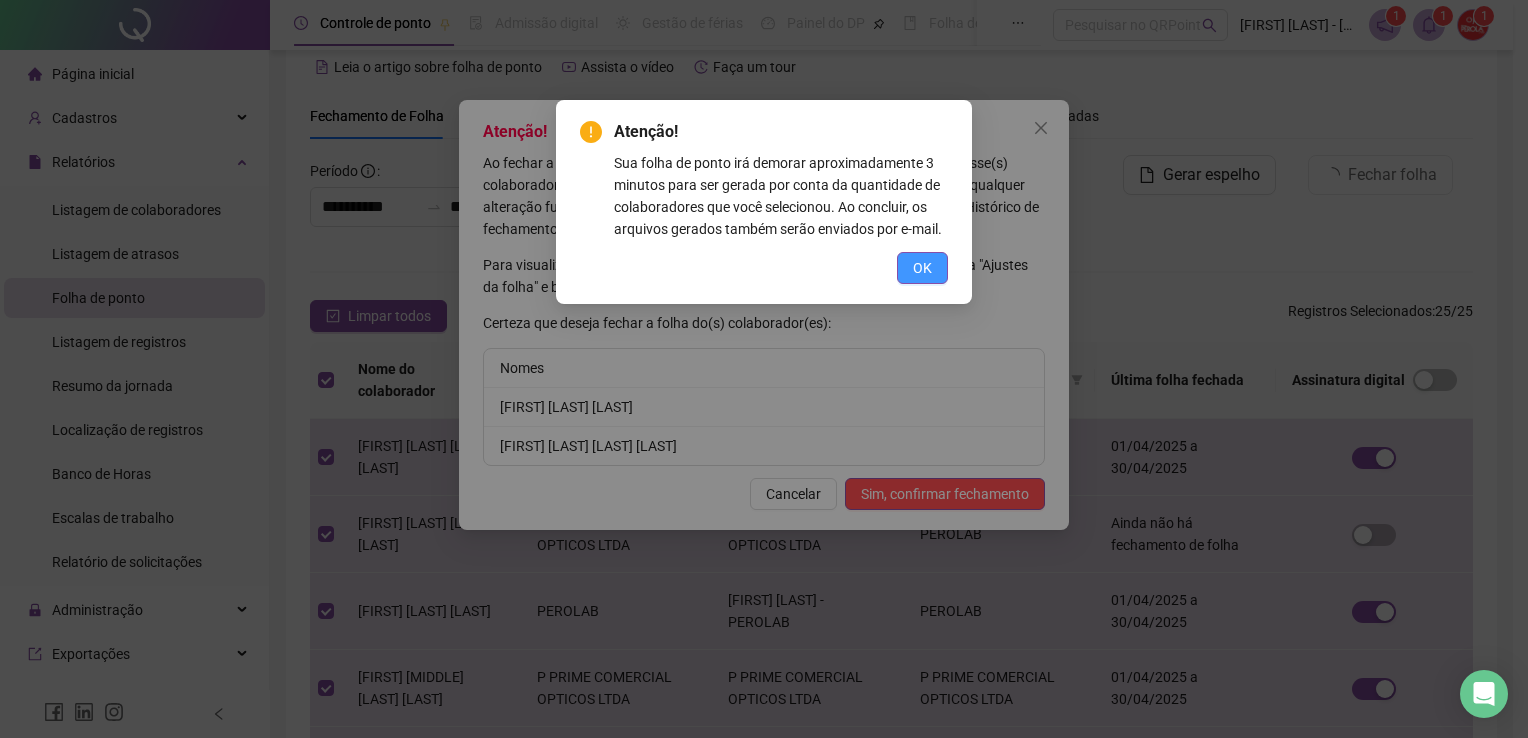 click on "OK" at bounding box center (922, 268) 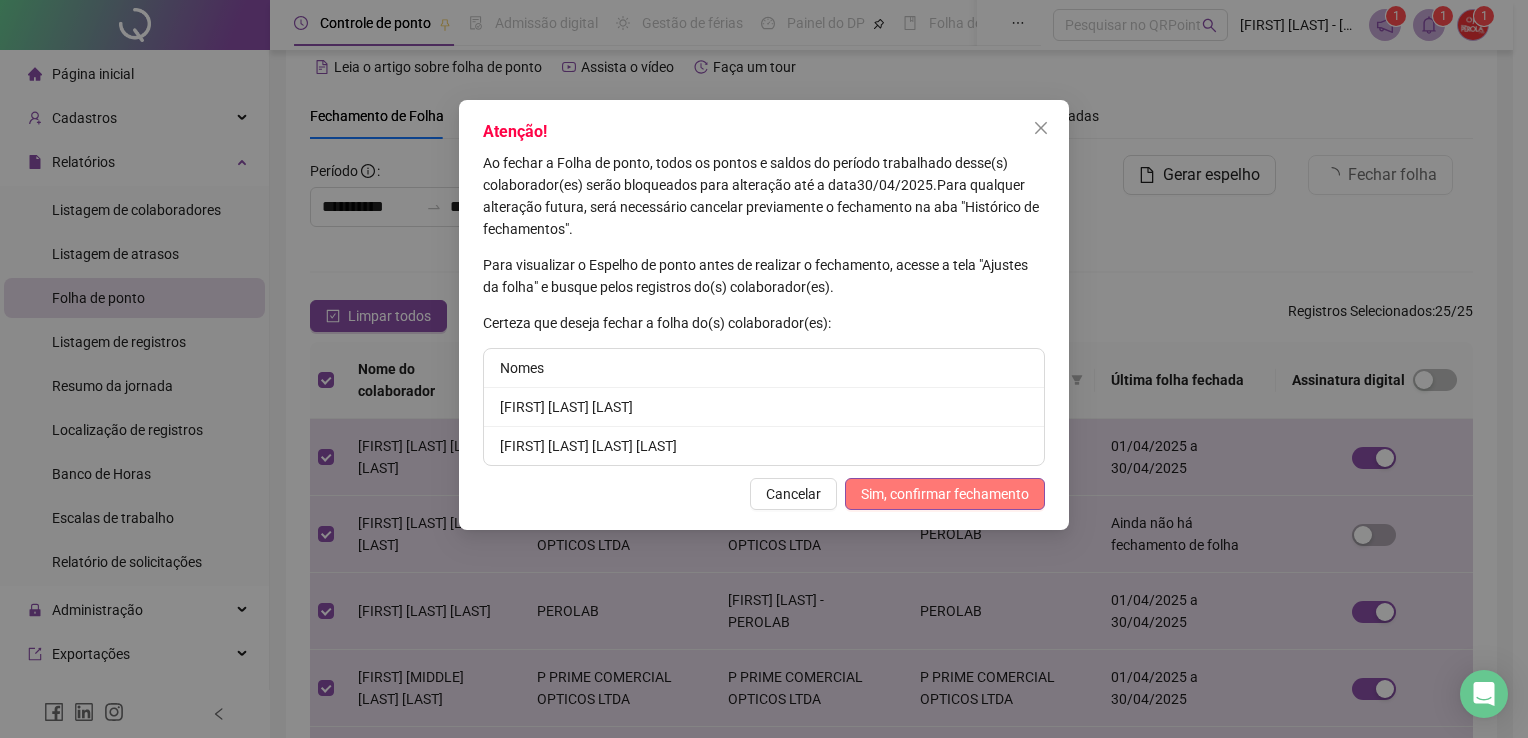 click on "Sim, confirmar fechamento" at bounding box center [945, 494] 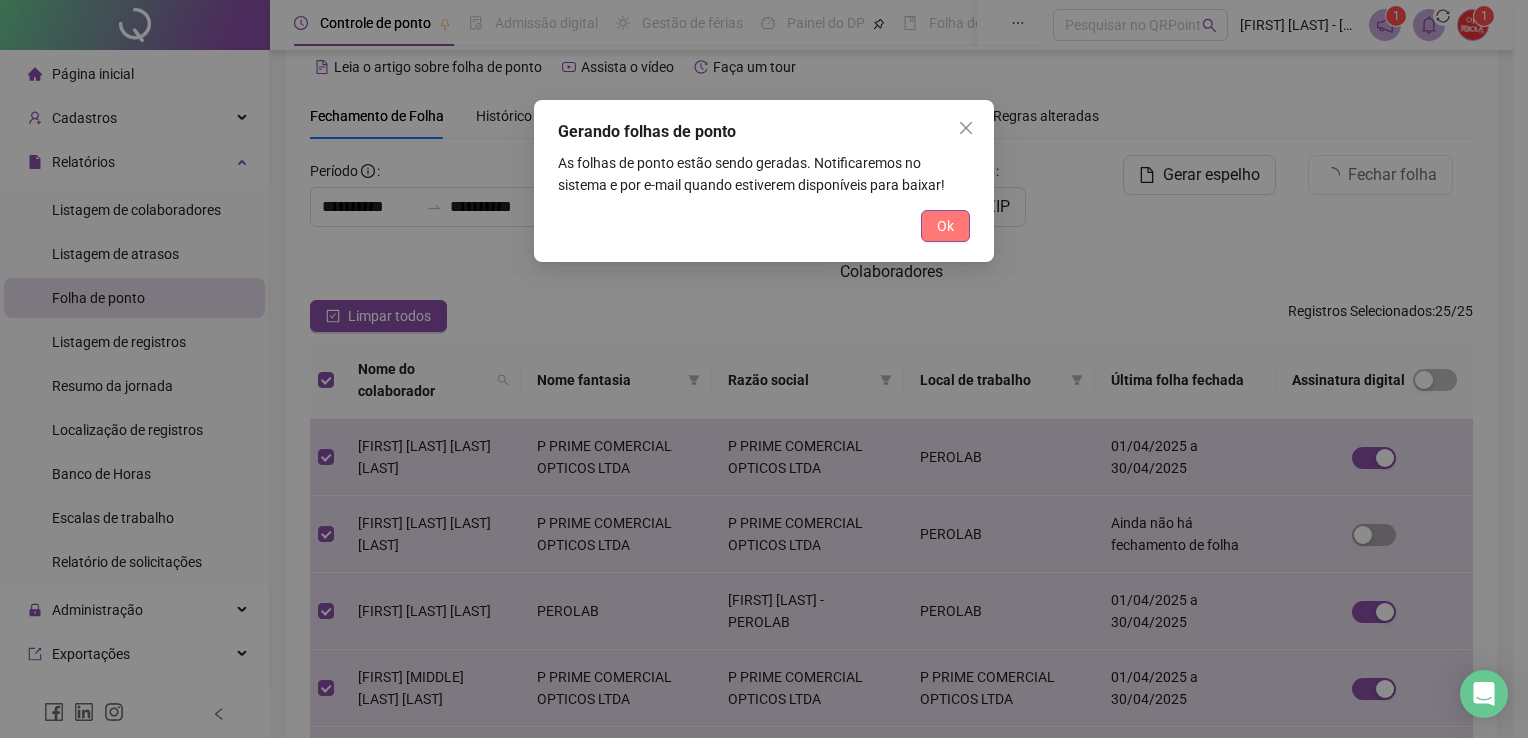 click on "Ok" at bounding box center (945, 226) 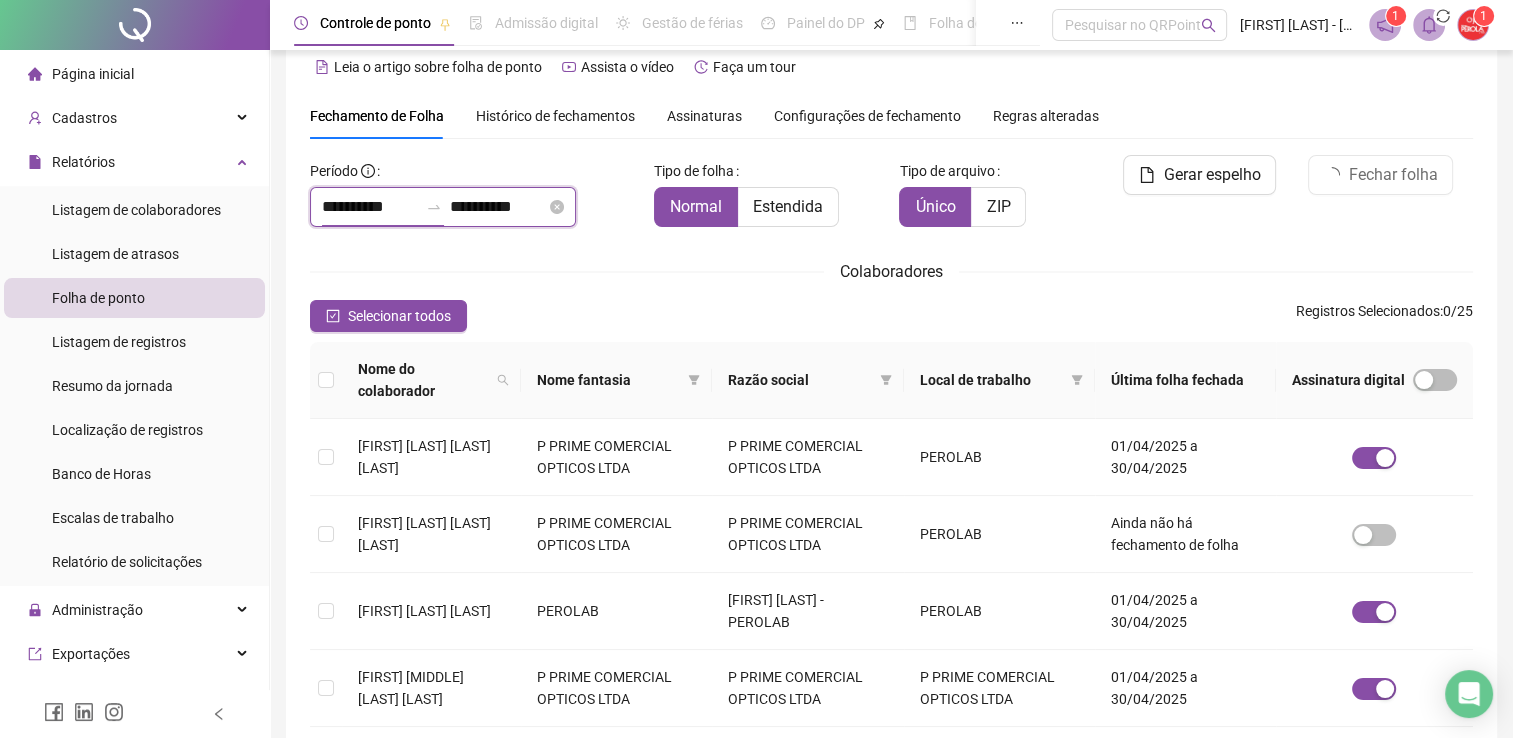 click on "**********" at bounding box center (370, 207) 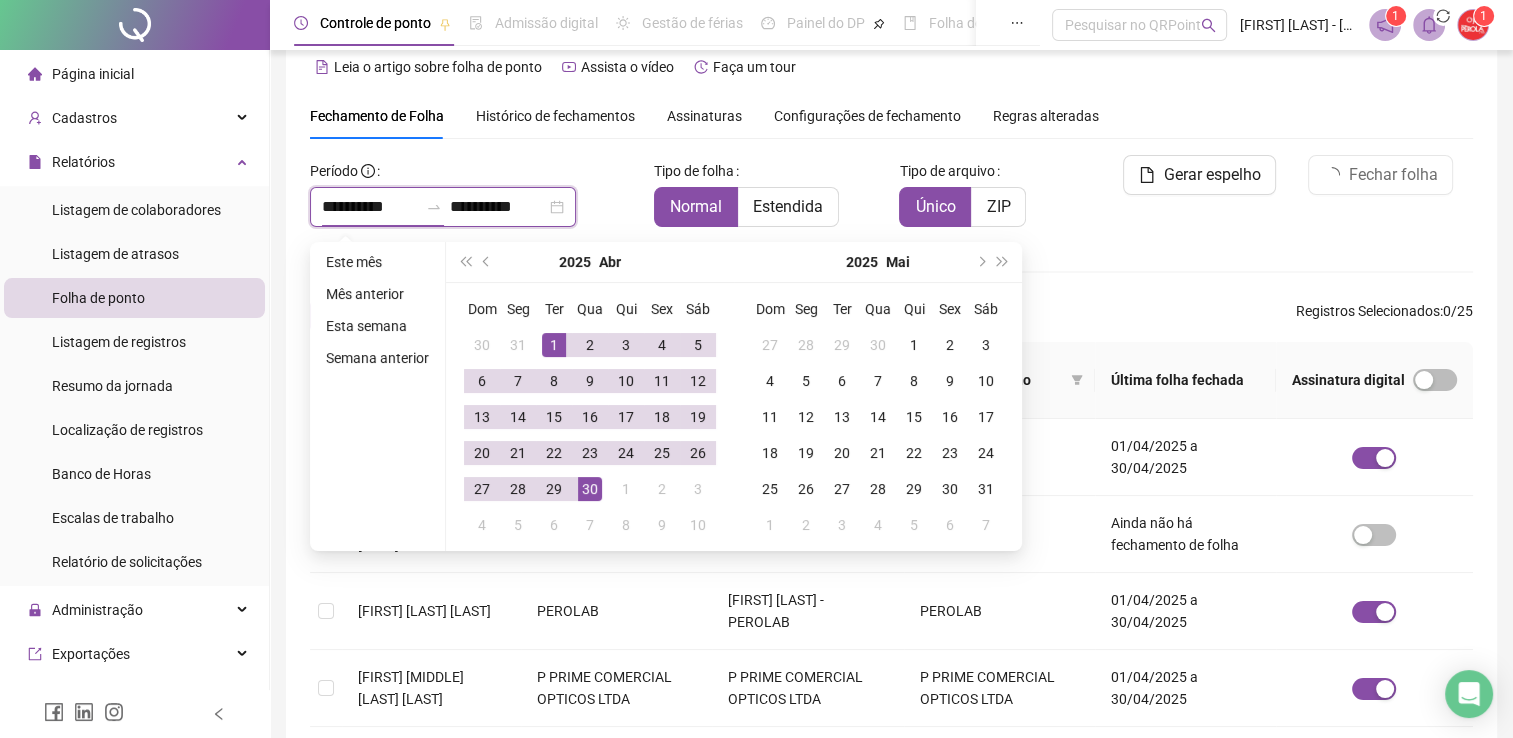 type on "**********" 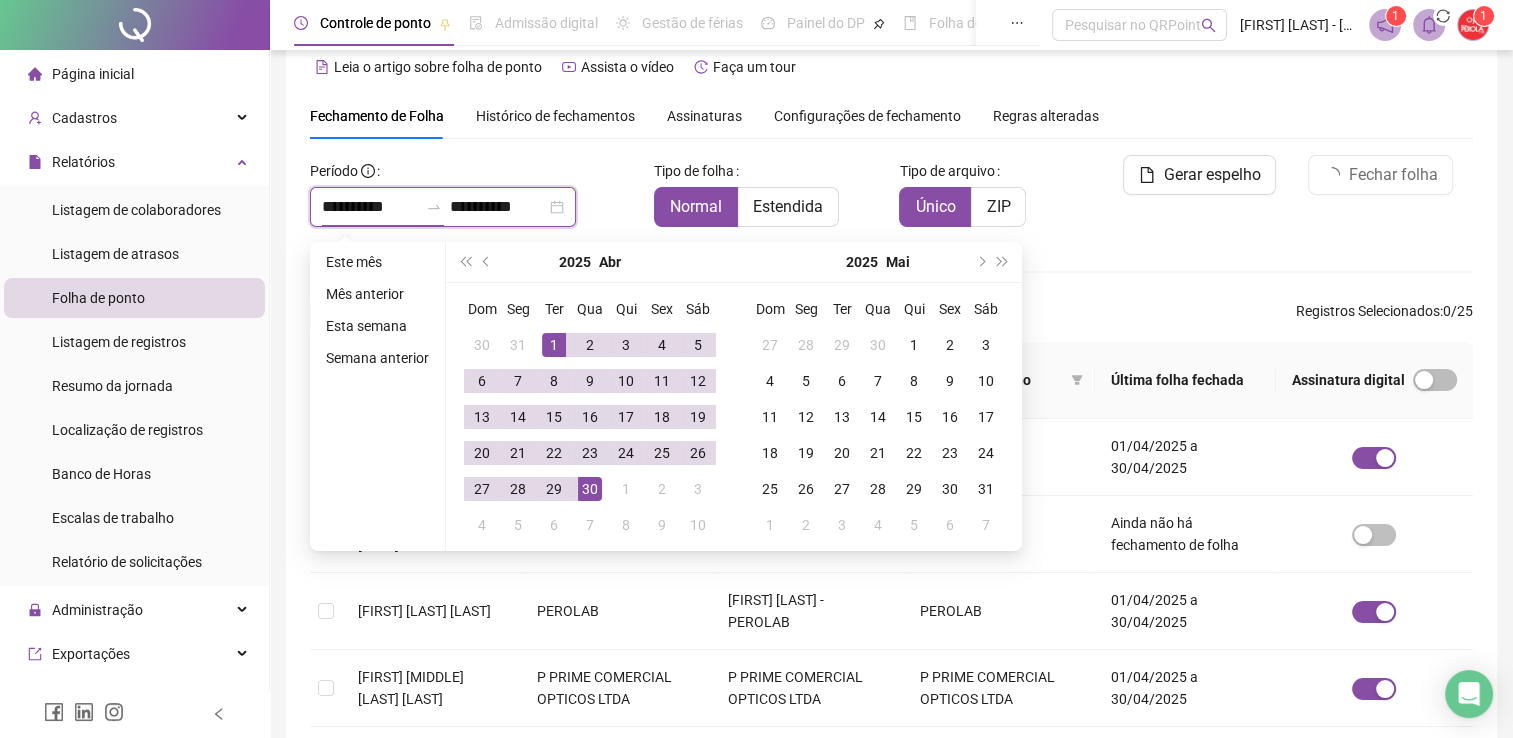 type on "**********" 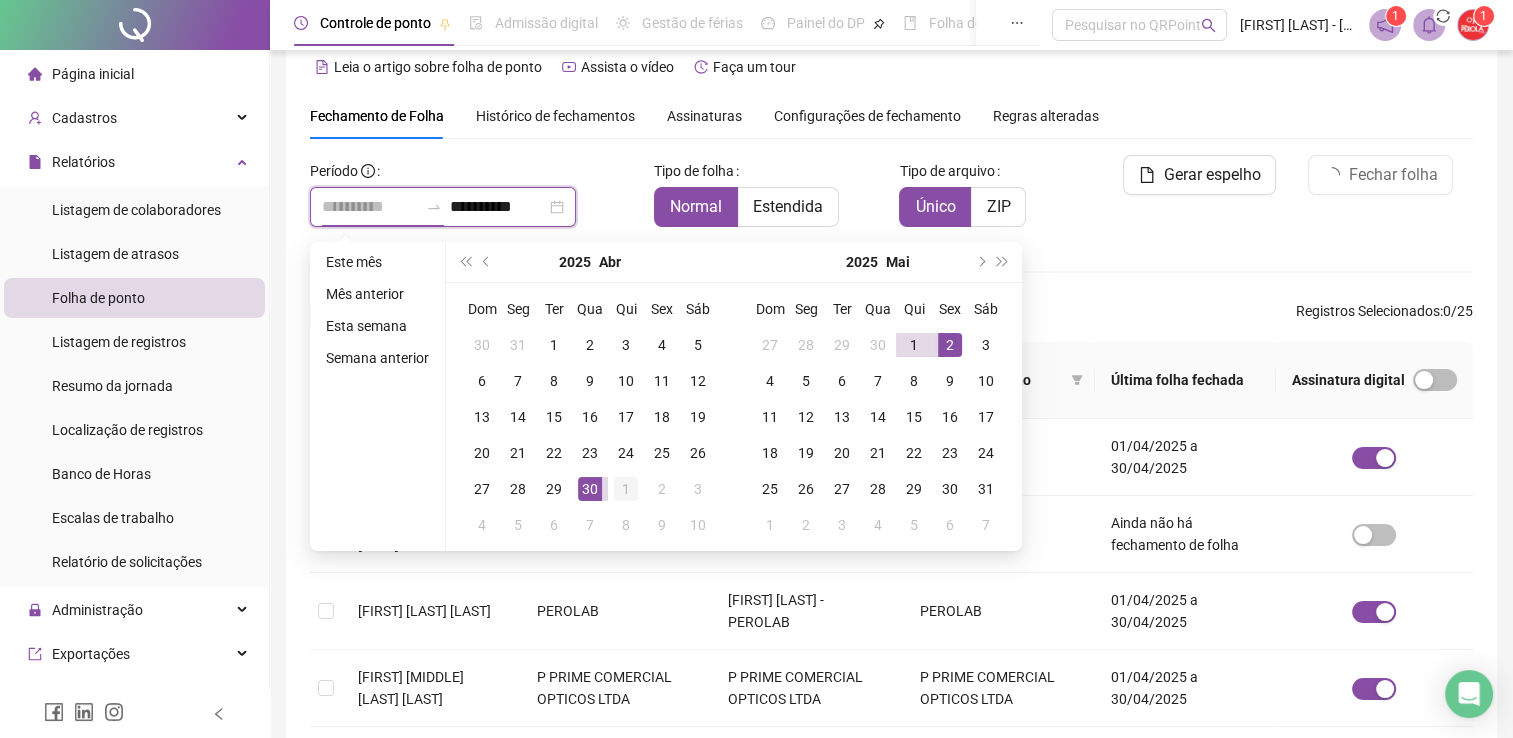 type on "**********" 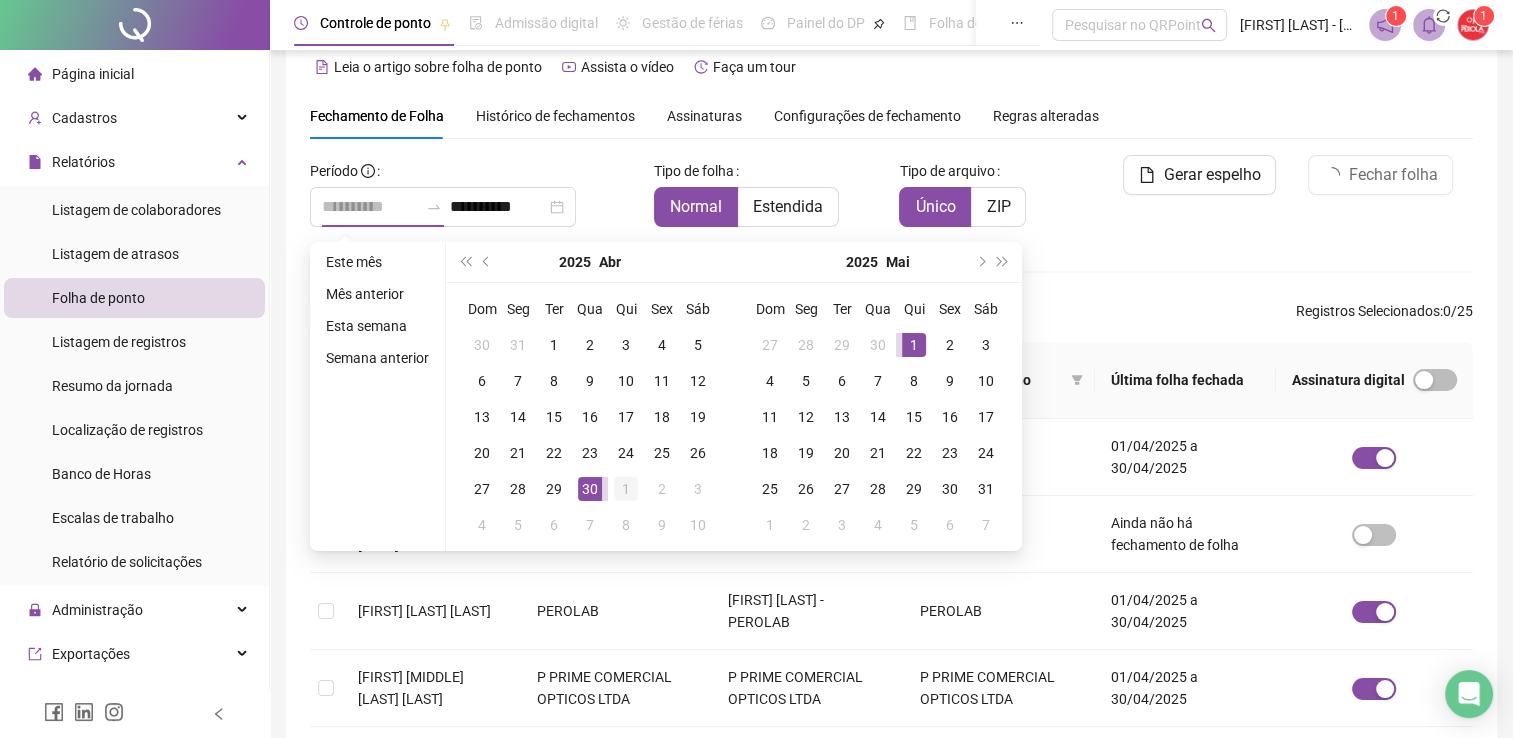 click on "1" at bounding box center (626, 489) 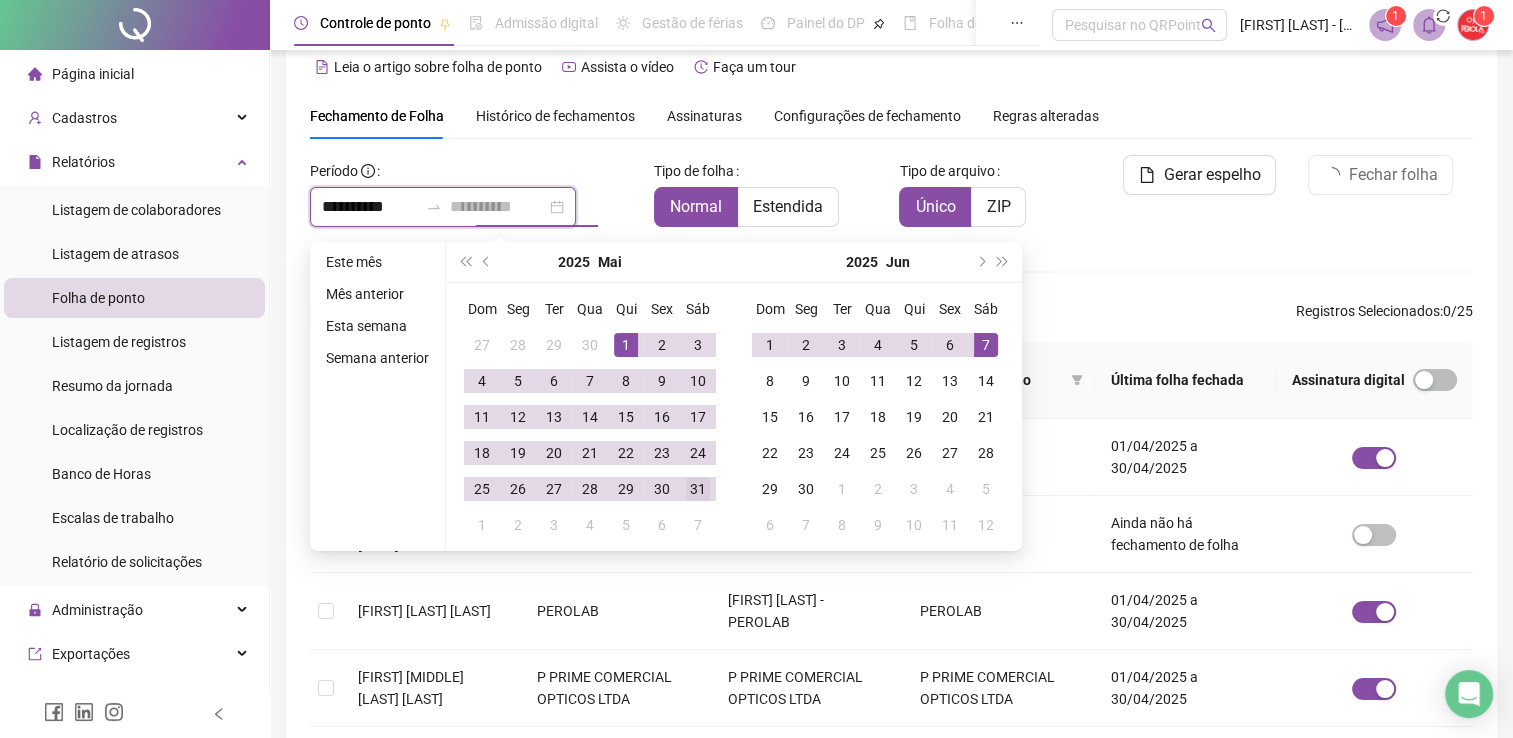 type on "**********" 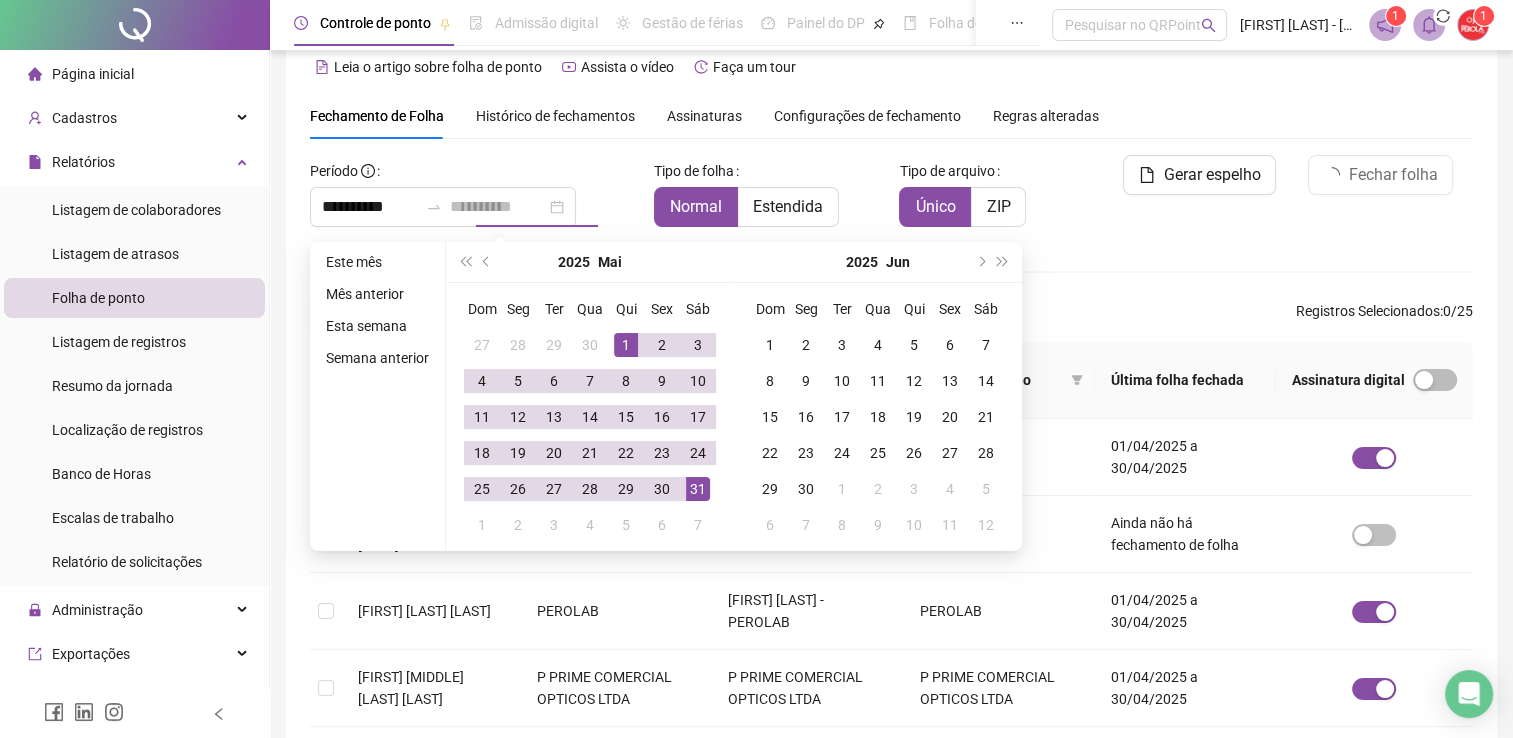 click on "31" at bounding box center (698, 489) 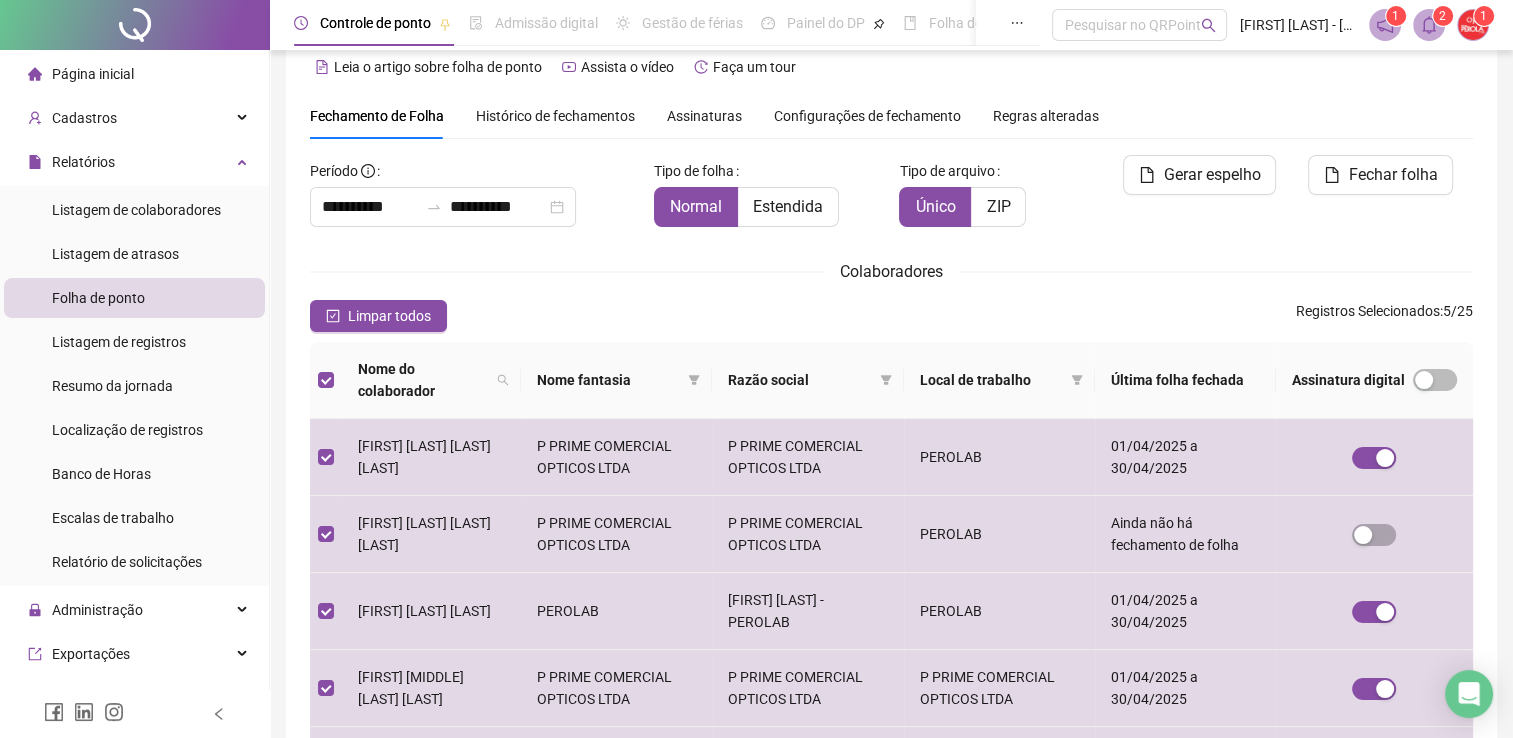 scroll, scrollTop: 245, scrollLeft: 0, axis: vertical 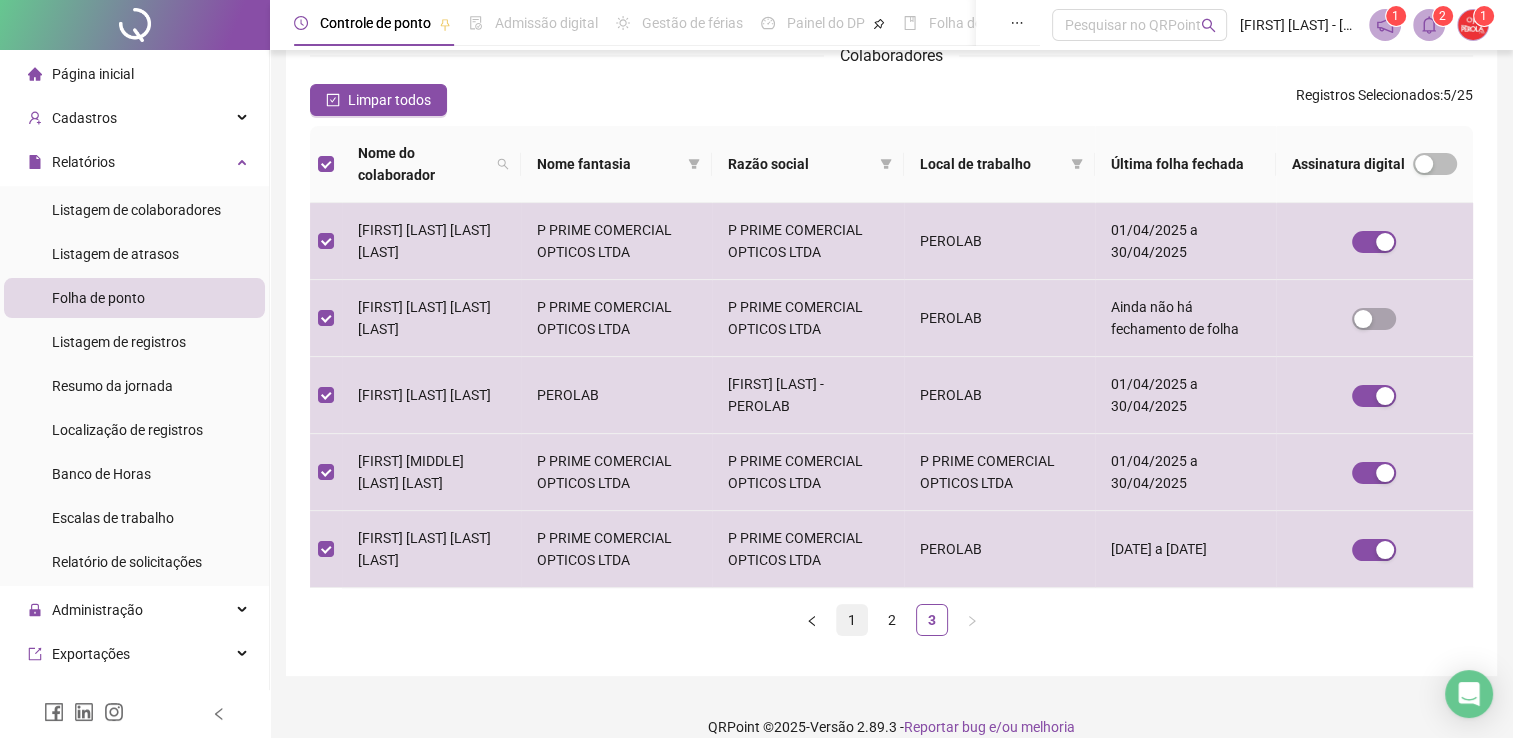 click on "1" at bounding box center (852, 620) 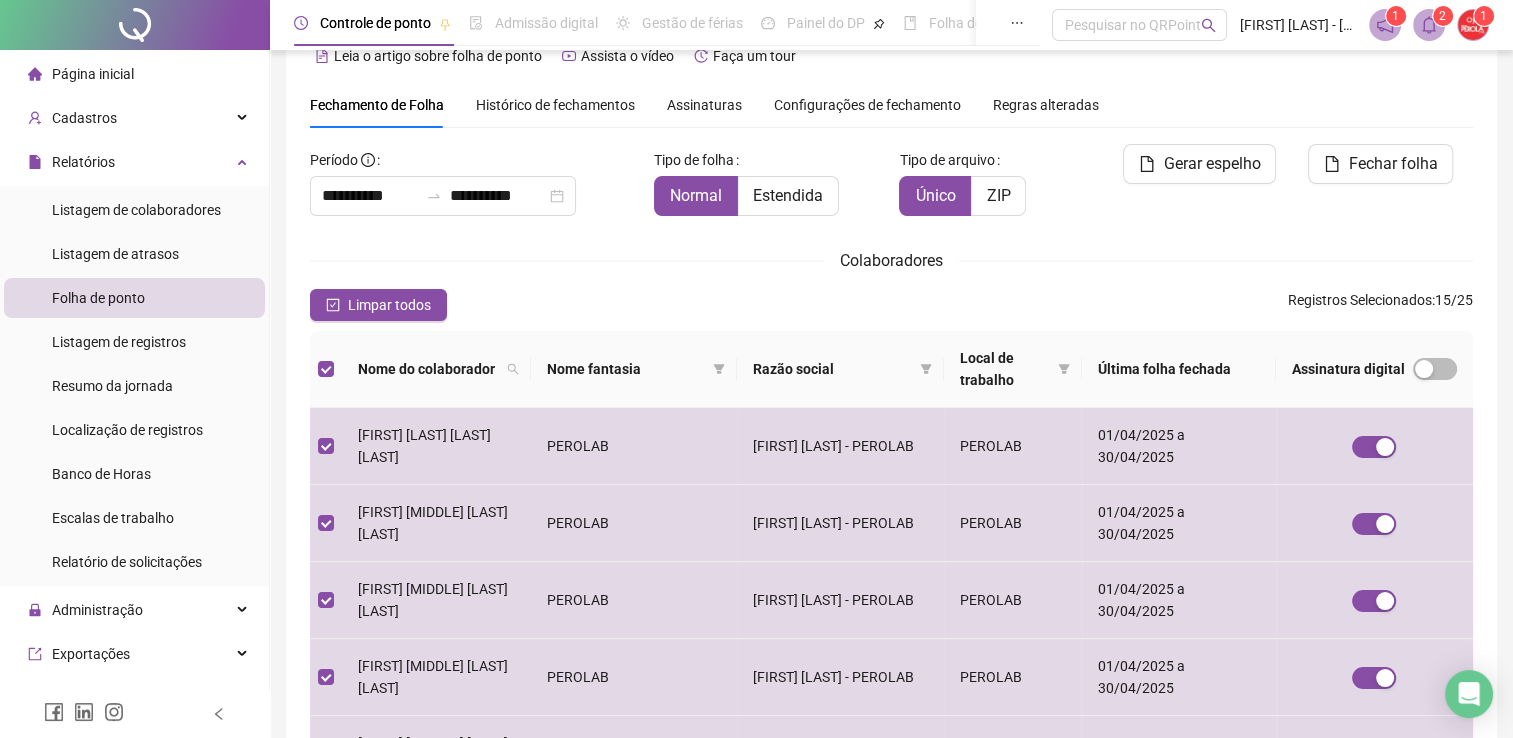 scroll, scrollTop: 651, scrollLeft: 0, axis: vertical 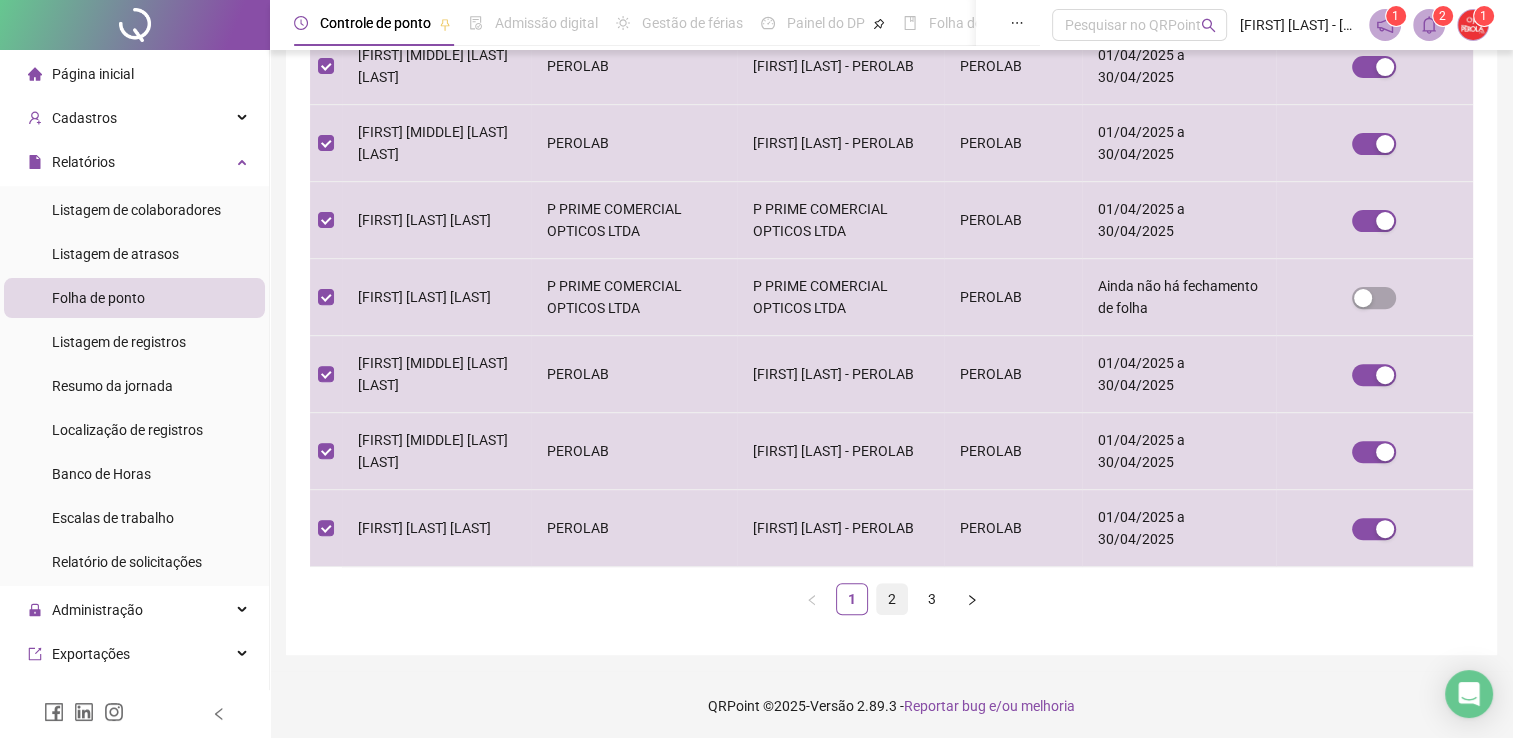 click on "2" at bounding box center [892, 599] 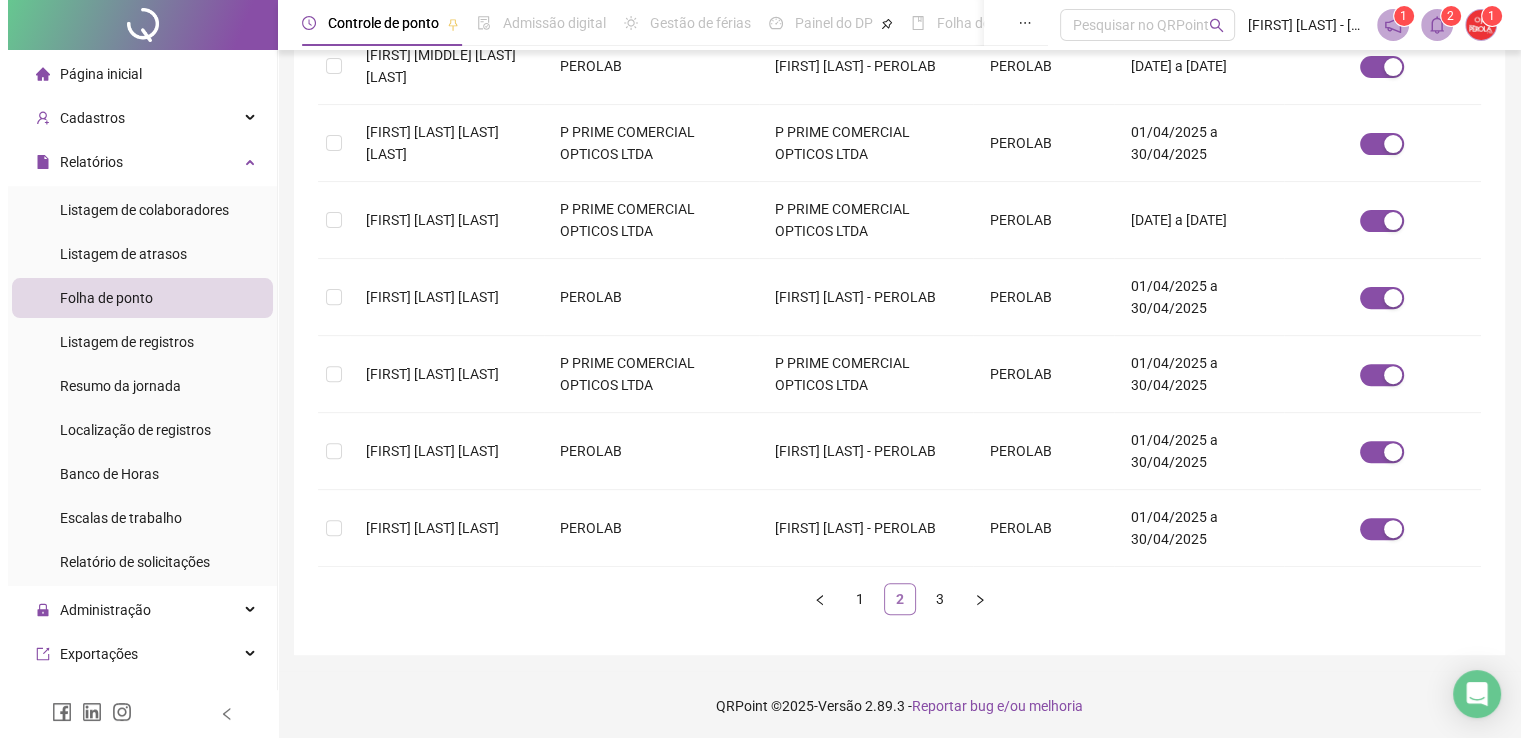 scroll, scrollTop: 40, scrollLeft: 0, axis: vertical 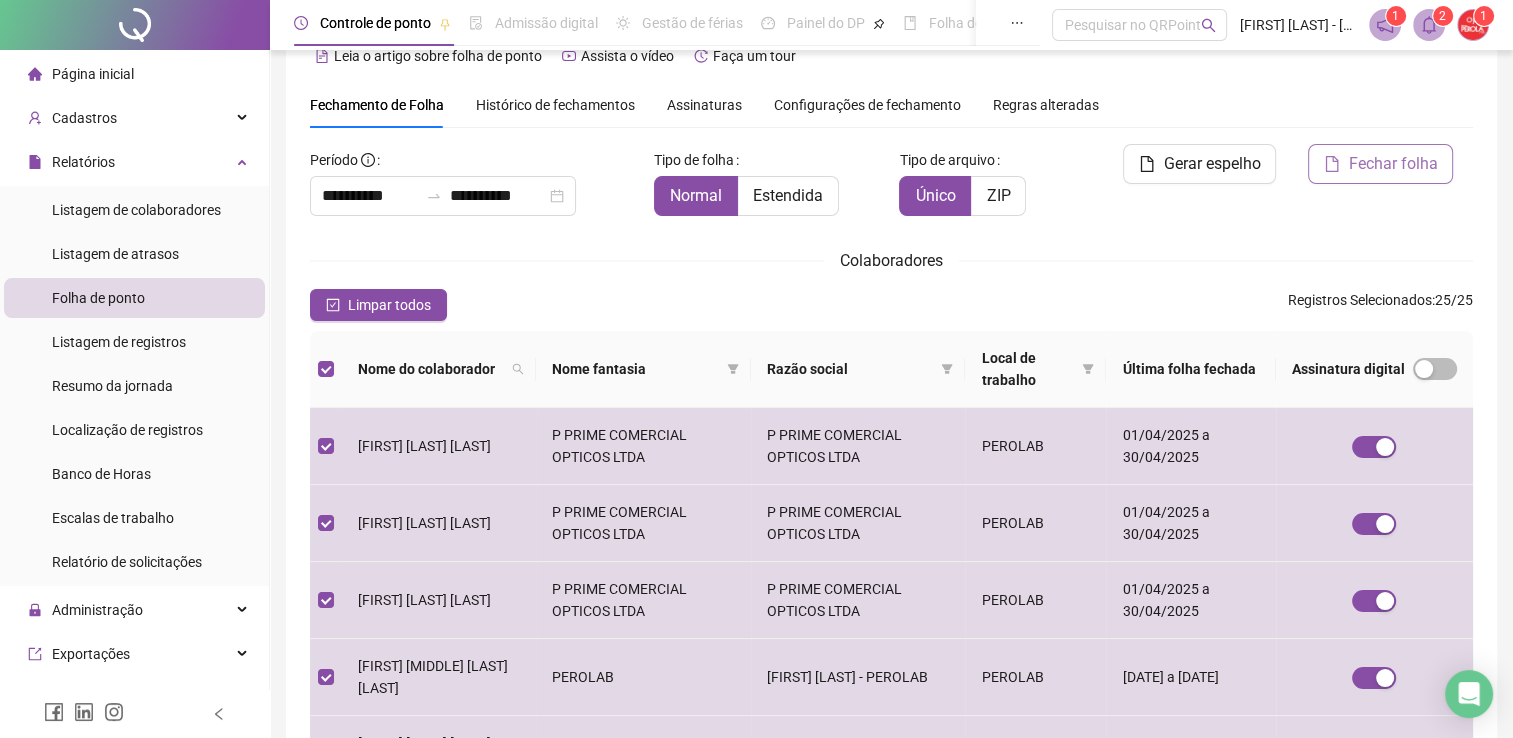 click on "Fechar folha" at bounding box center [1392, 164] 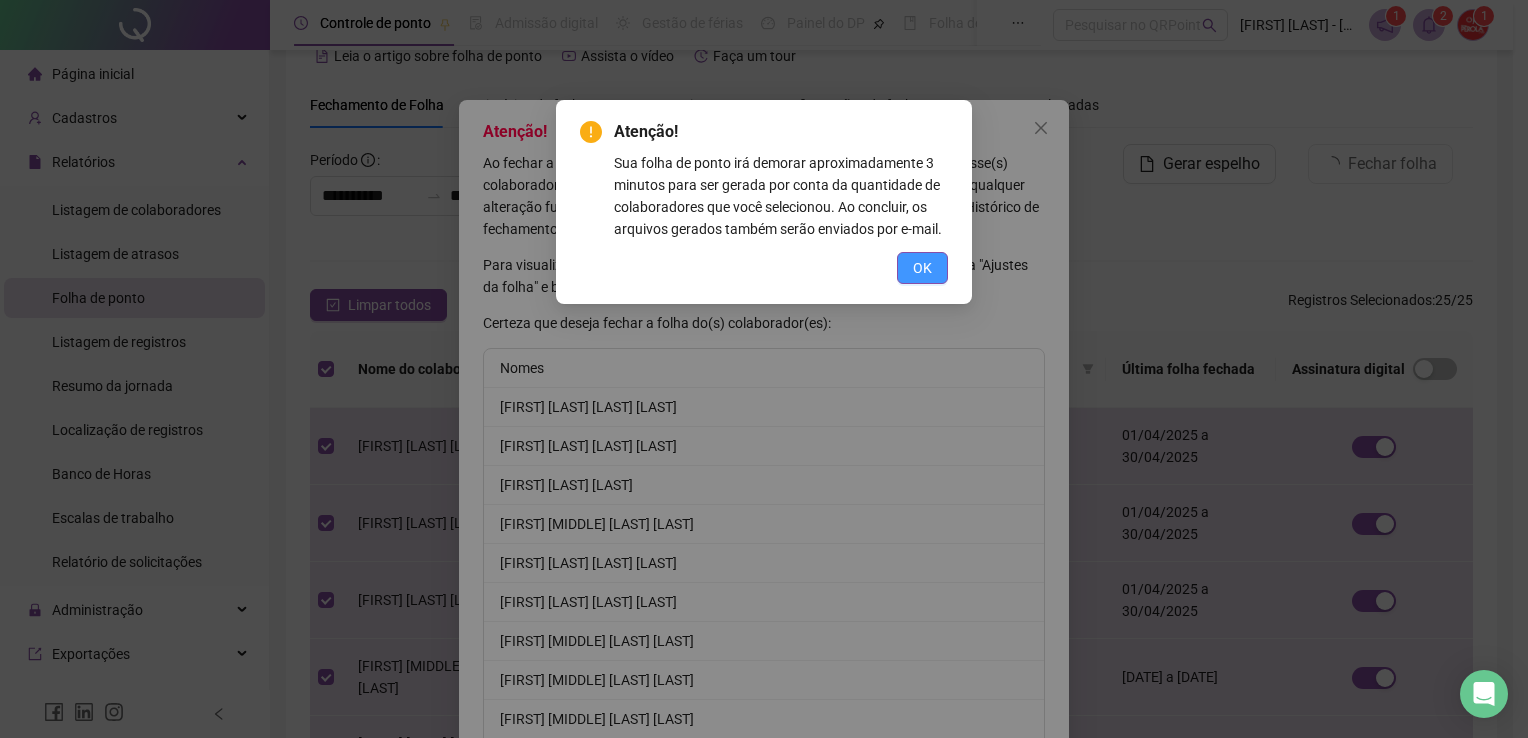 click on "OK" at bounding box center [922, 268] 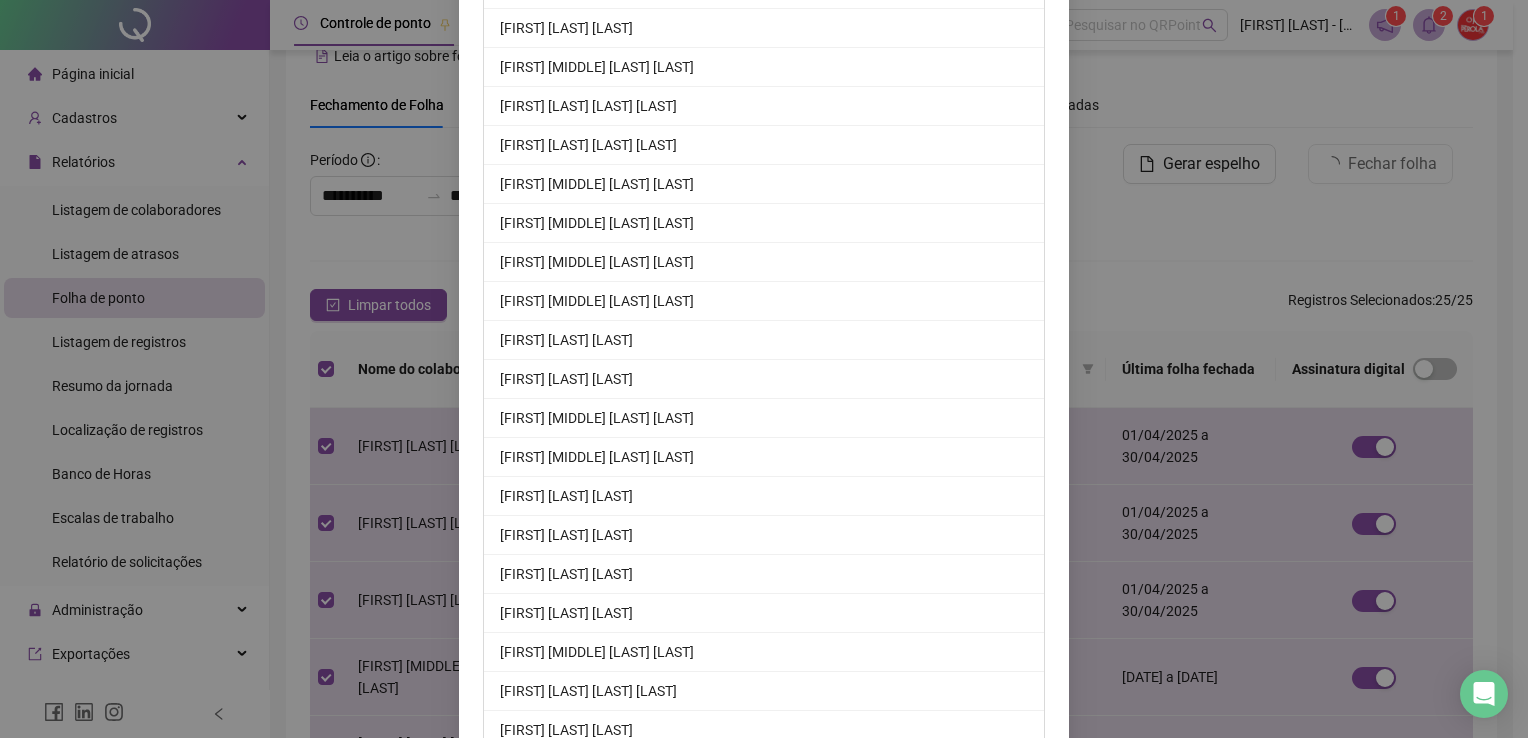 scroll, scrollTop: 707, scrollLeft: 0, axis: vertical 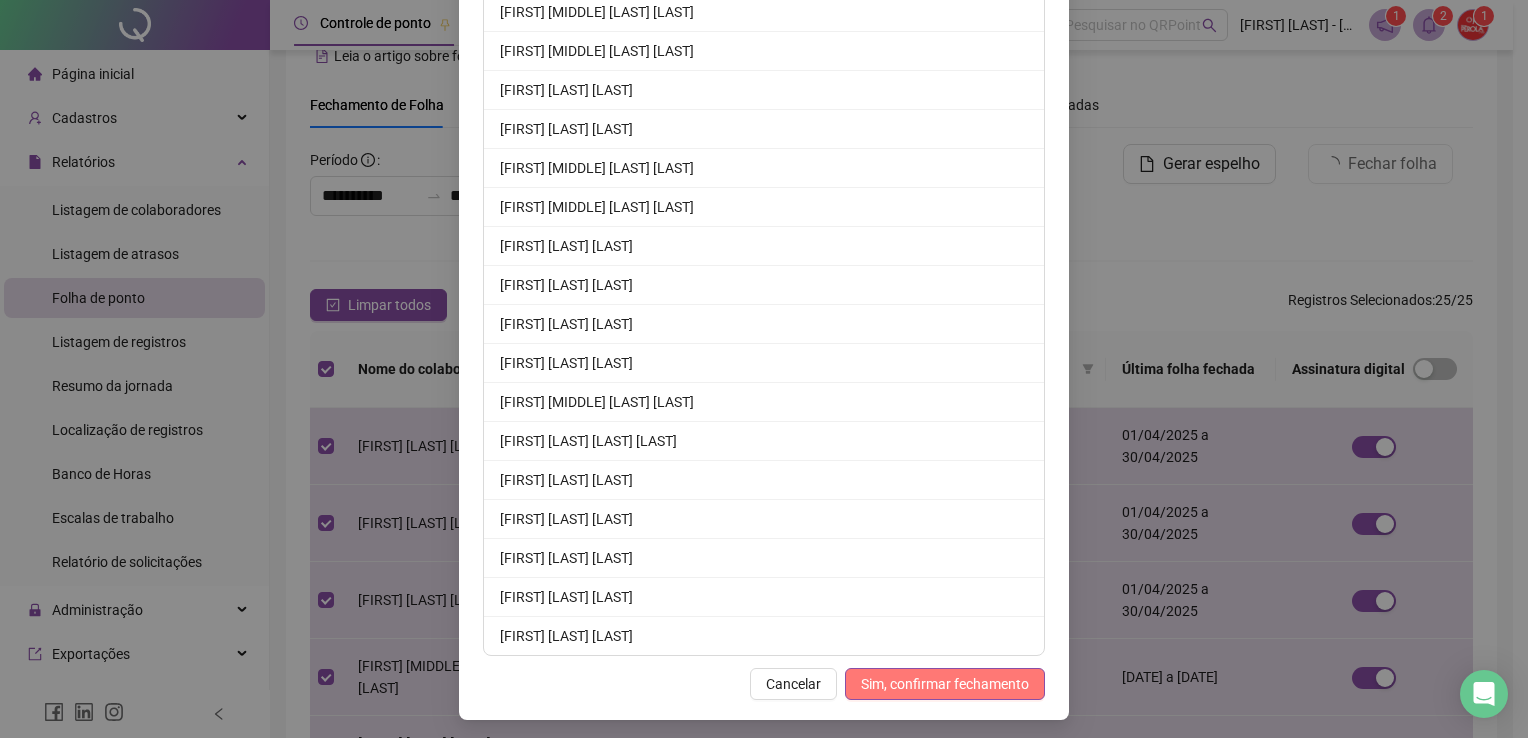 click on "Sim, confirmar fechamento" at bounding box center (945, 684) 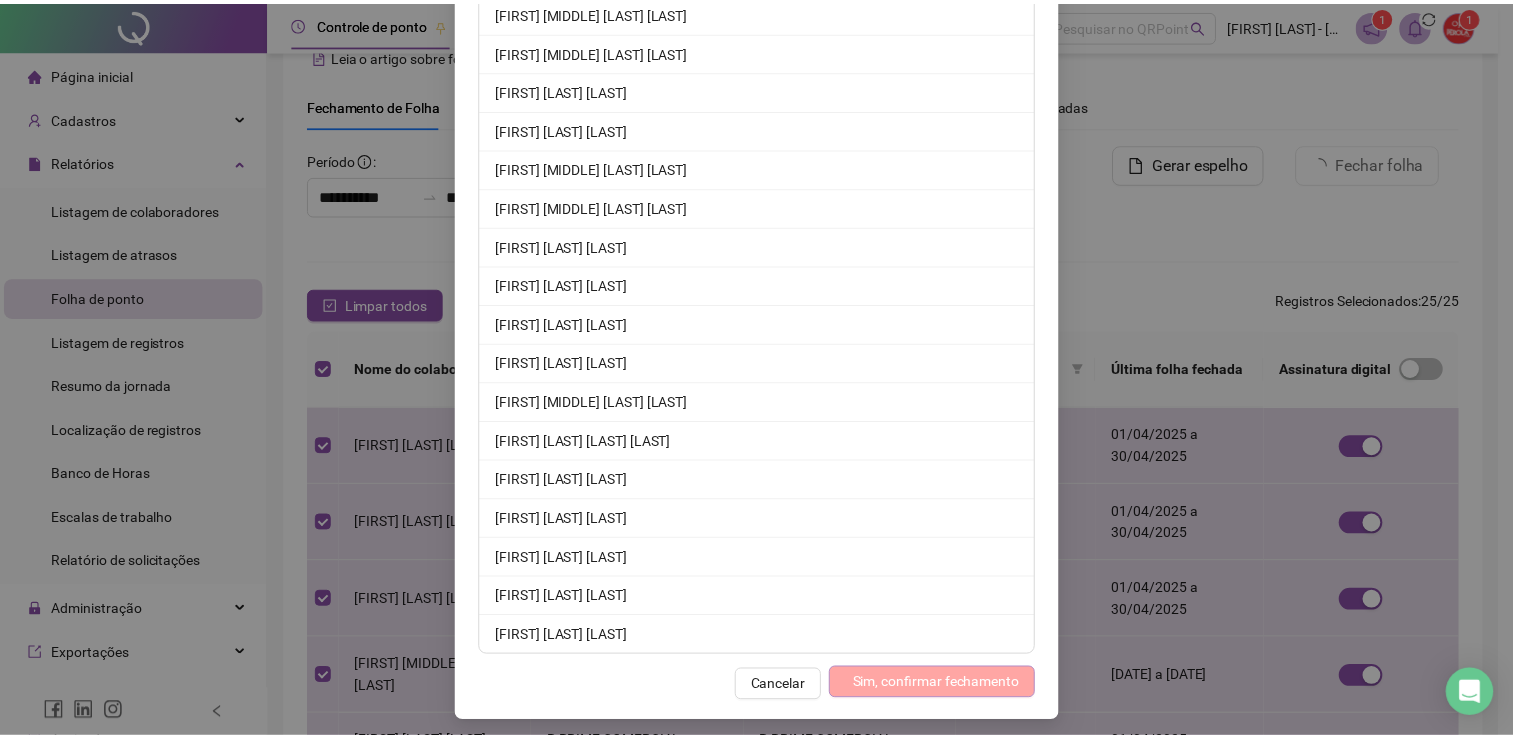 scroll, scrollTop: 608, scrollLeft: 0, axis: vertical 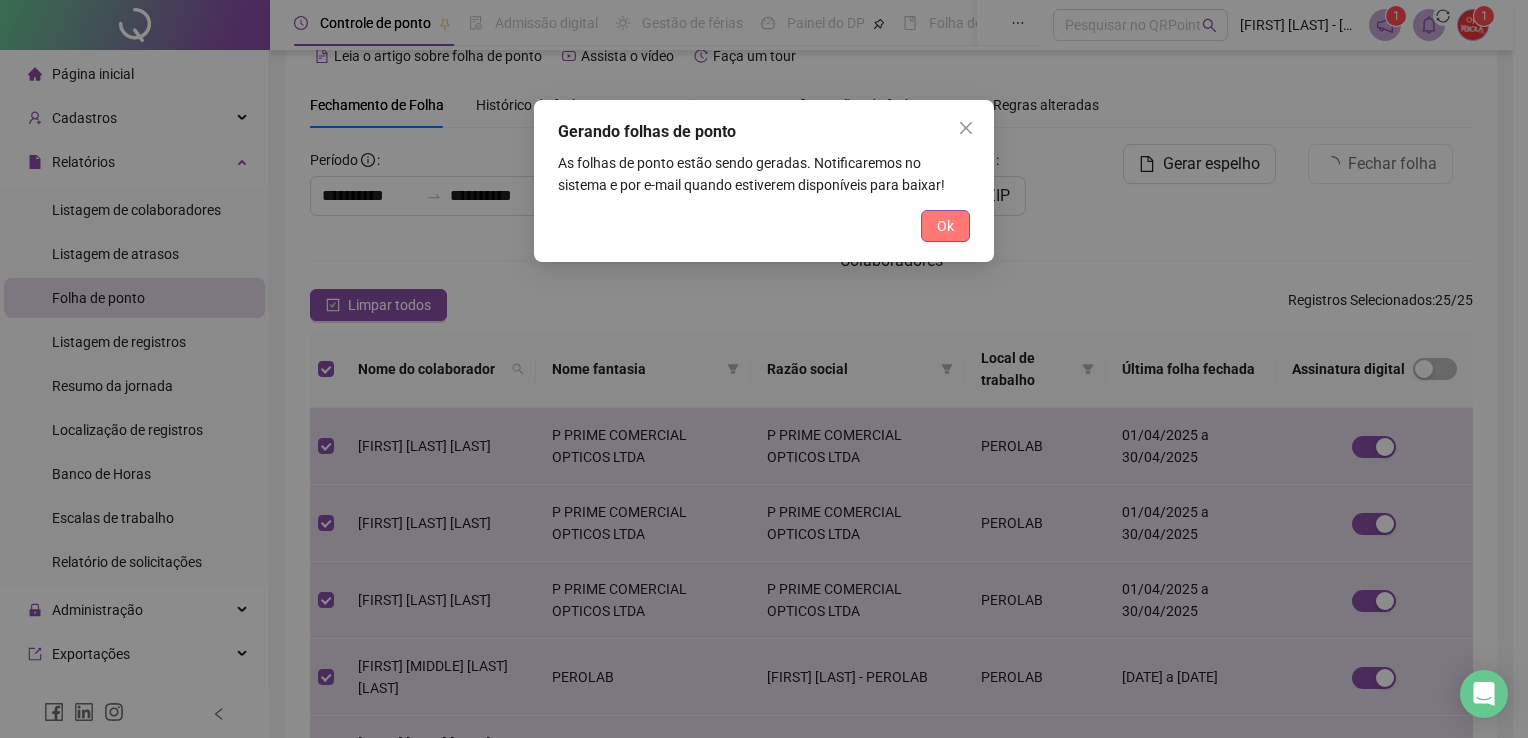 click on "Ok" at bounding box center (945, 226) 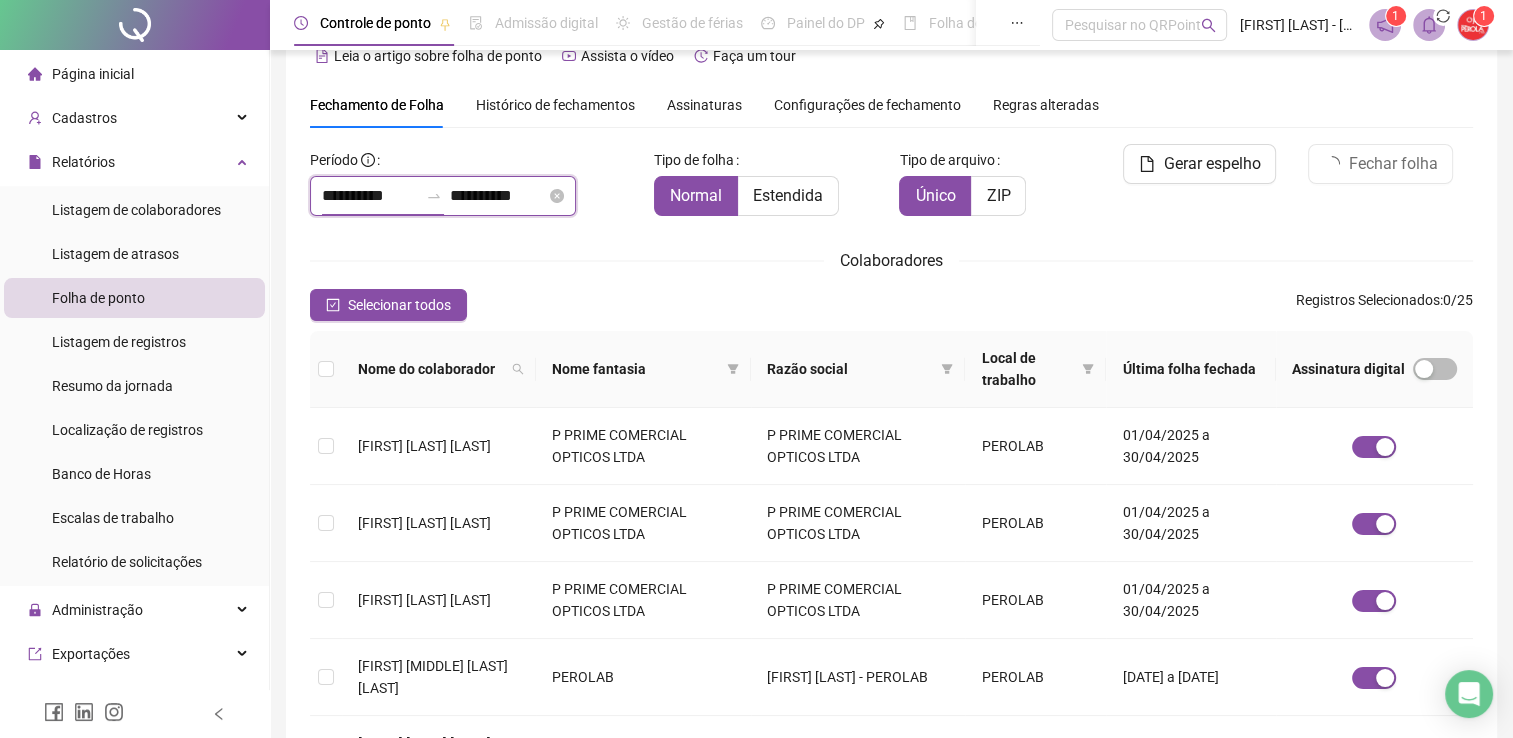 click on "**********" at bounding box center (370, 196) 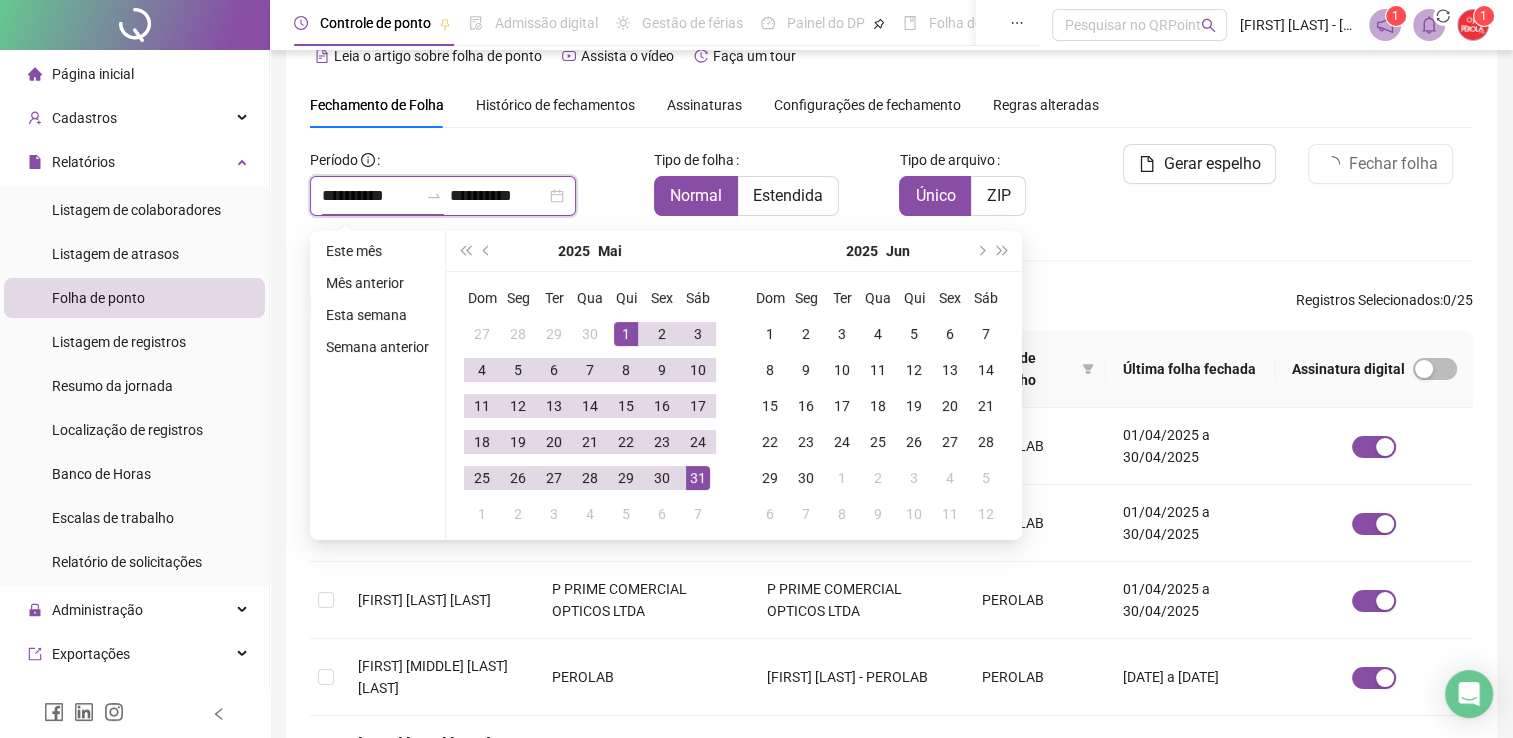 type on "**********" 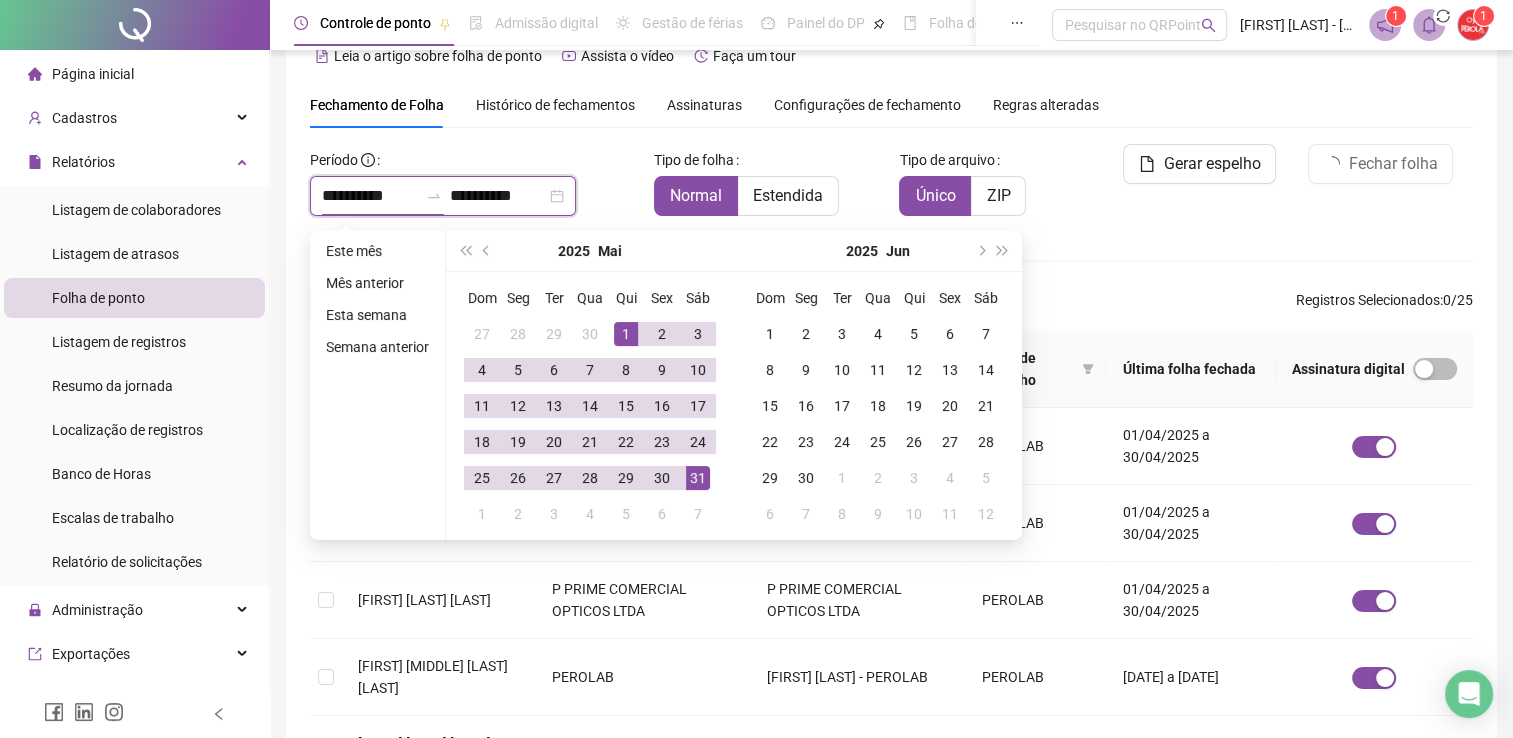 type on "**********" 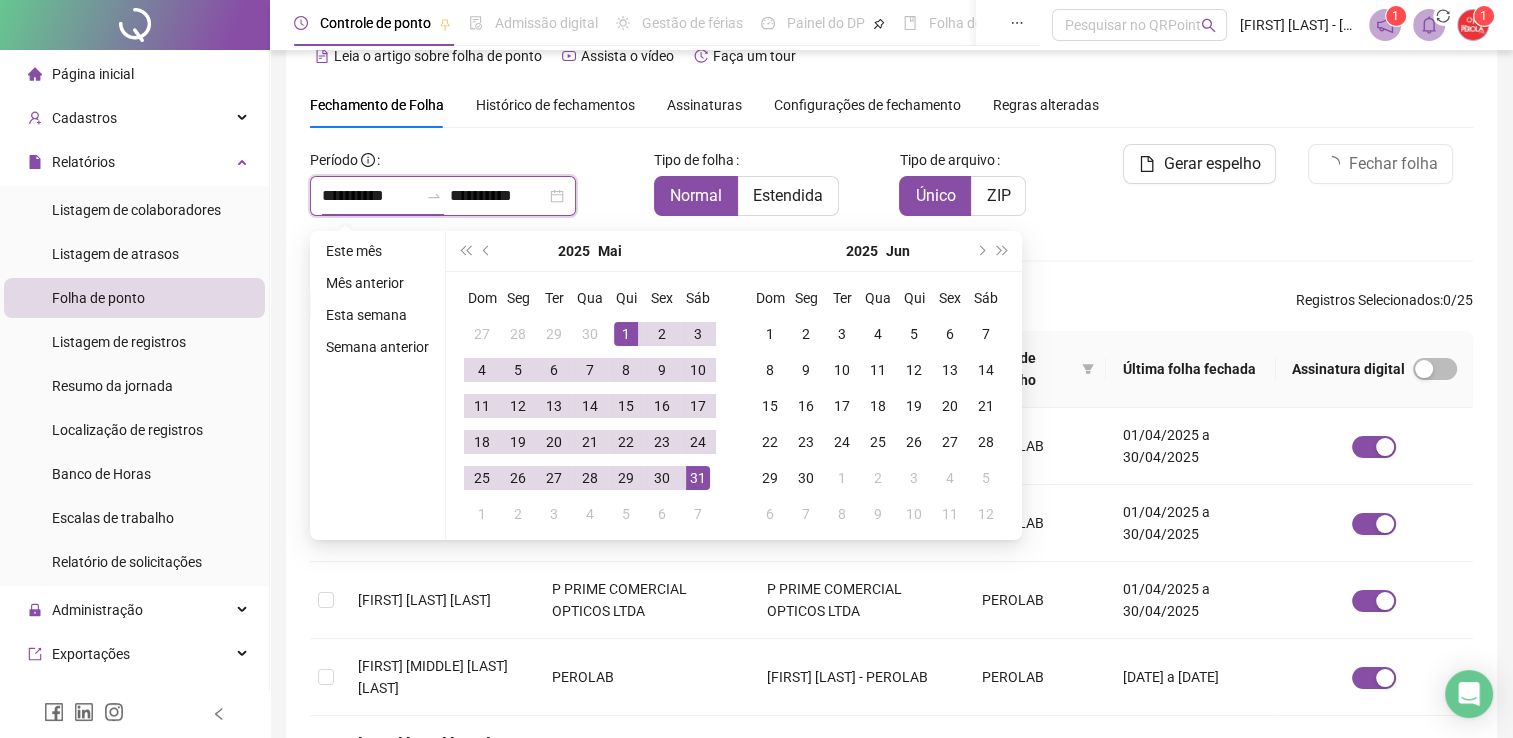 type on "**********" 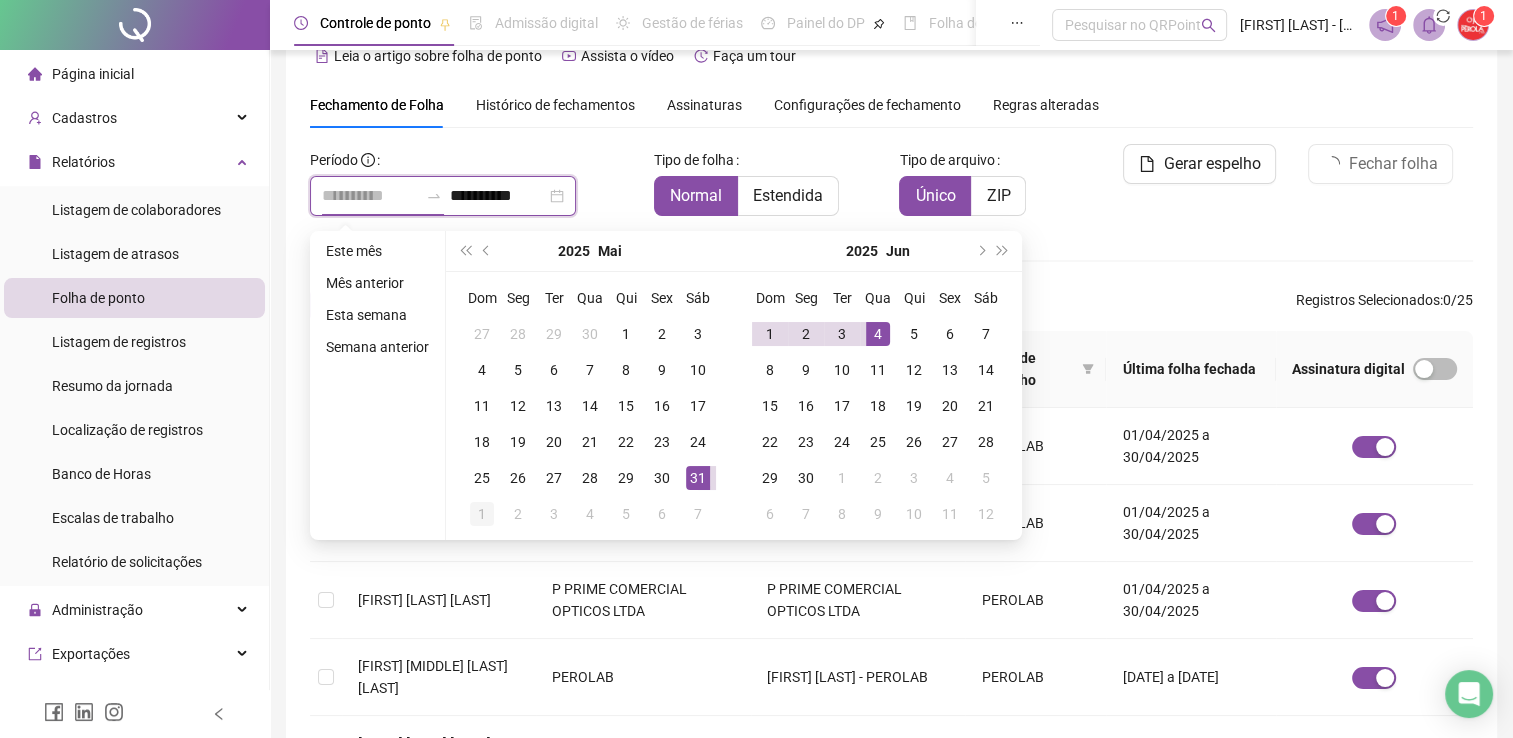 type on "**********" 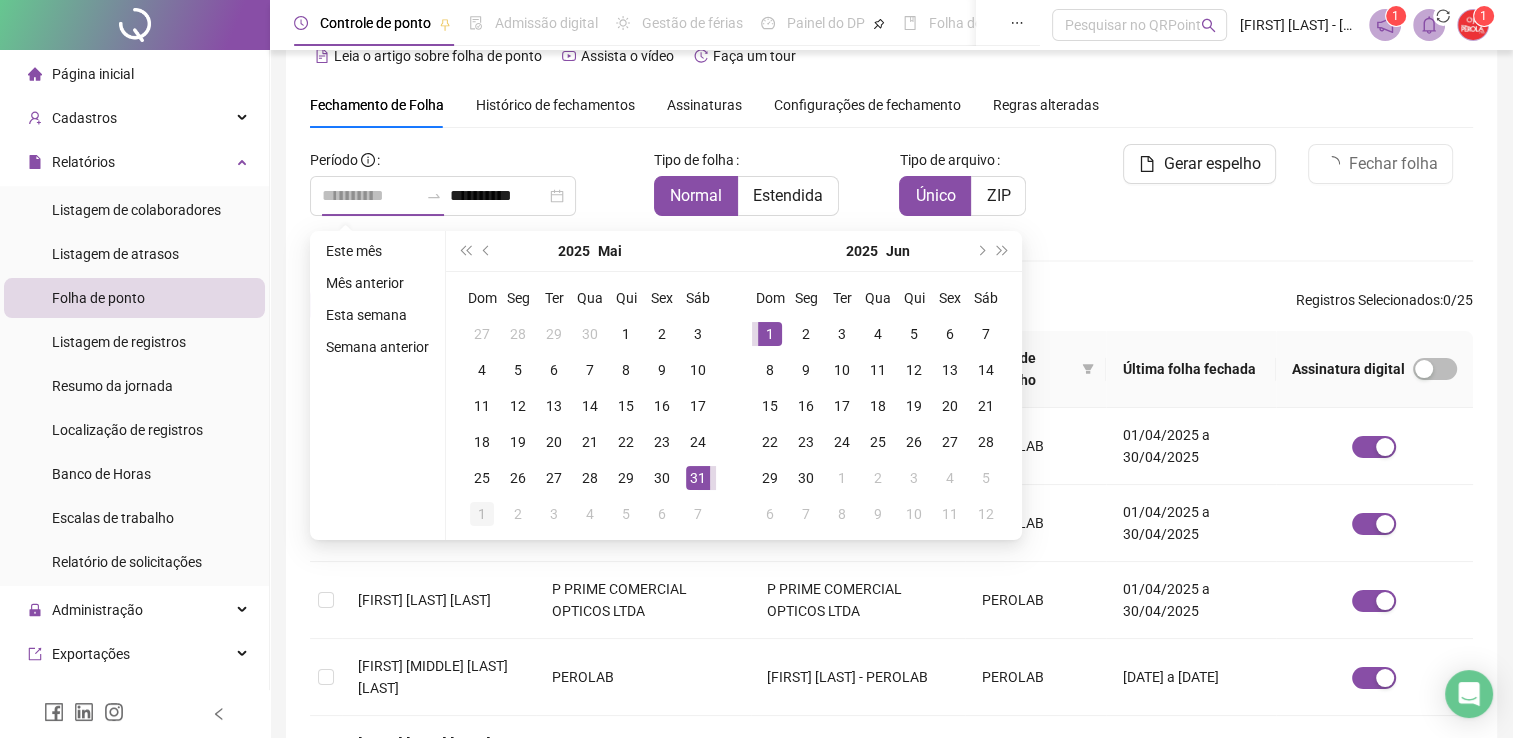 click on "1" at bounding box center [482, 514] 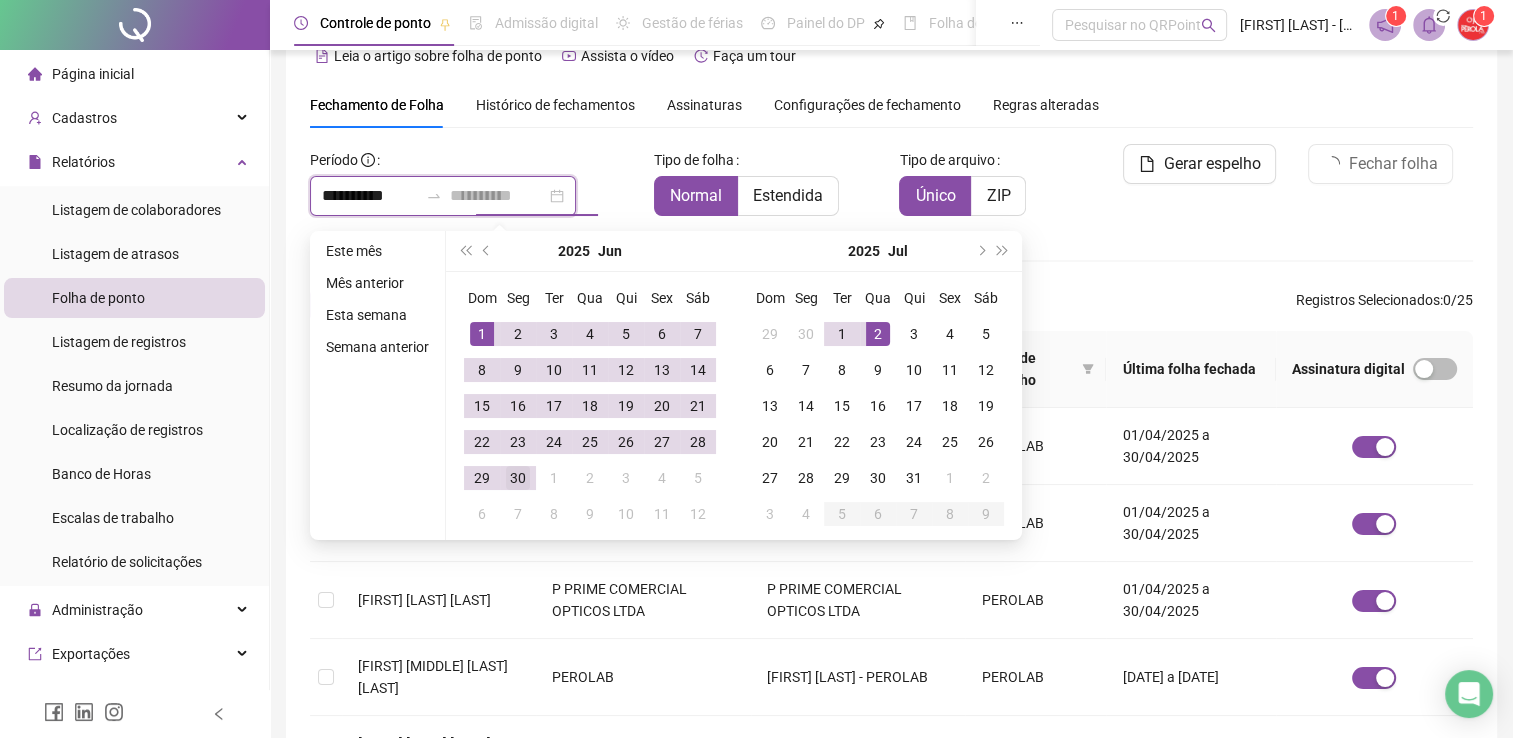 type on "**********" 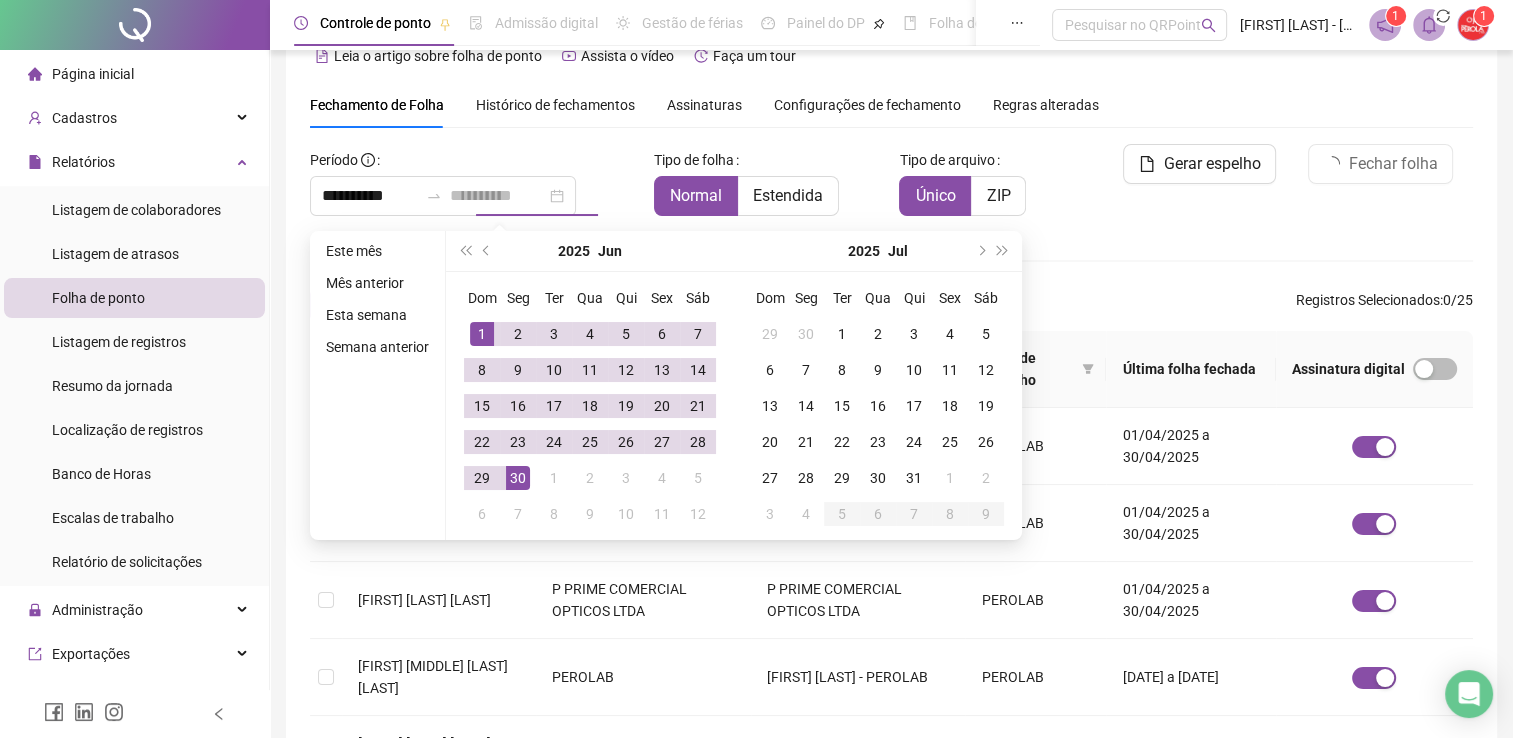 click on "30" at bounding box center (518, 478) 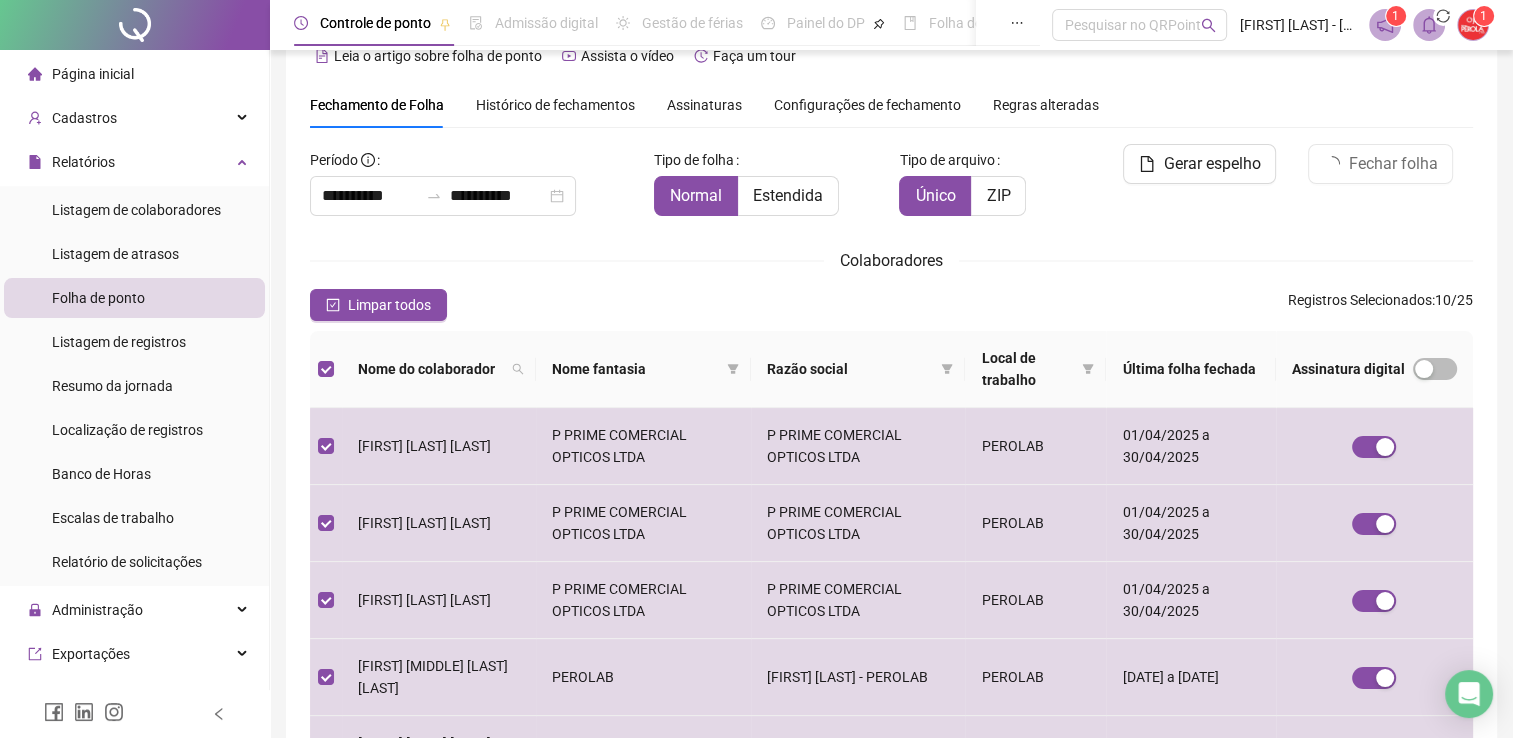 scroll, scrollTop: 651, scrollLeft: 0, axis: vertical 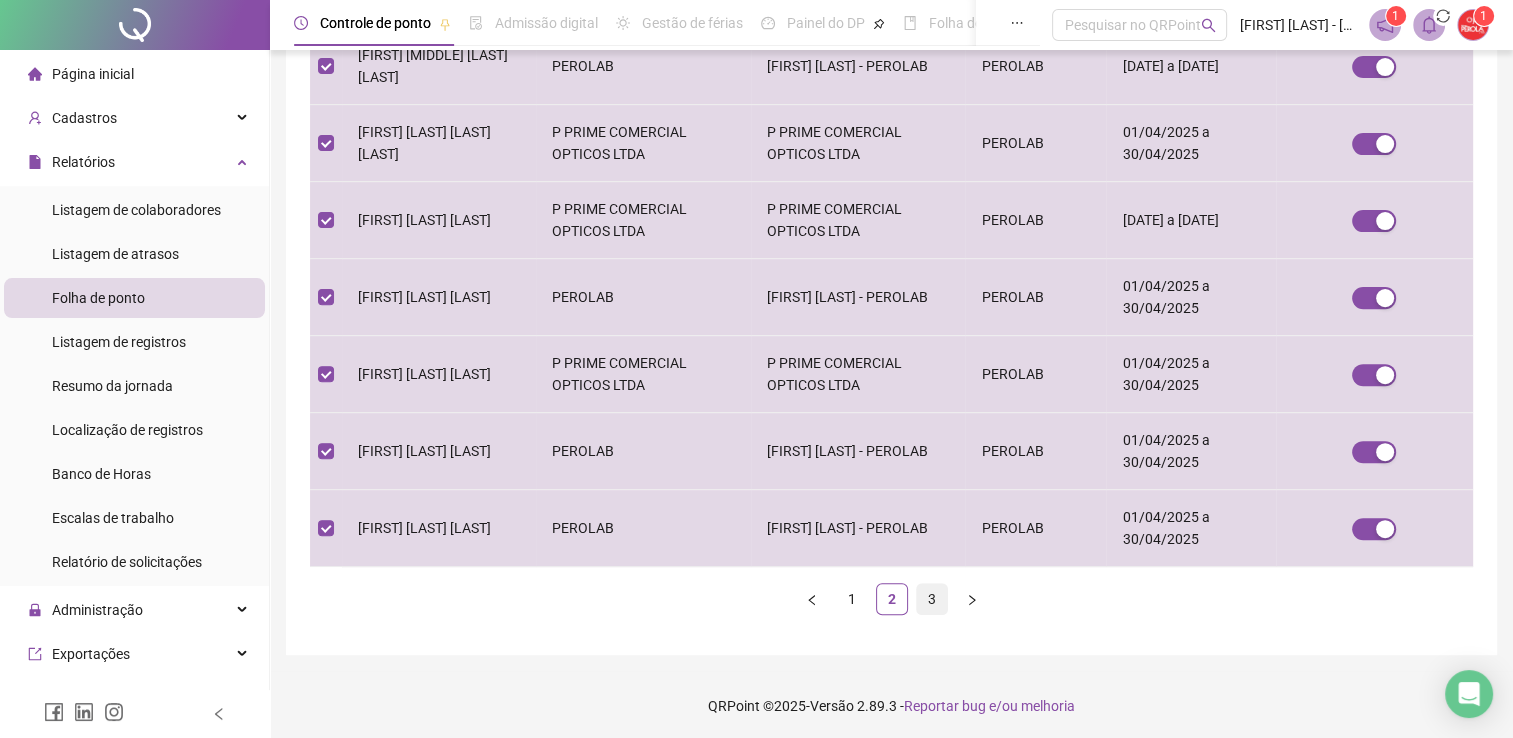 click on "3" at bounding box center (932, 599) 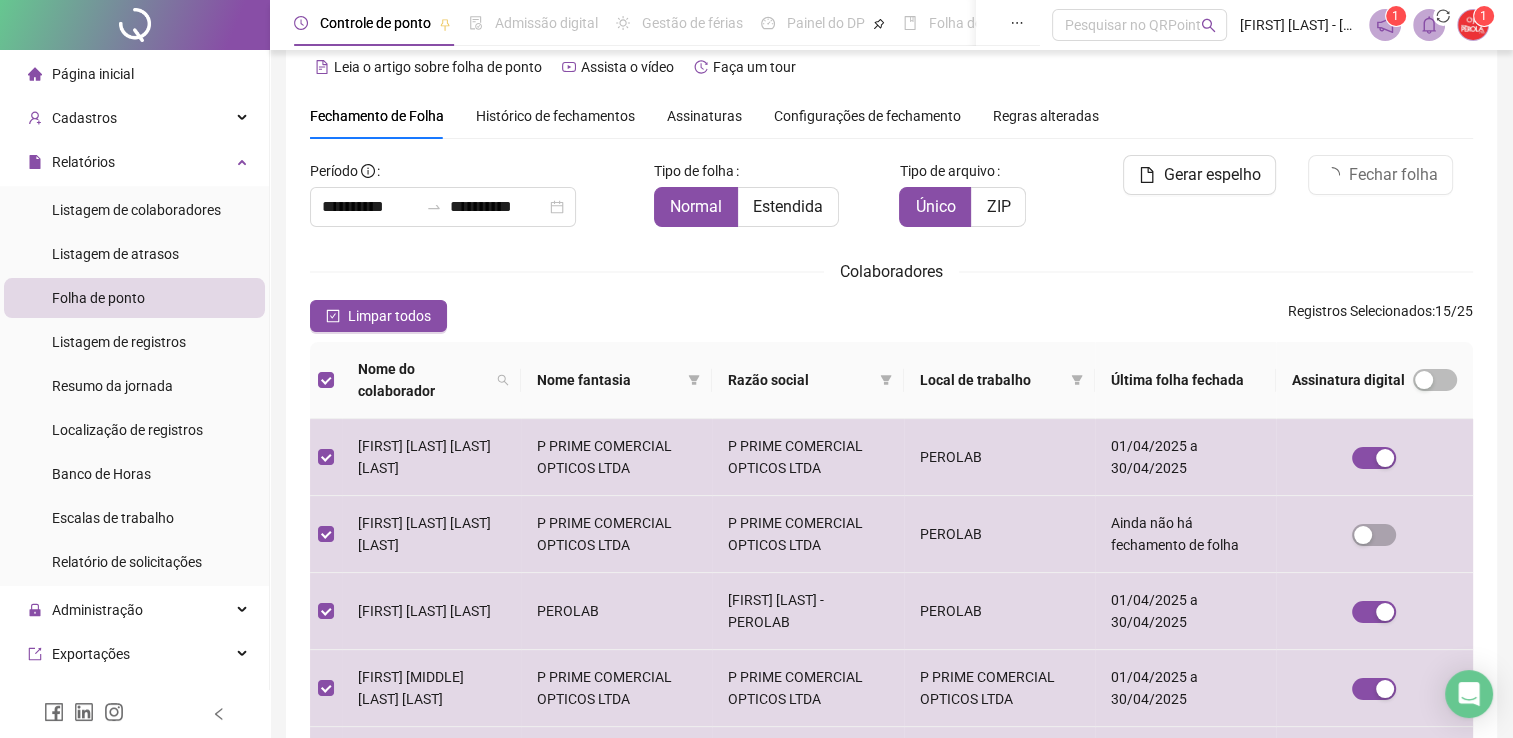 scroll, scrollTop: 245, scrollLeft: 0, axis: vertical 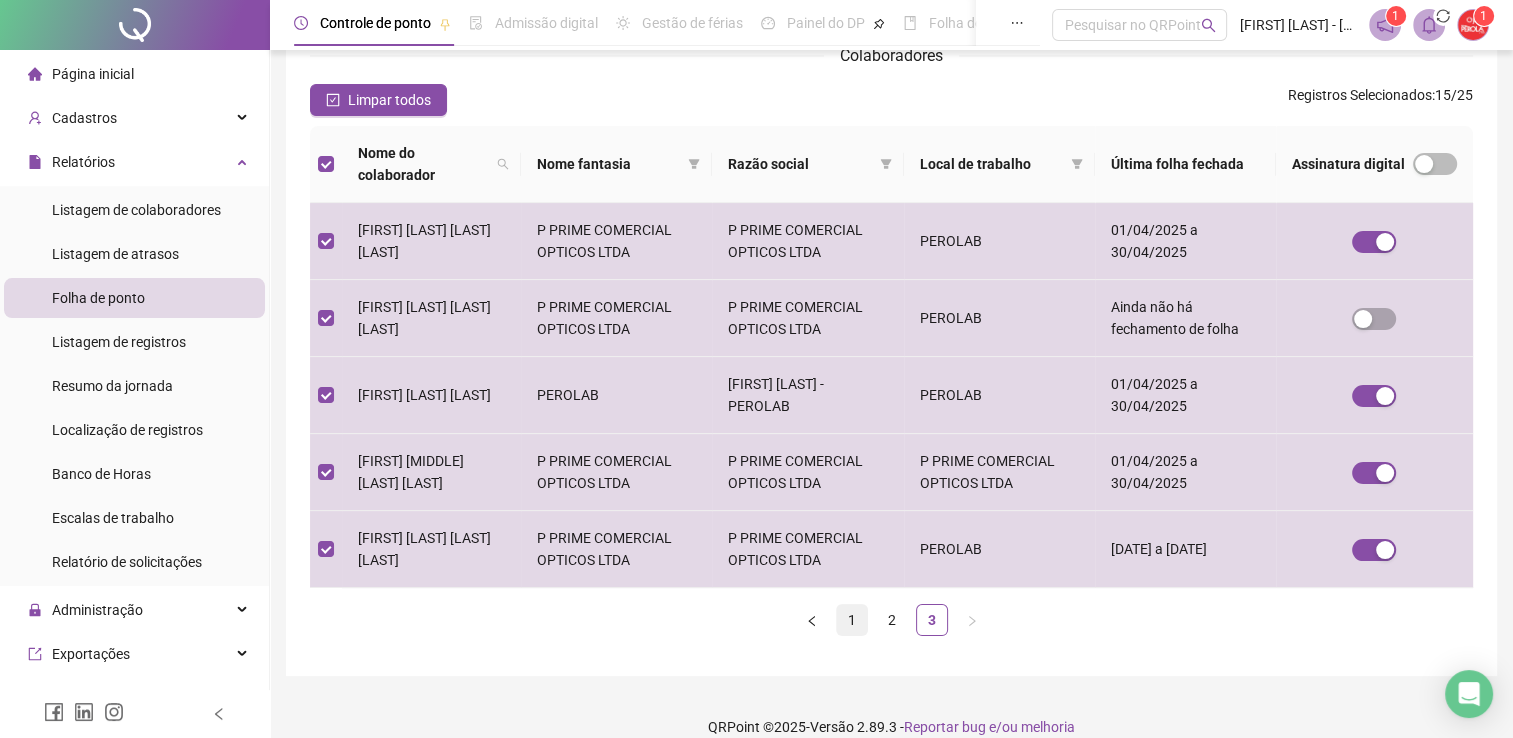 click on "1" at bounding box center [852, 620] 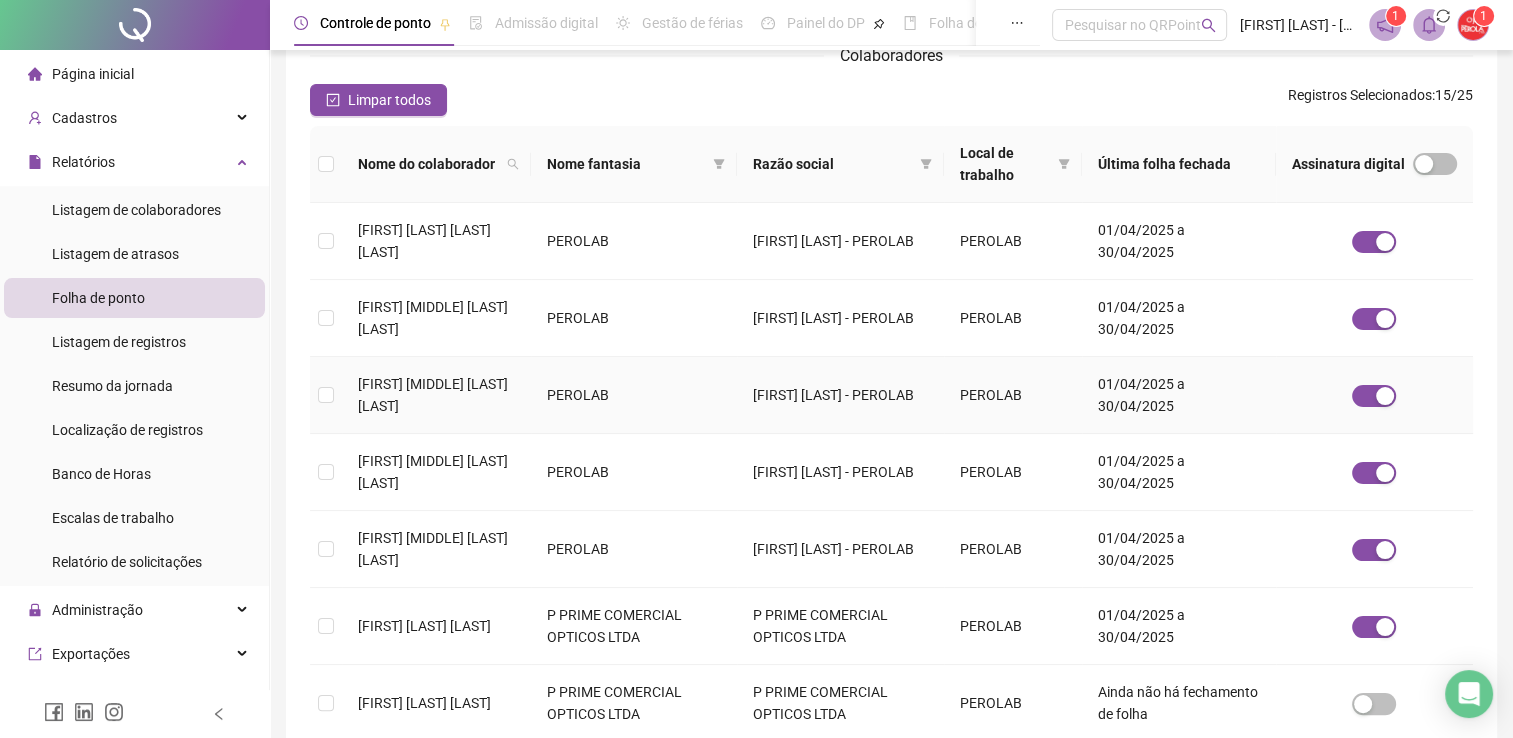 scroll, scrollTop: 40, scrollLeft: 0, axis: vertical 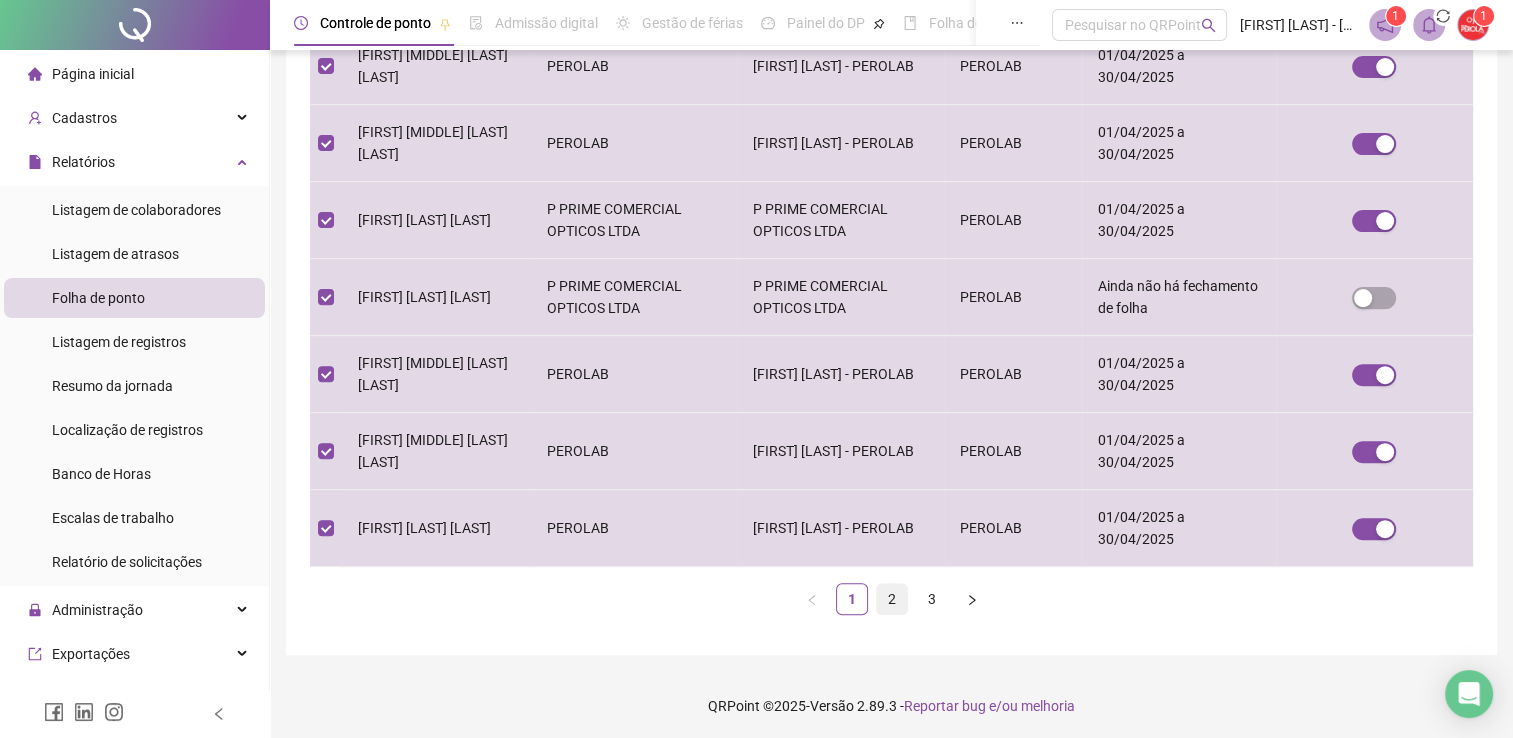 click on "2" at bounding box center (892, 599) 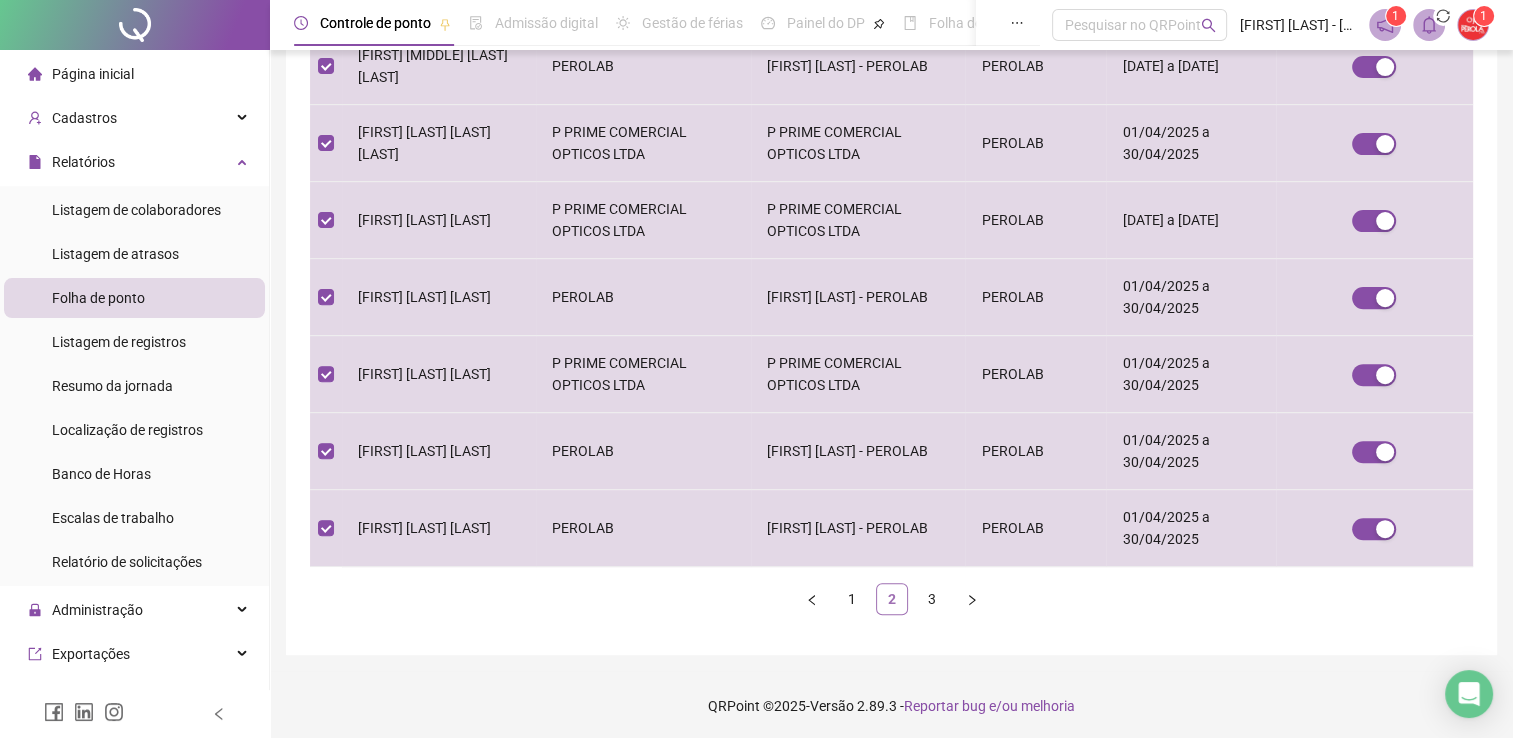 scroll, scrollTop: 40, scrollLeft: 0, axis: vertical 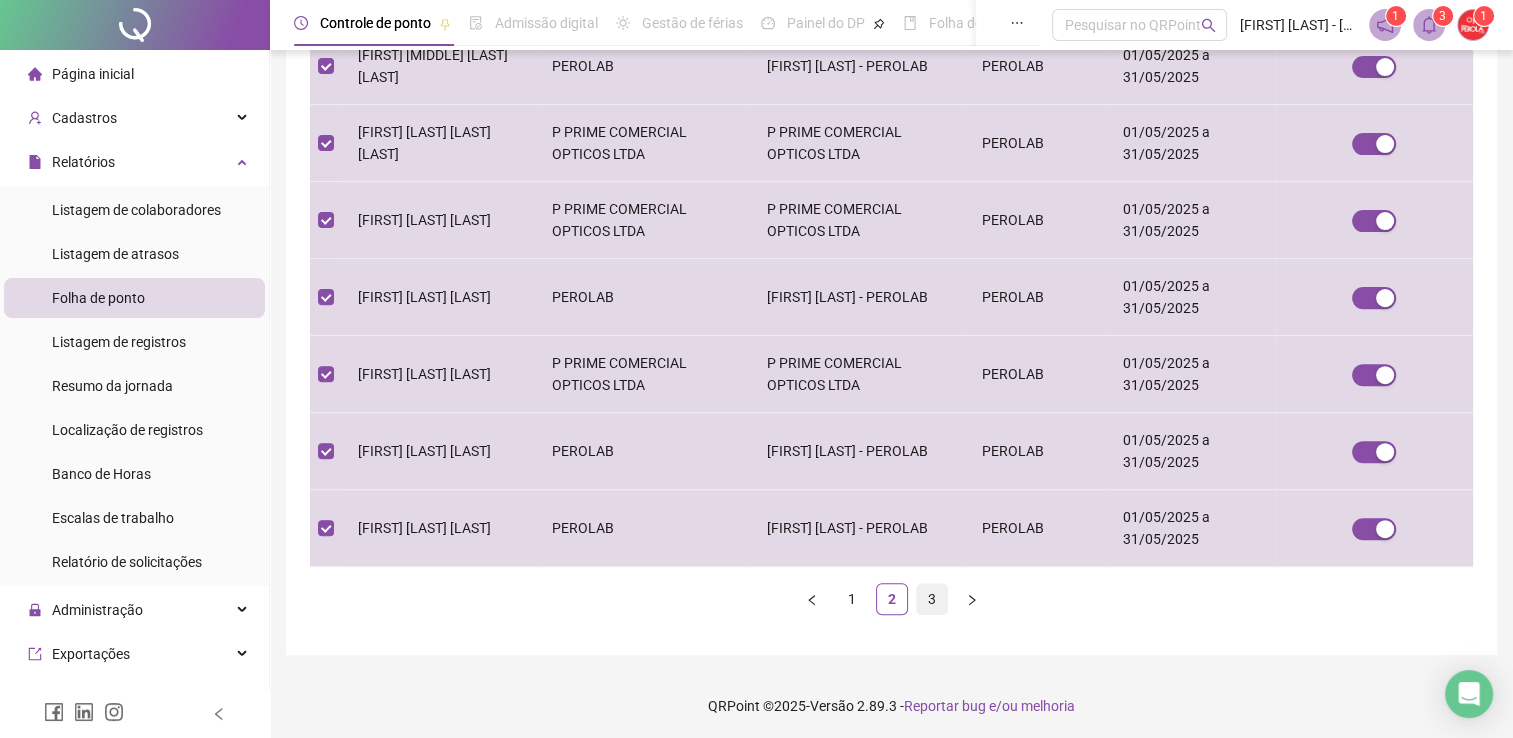 click on "3" at bounding box center [932, 599] 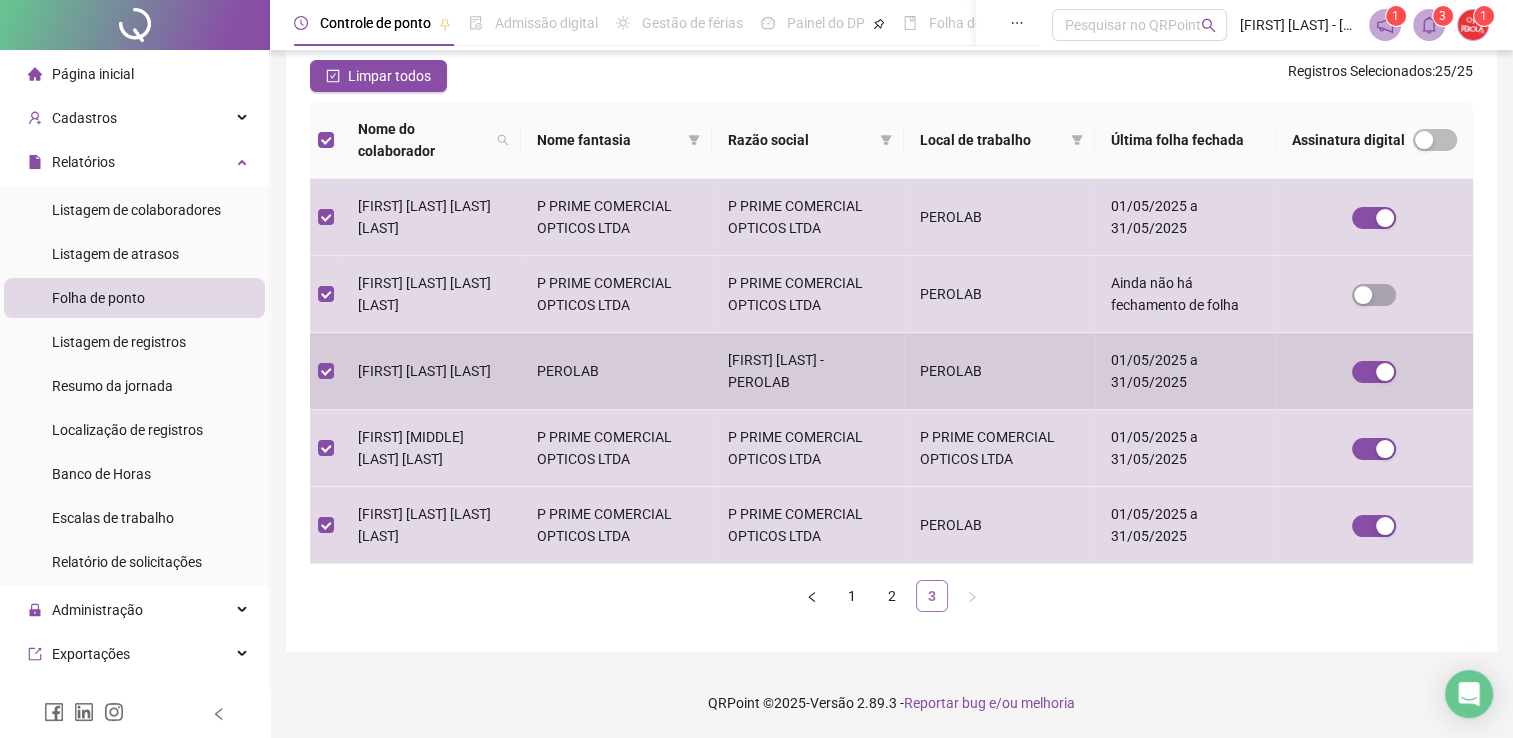 scroll, scrollTop: 29, scrollLeft: 0, axis: vertical 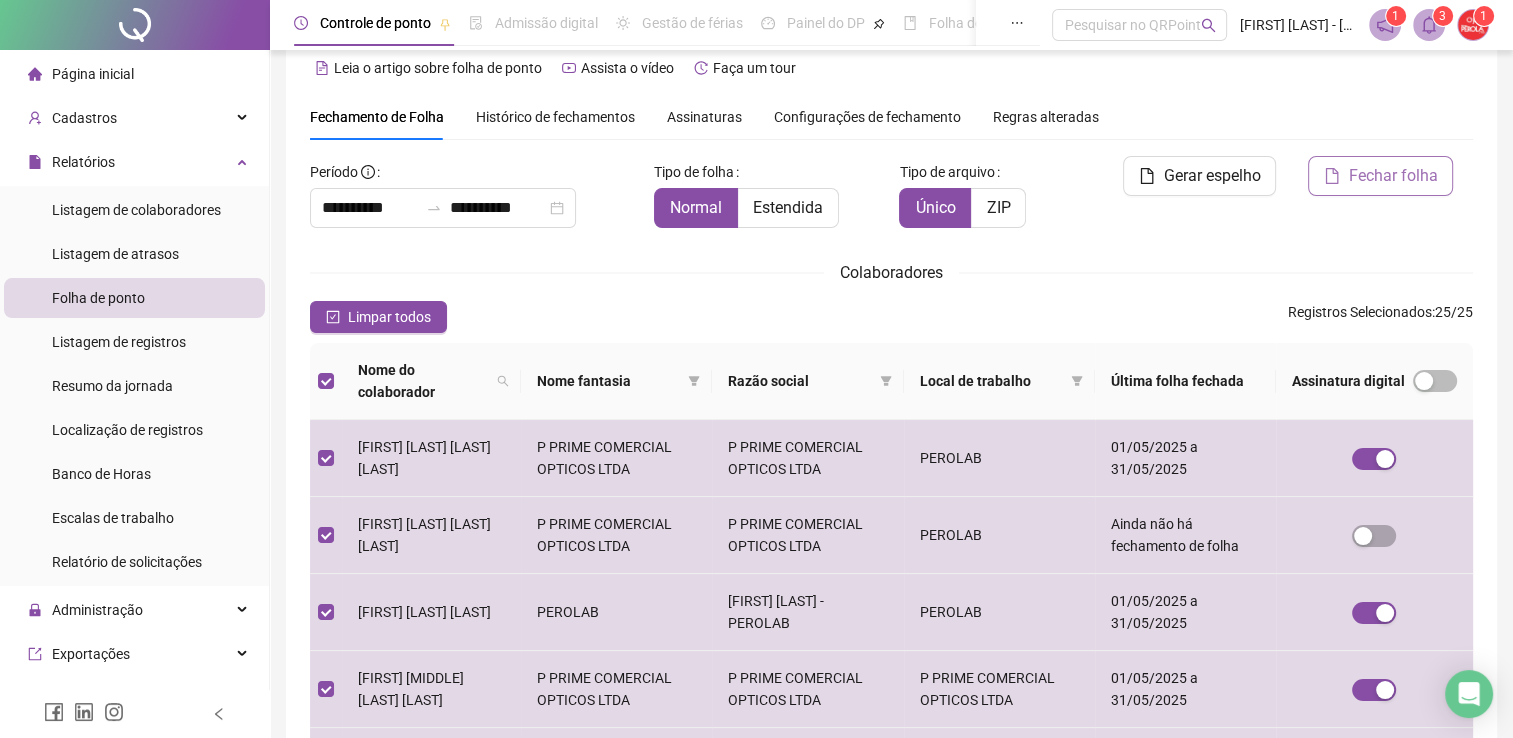 click 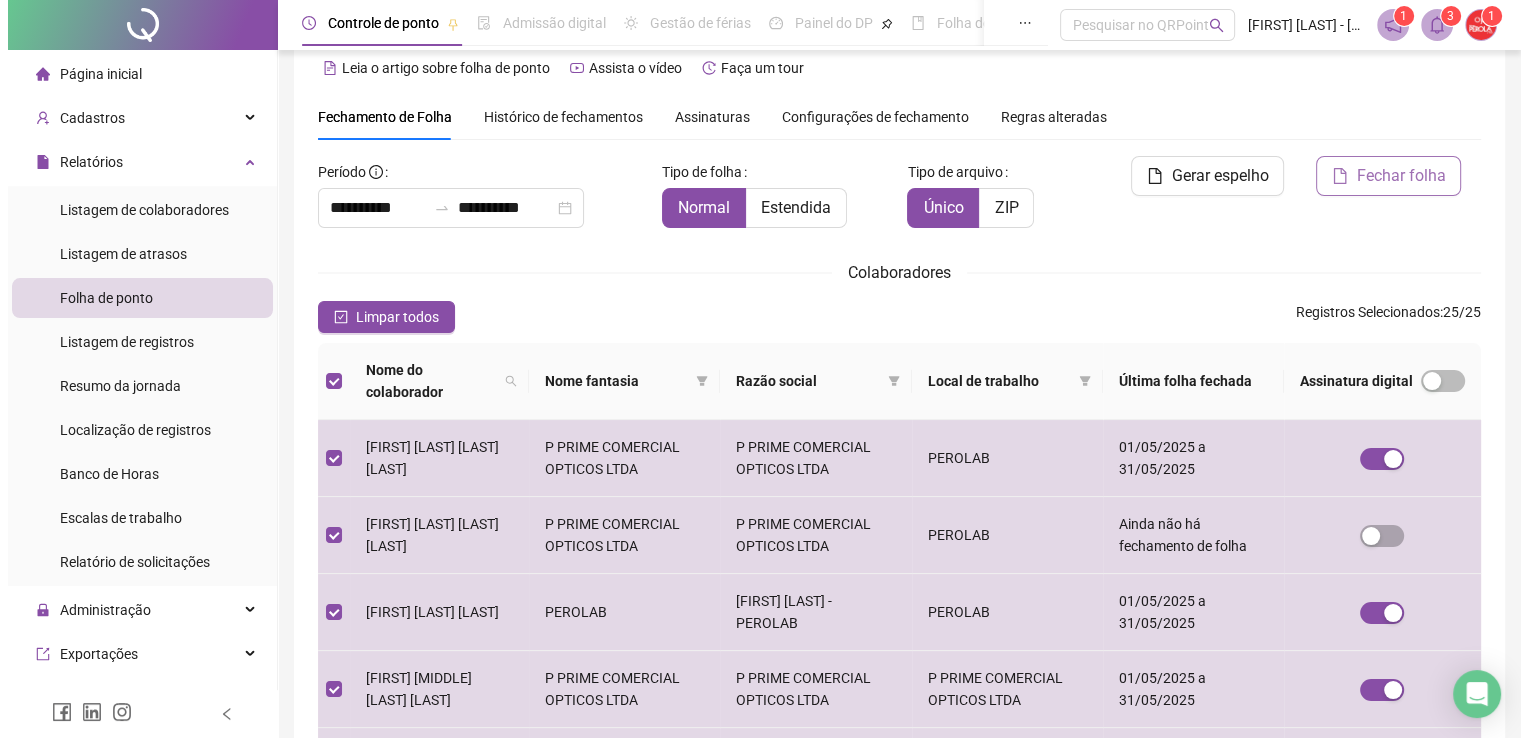 scroll, scrollTop: 29, scrollLeft: 0, axis: vertical 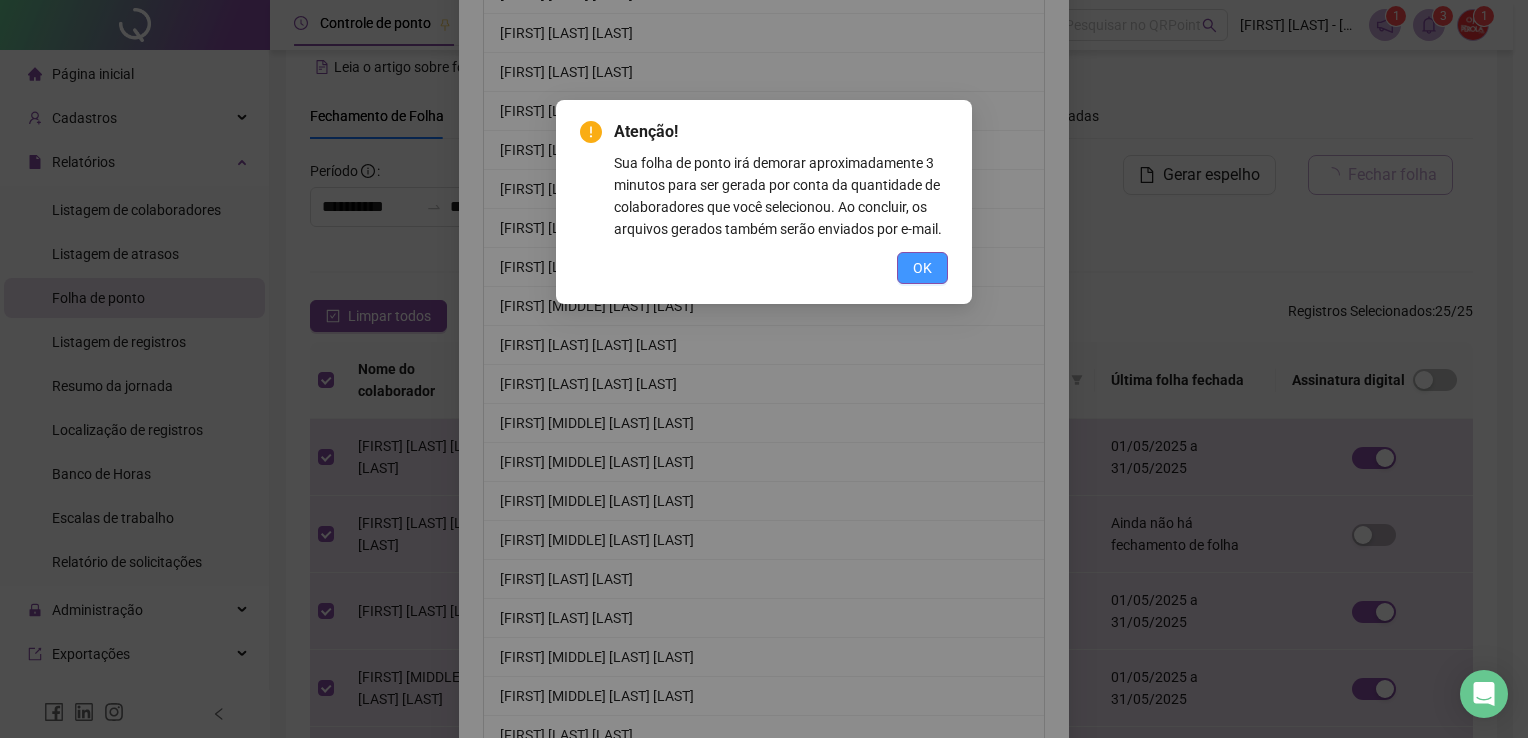 click on "OK" at bounding box center (922, 268) 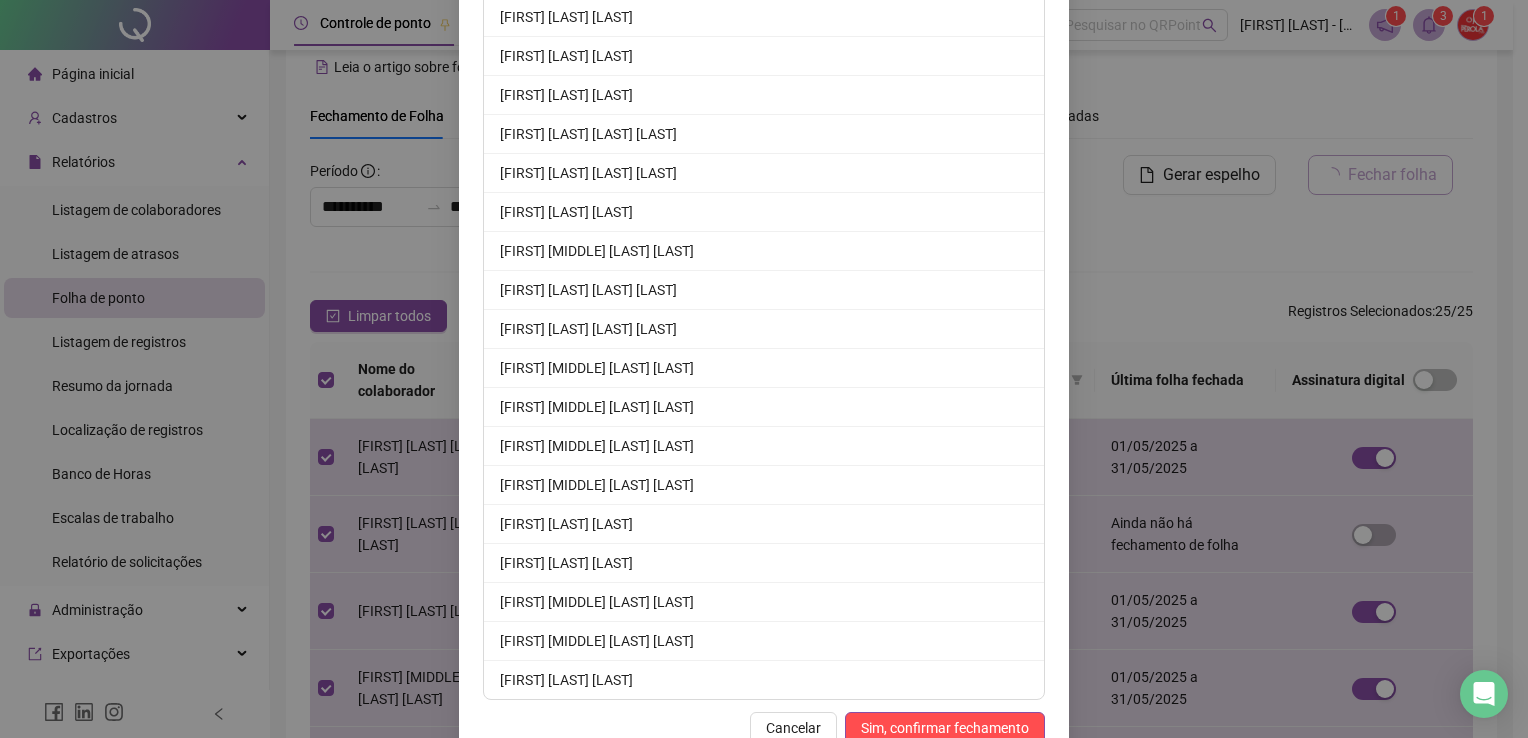 scroll, scrollTop: 707, scrollLeft: 0, axis: vertical 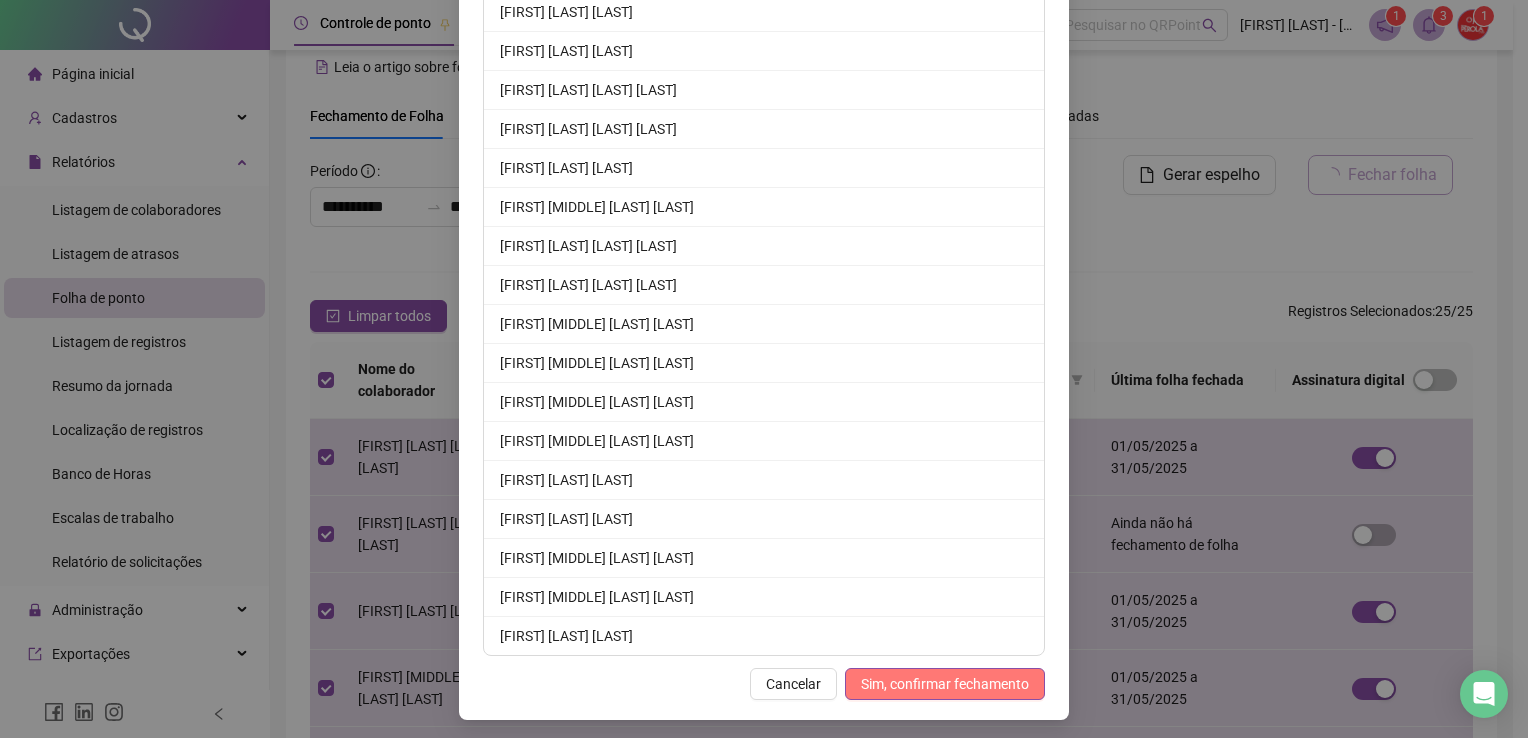 click on "Sim, confirmar fechamento" at bounding box center [945, 684] 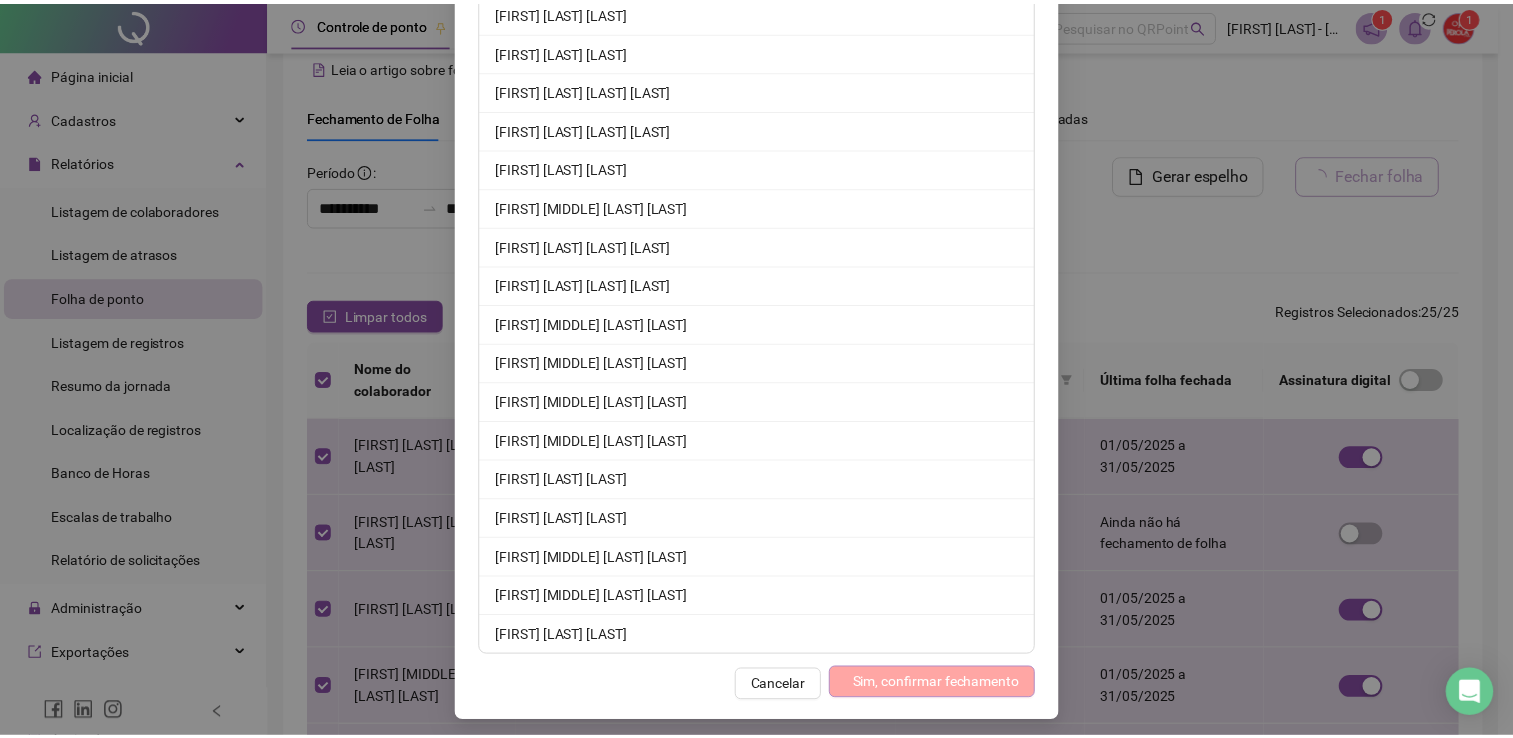 scroll, scrollTop: 608, scrollLeft: 0, axis: vertical 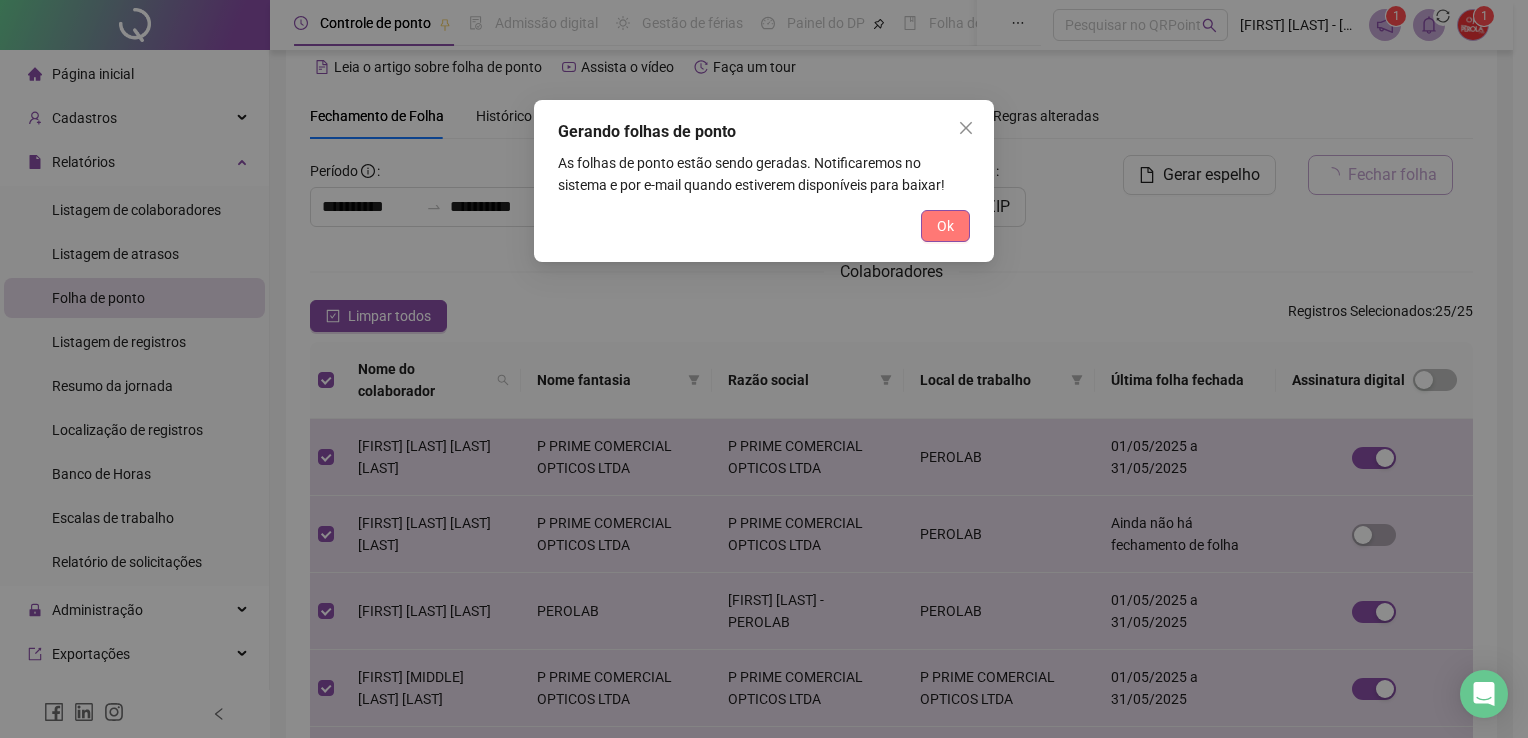 click on "Ok" at bounding box center (945, 226) 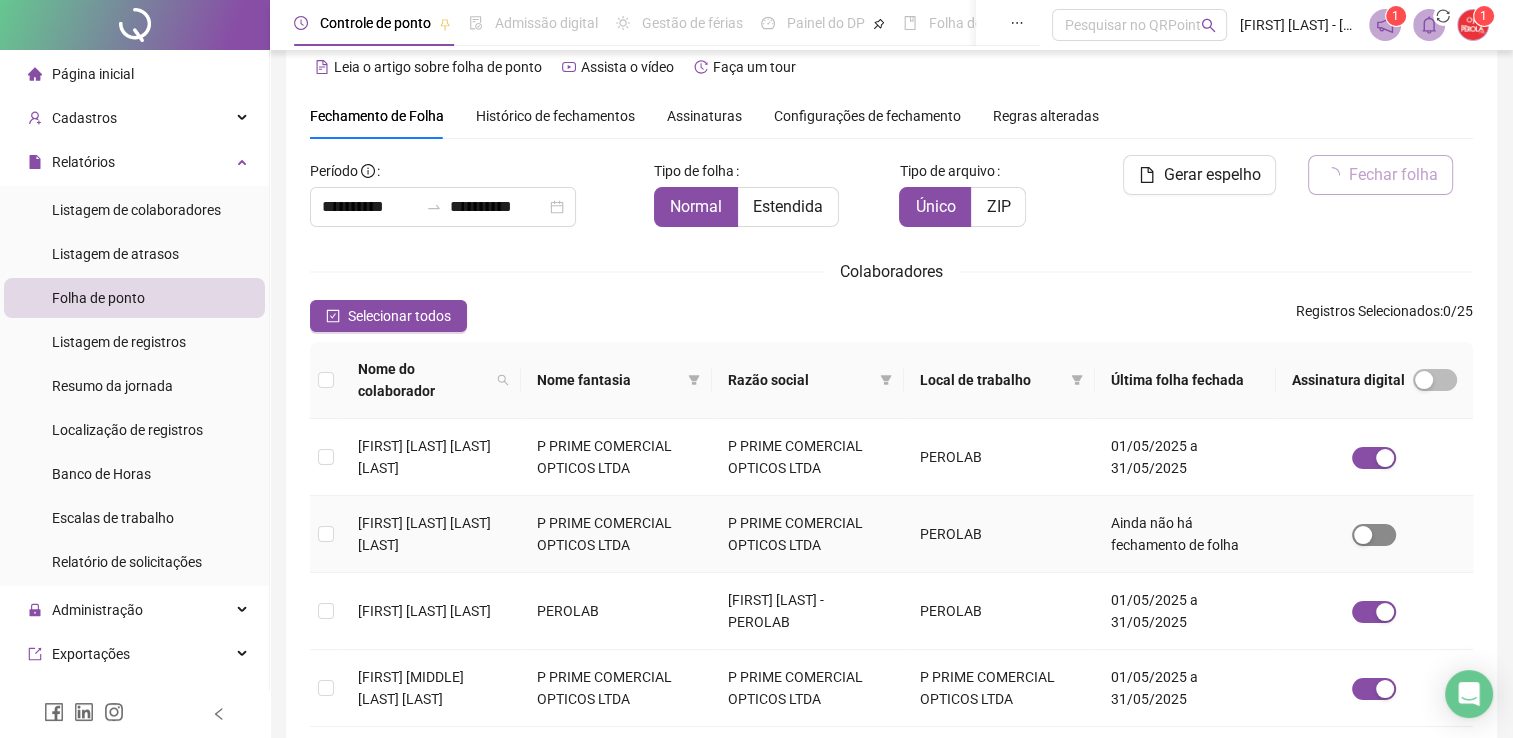 click at bounding box center (1363, 535) 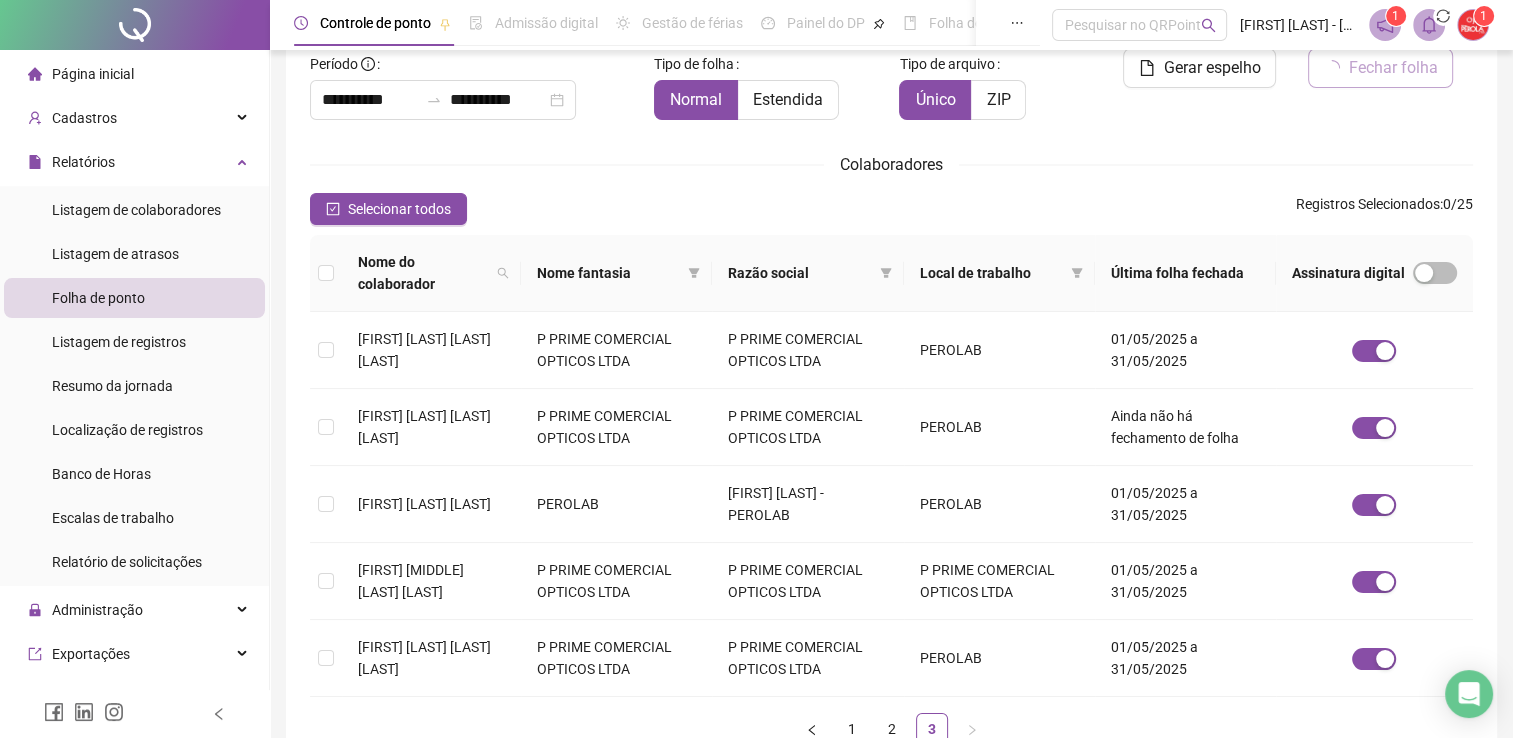 scroll, scrollTop: 135, scrollLeft: 0, axis: vertical 